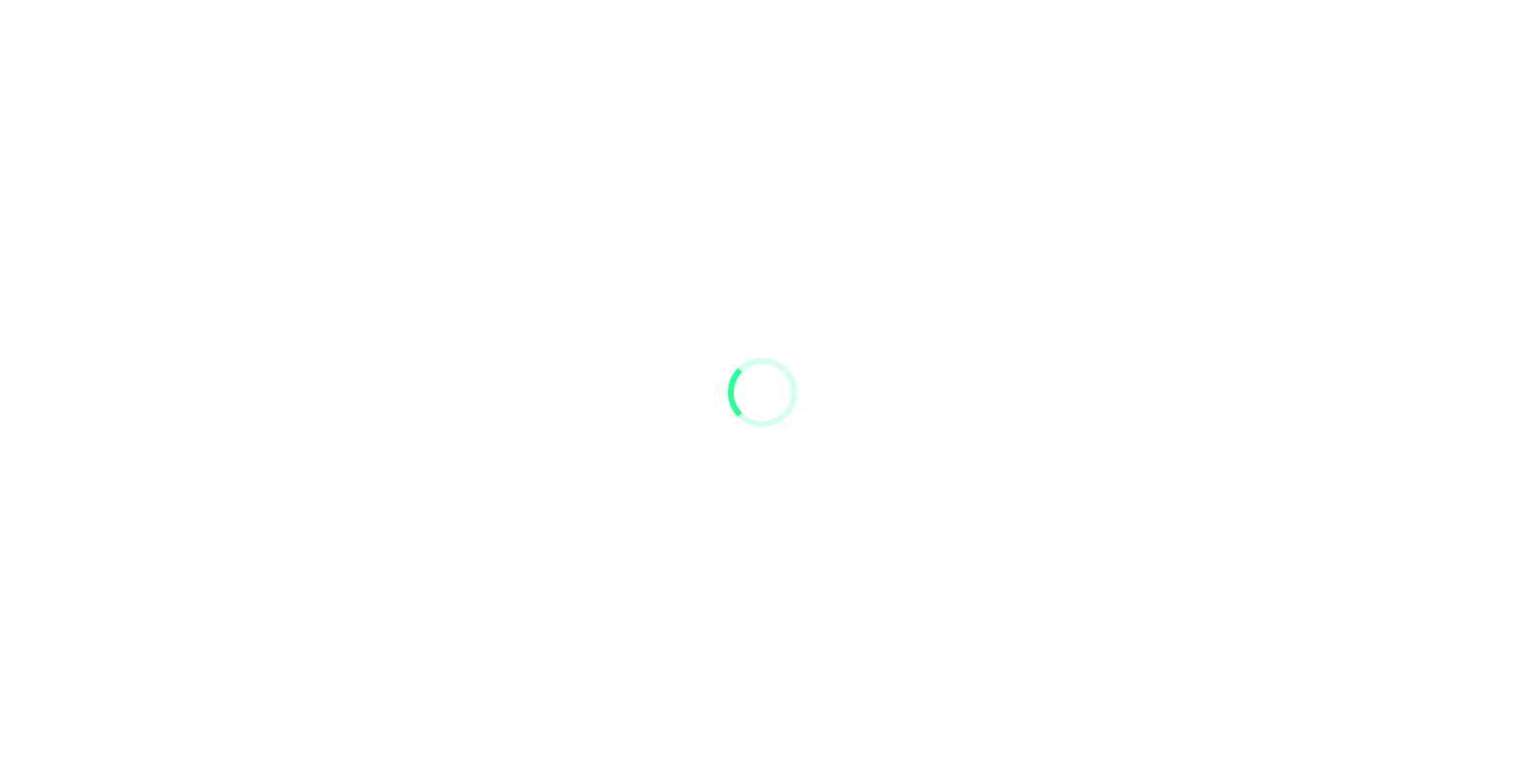 scroll, scrollTop: 0, scrollLeft: 0, axis: both 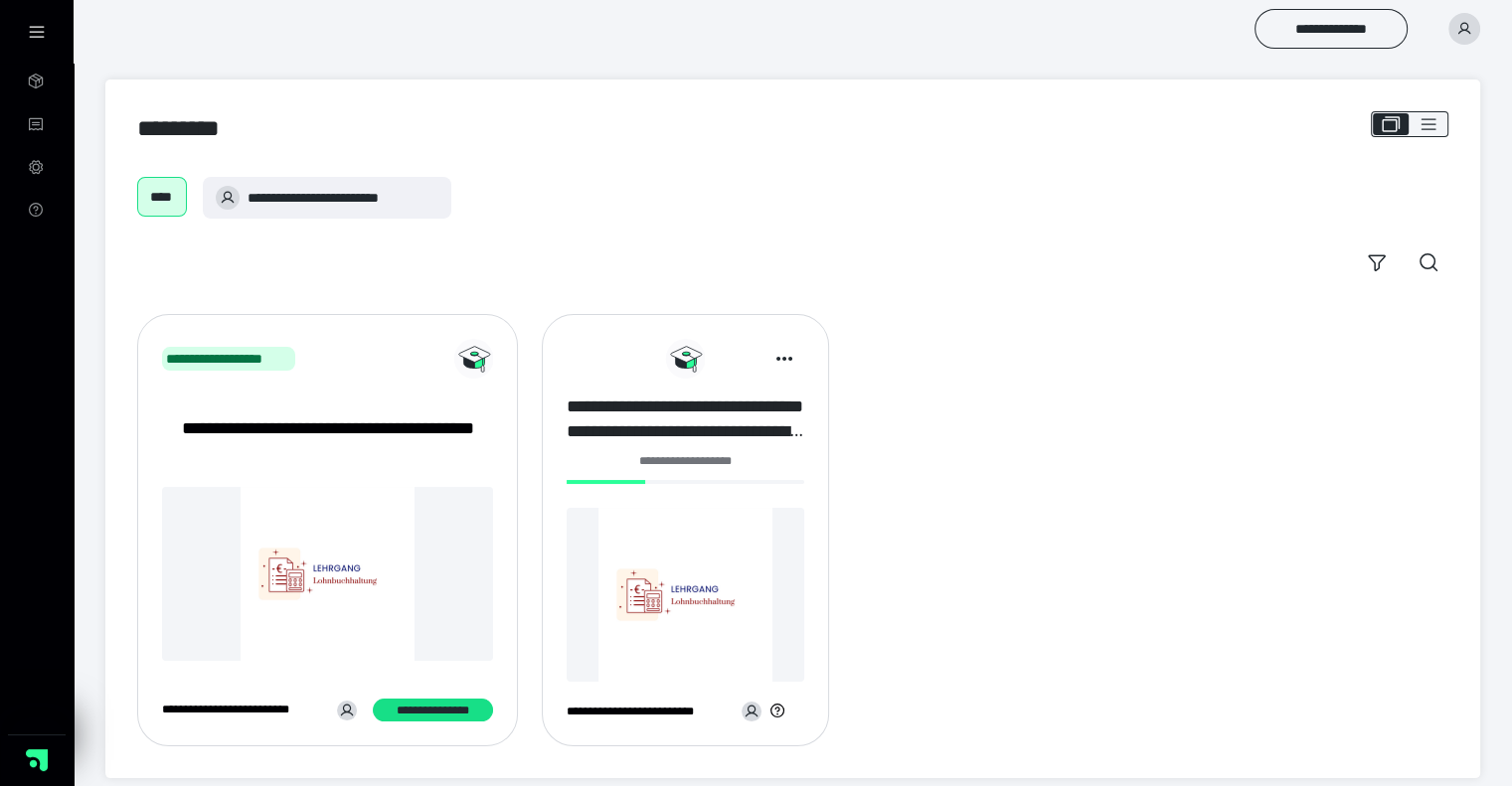 click on "**********" at bounding box center [685, 419] 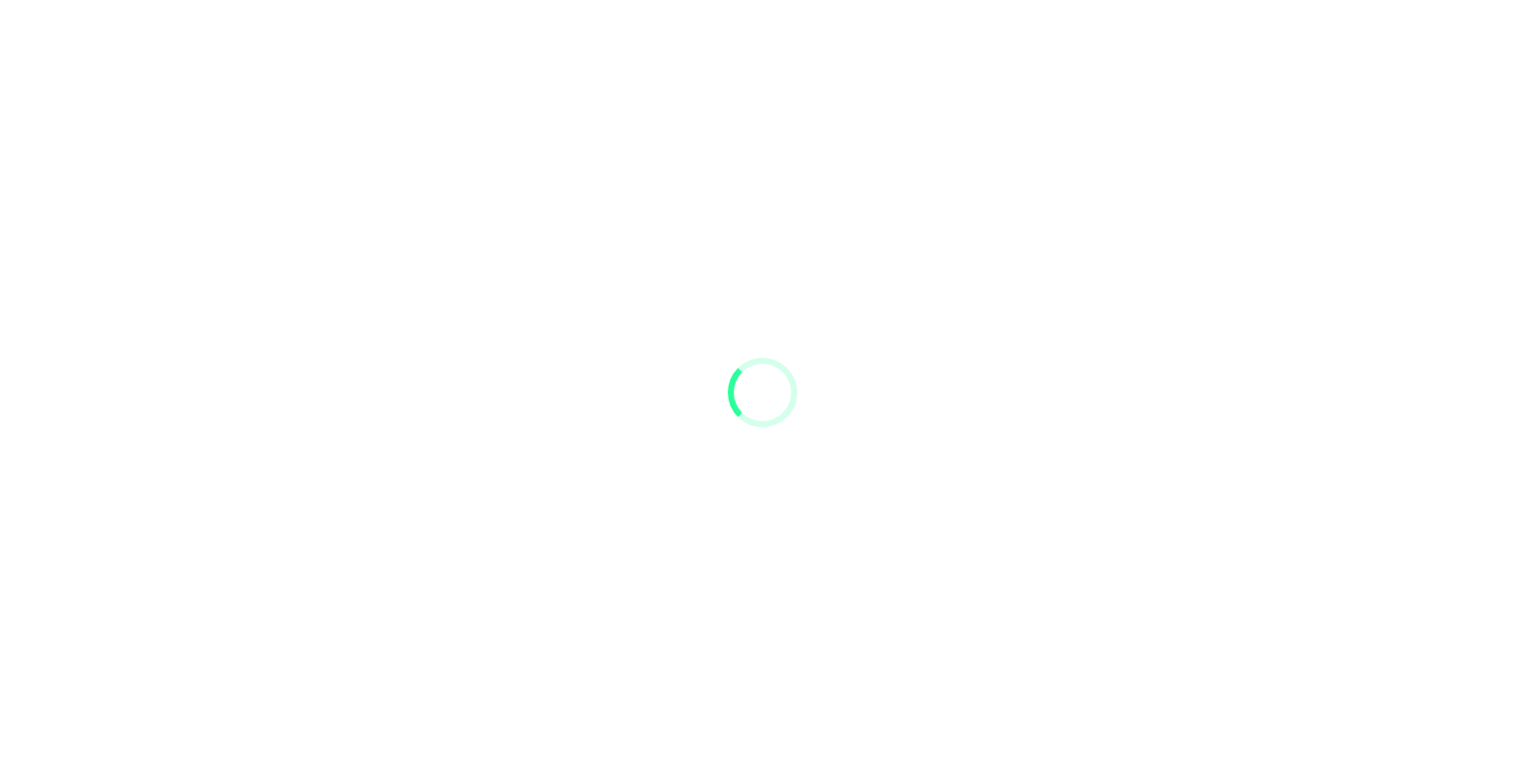 scroll, scrollTop: 0, scrollLeft: 0, axis: both 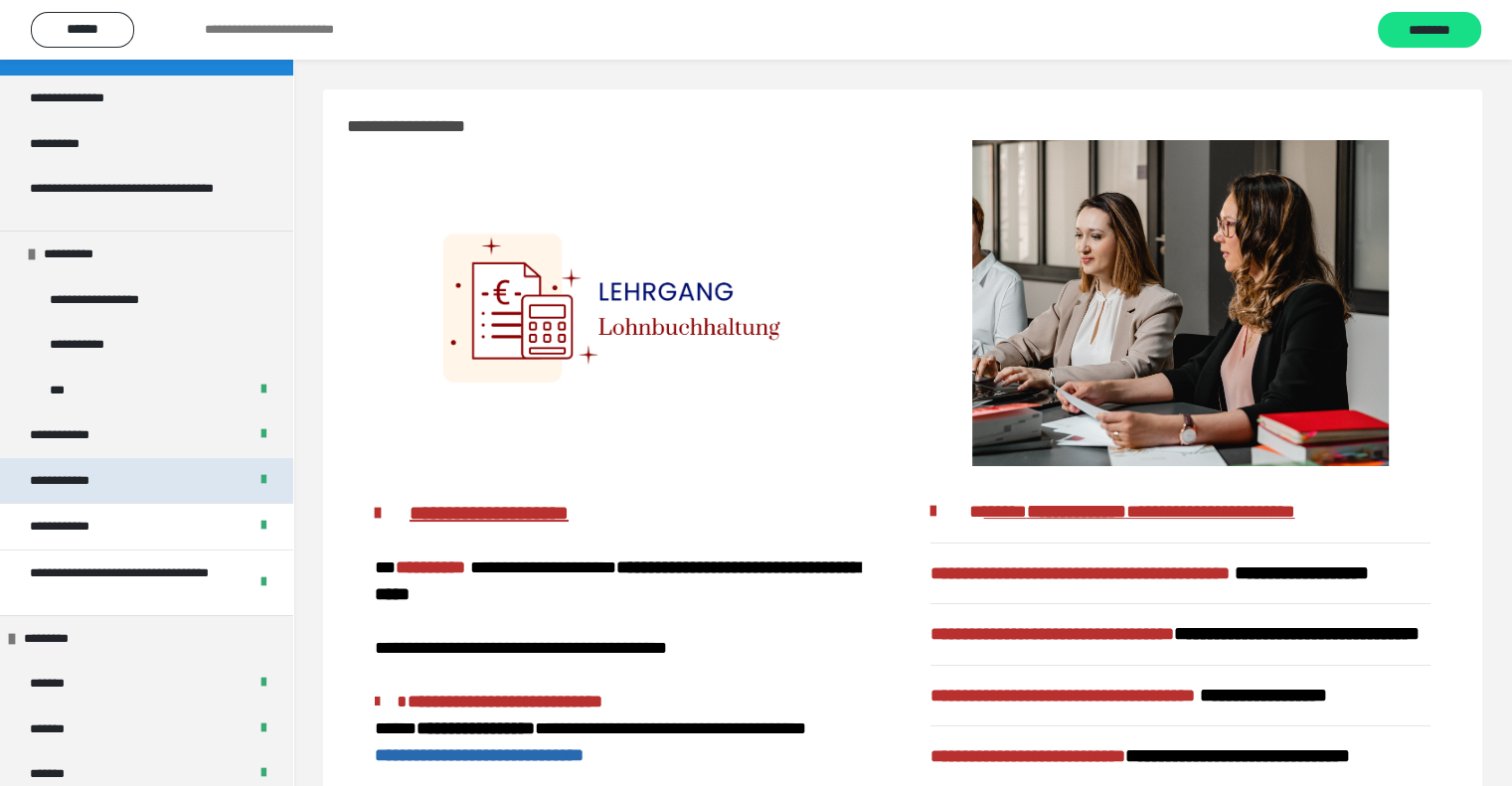 click on "**********" at bounding box center (73, 481) 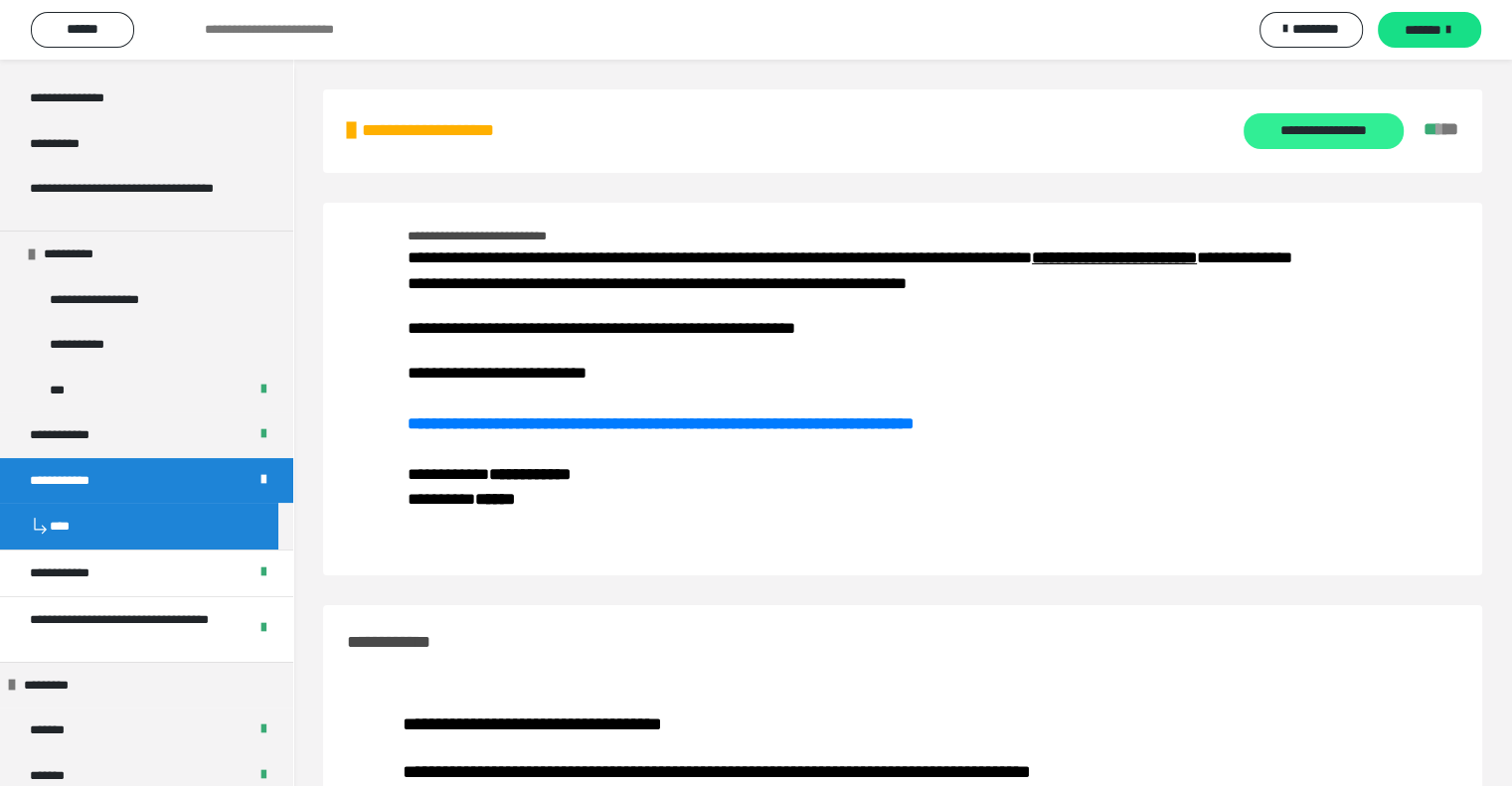 click on "**********" at bounding box center [1323, 131] 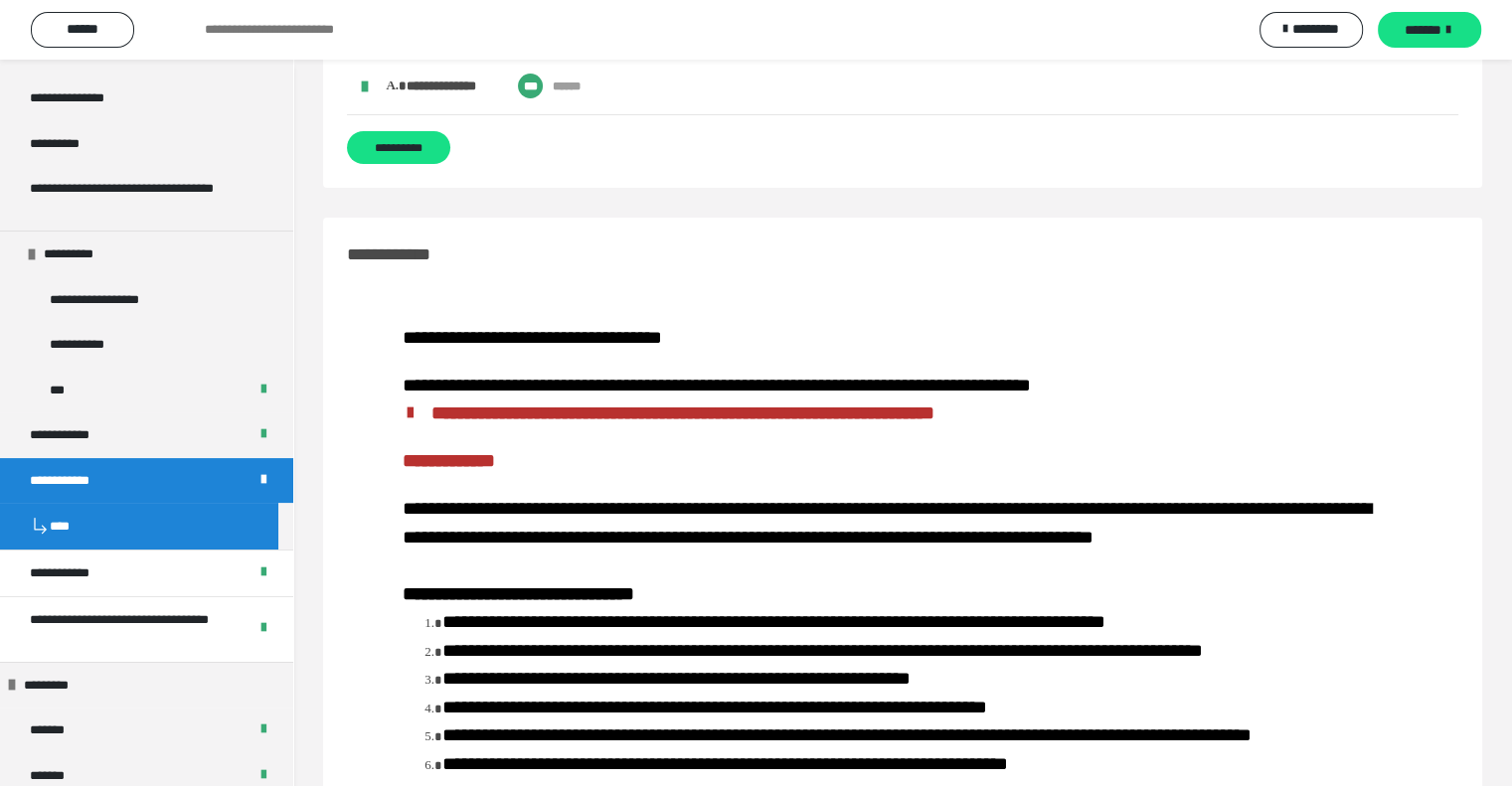 scroll, scrollTop: 0, scrollLeft: 0, axis: both 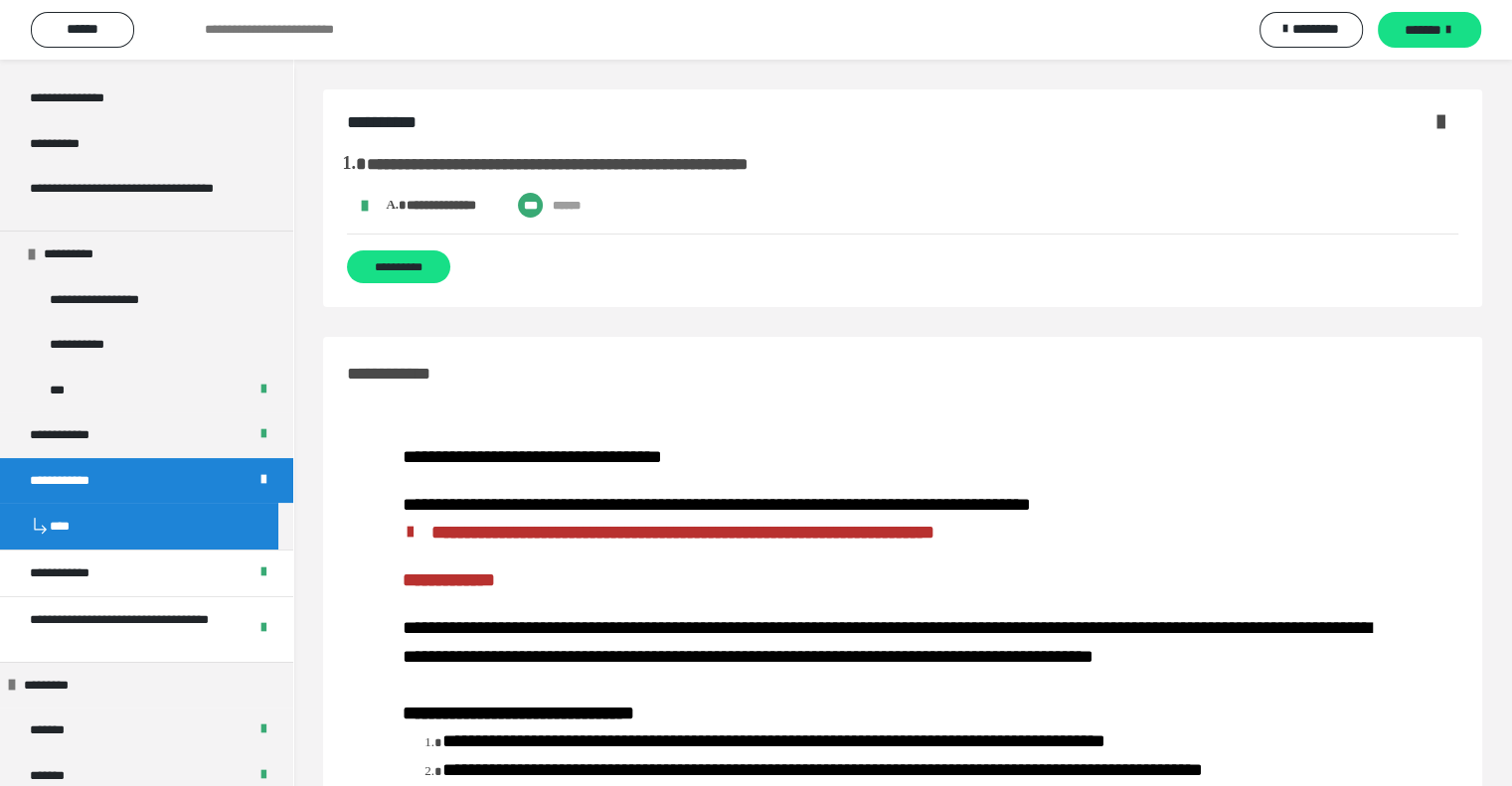 click at bounding box center (1440, 121) 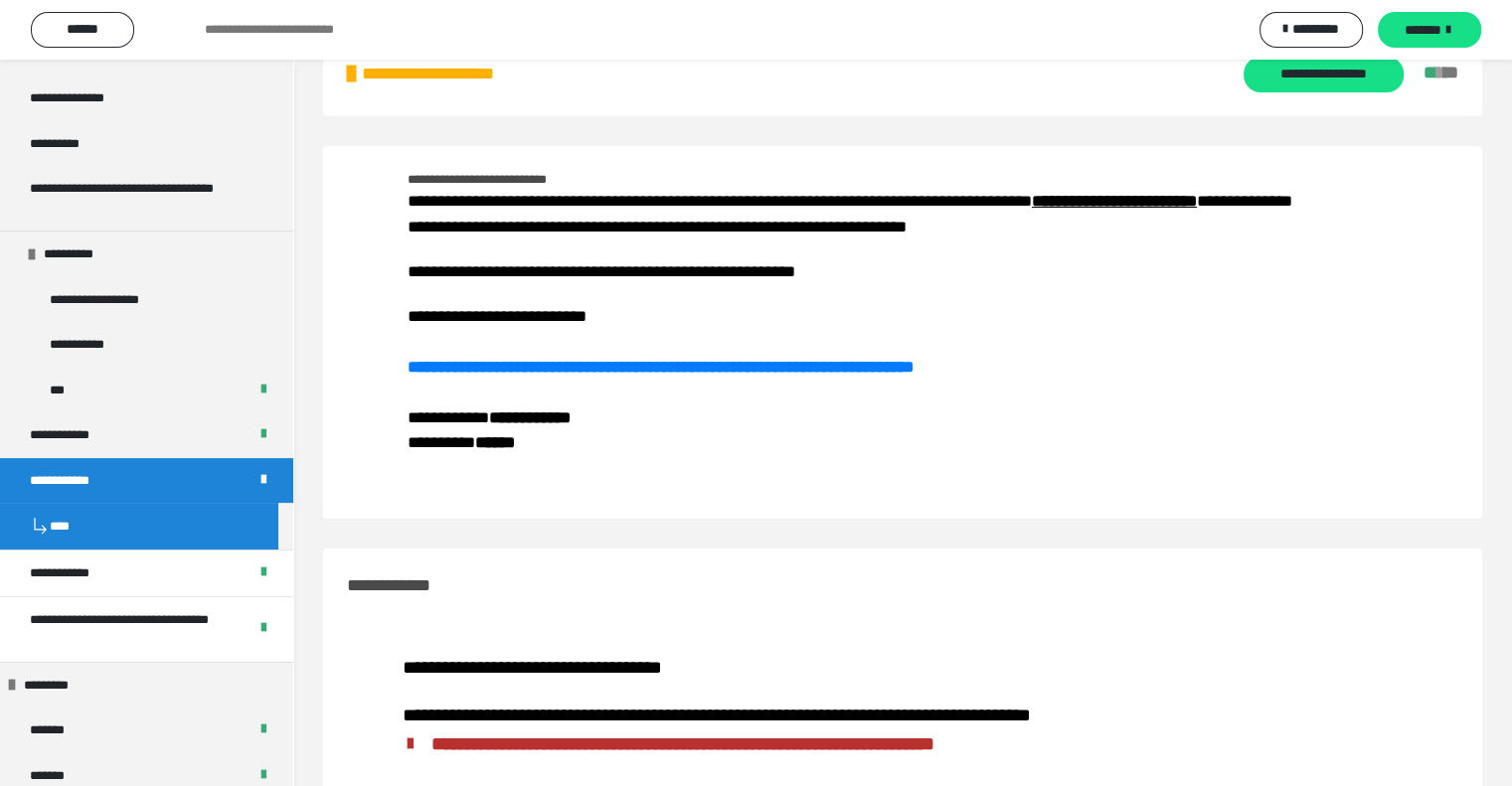 scroll, scrollTop: 41, scrollLeft: 0, axis: vertical 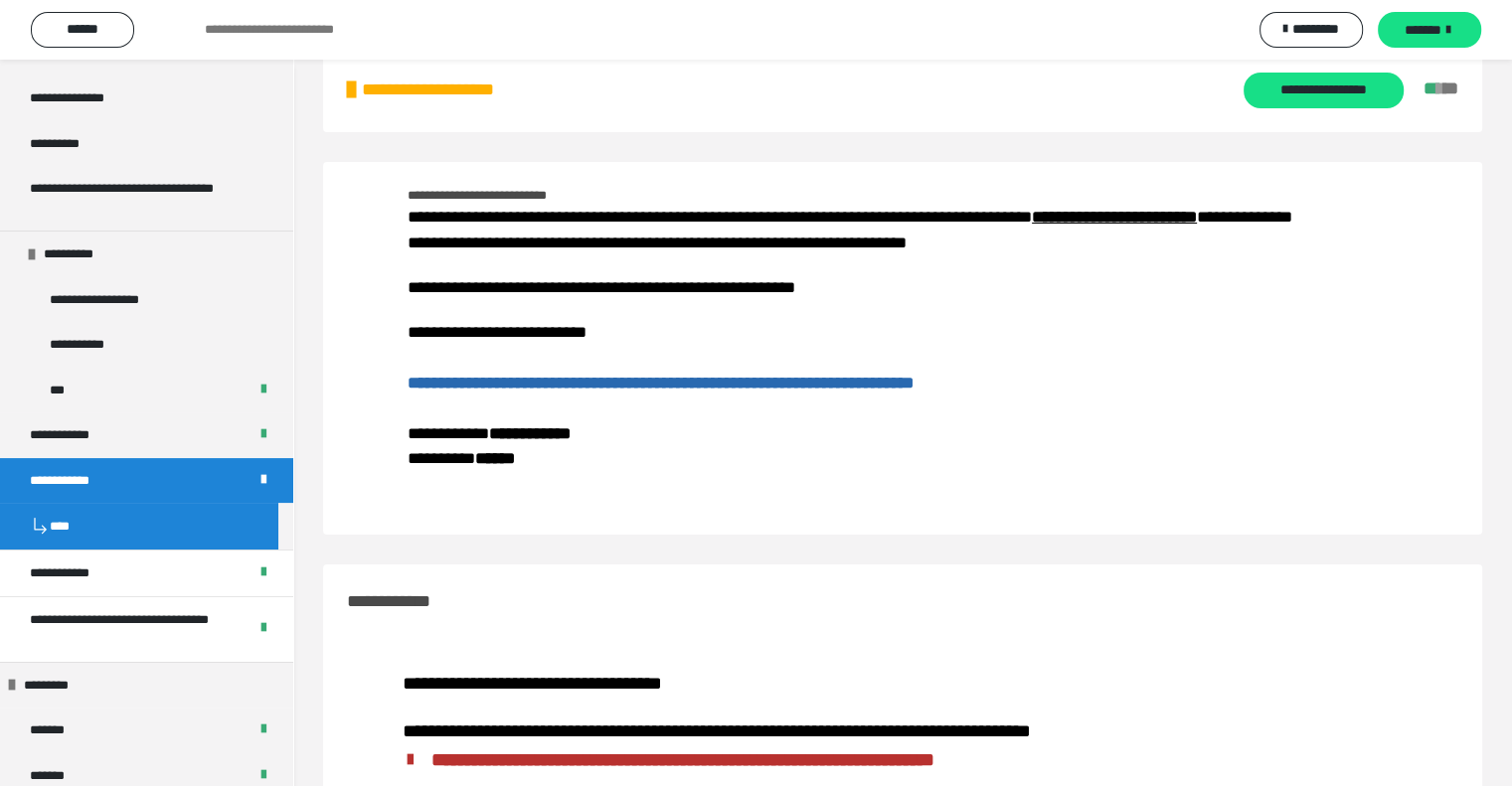 click on "**********" at bounding box center [660, 383] 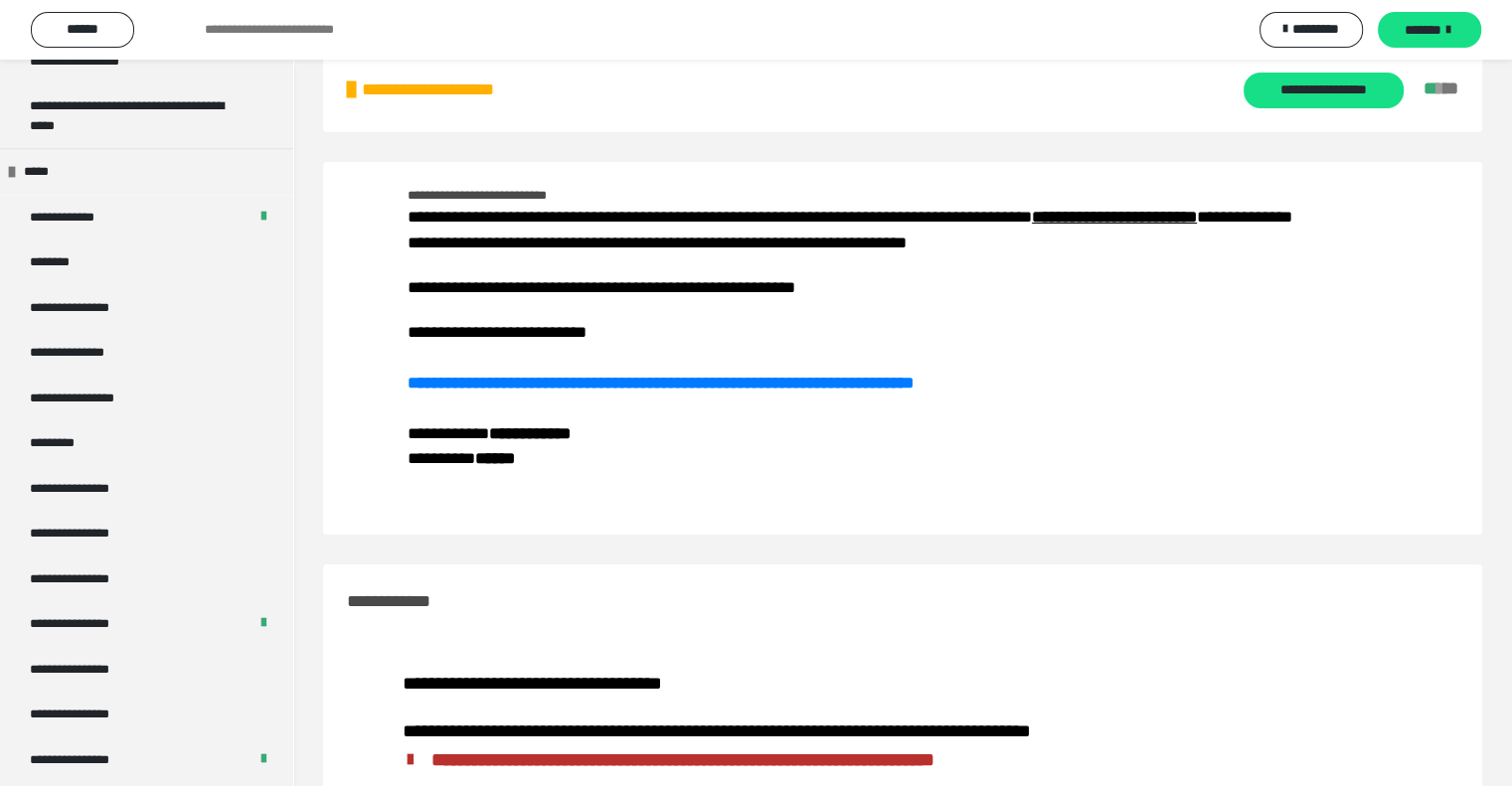 scroll, scrollTop: 2472, scrollLeft: 0, axis: vertical 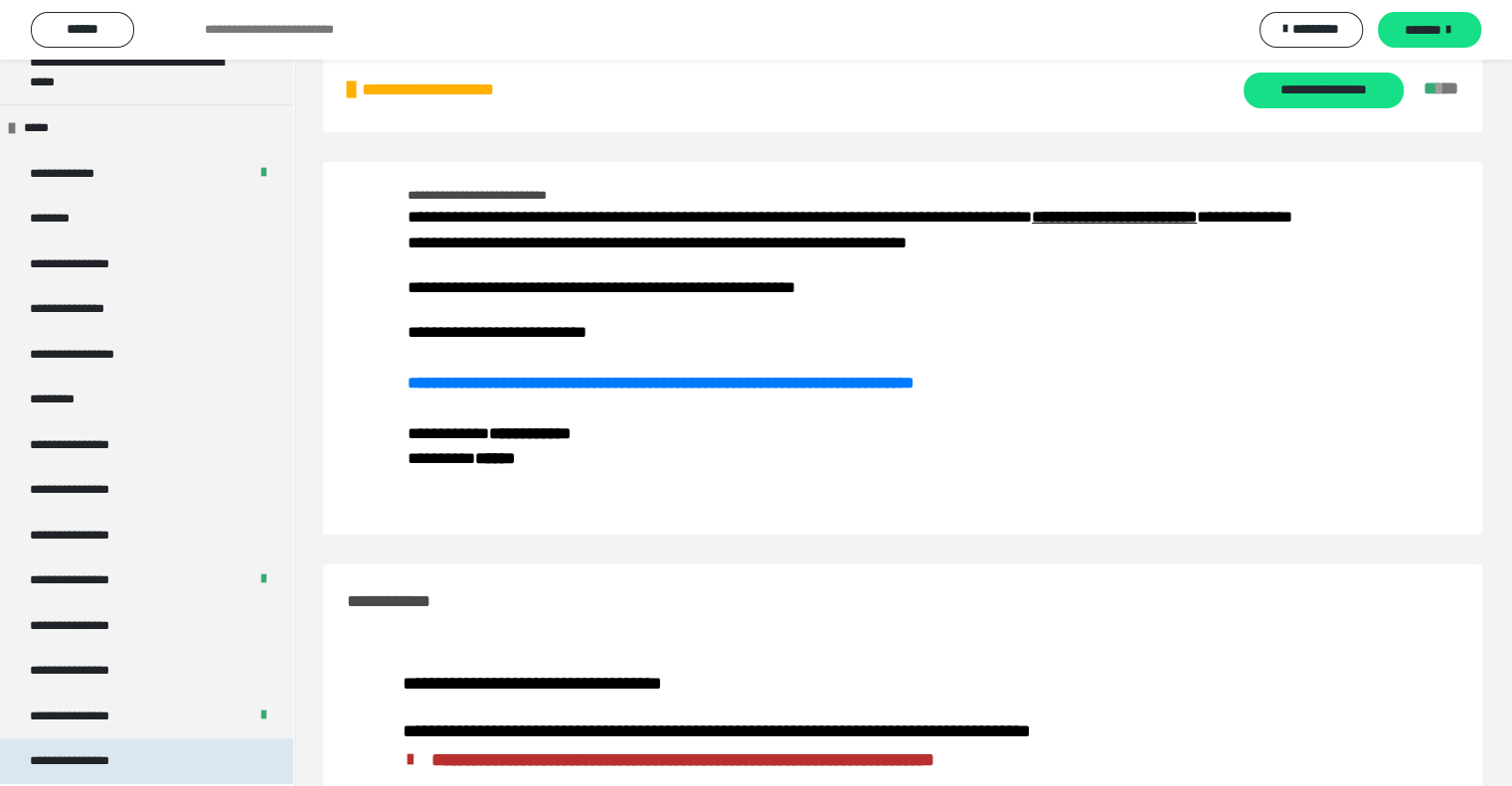 click on "**********" at bounding box center [86, 761] 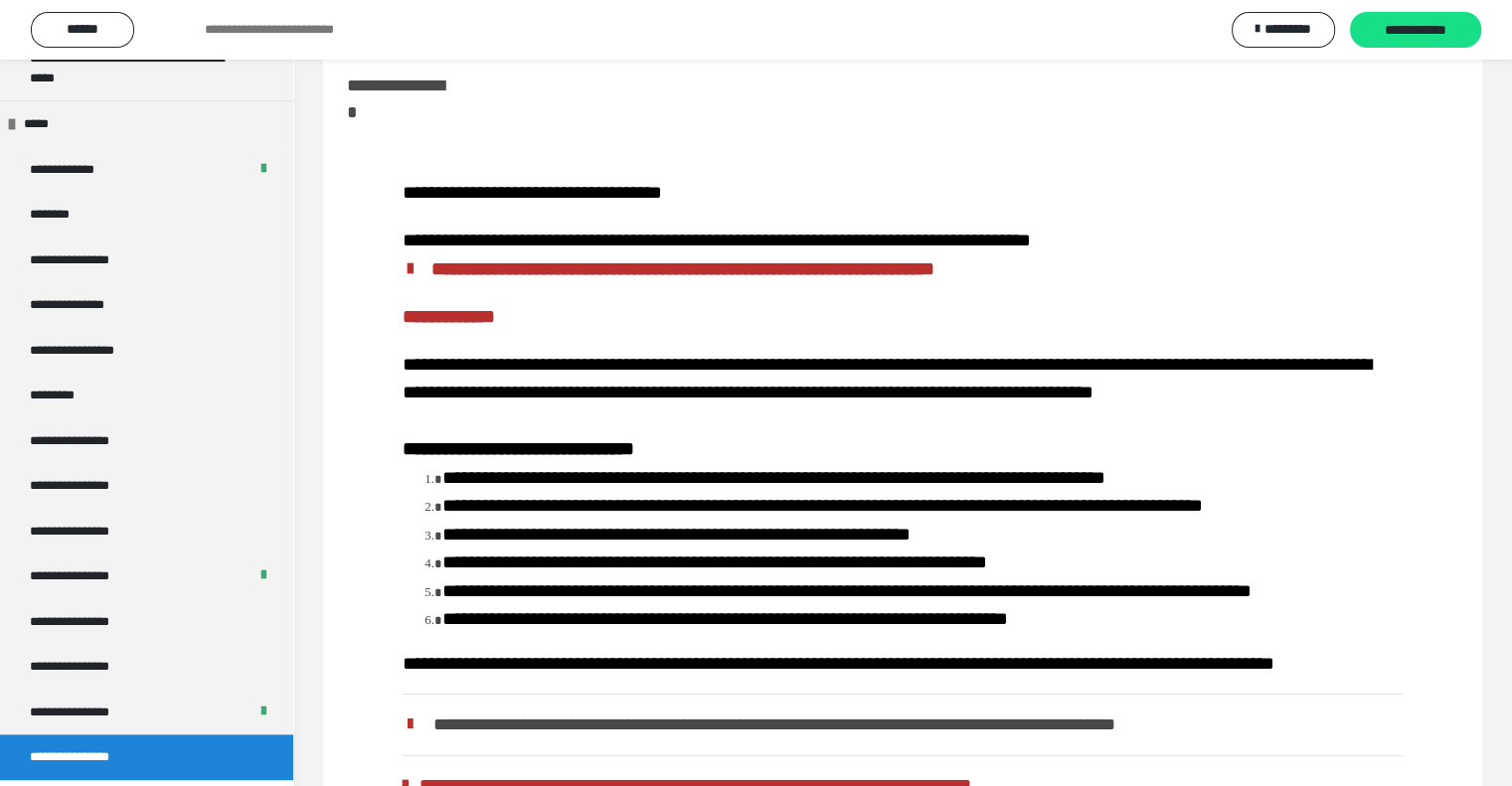 scroll, scrollTop: 0, scrollLeft: 0, axis: both 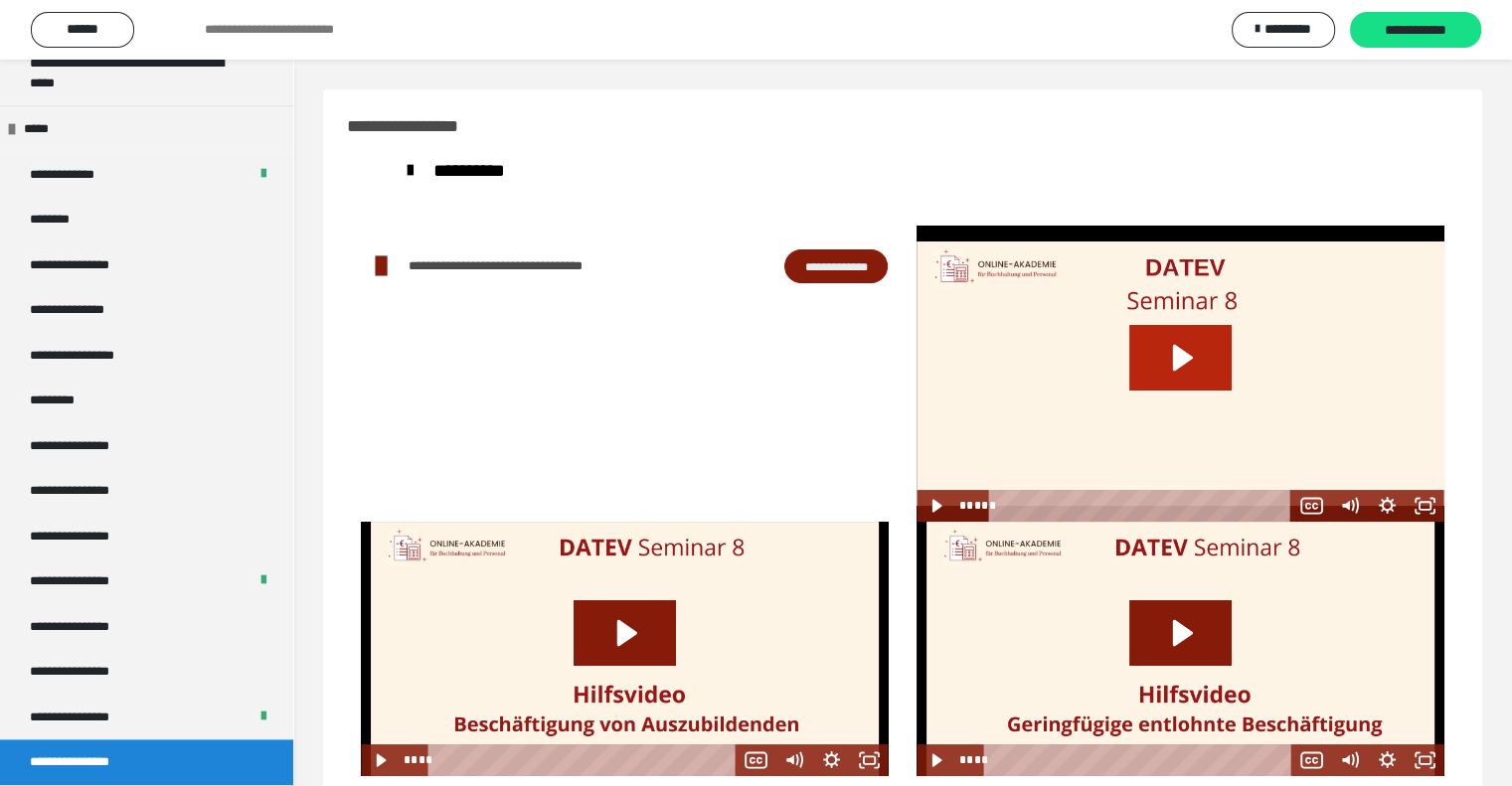 click 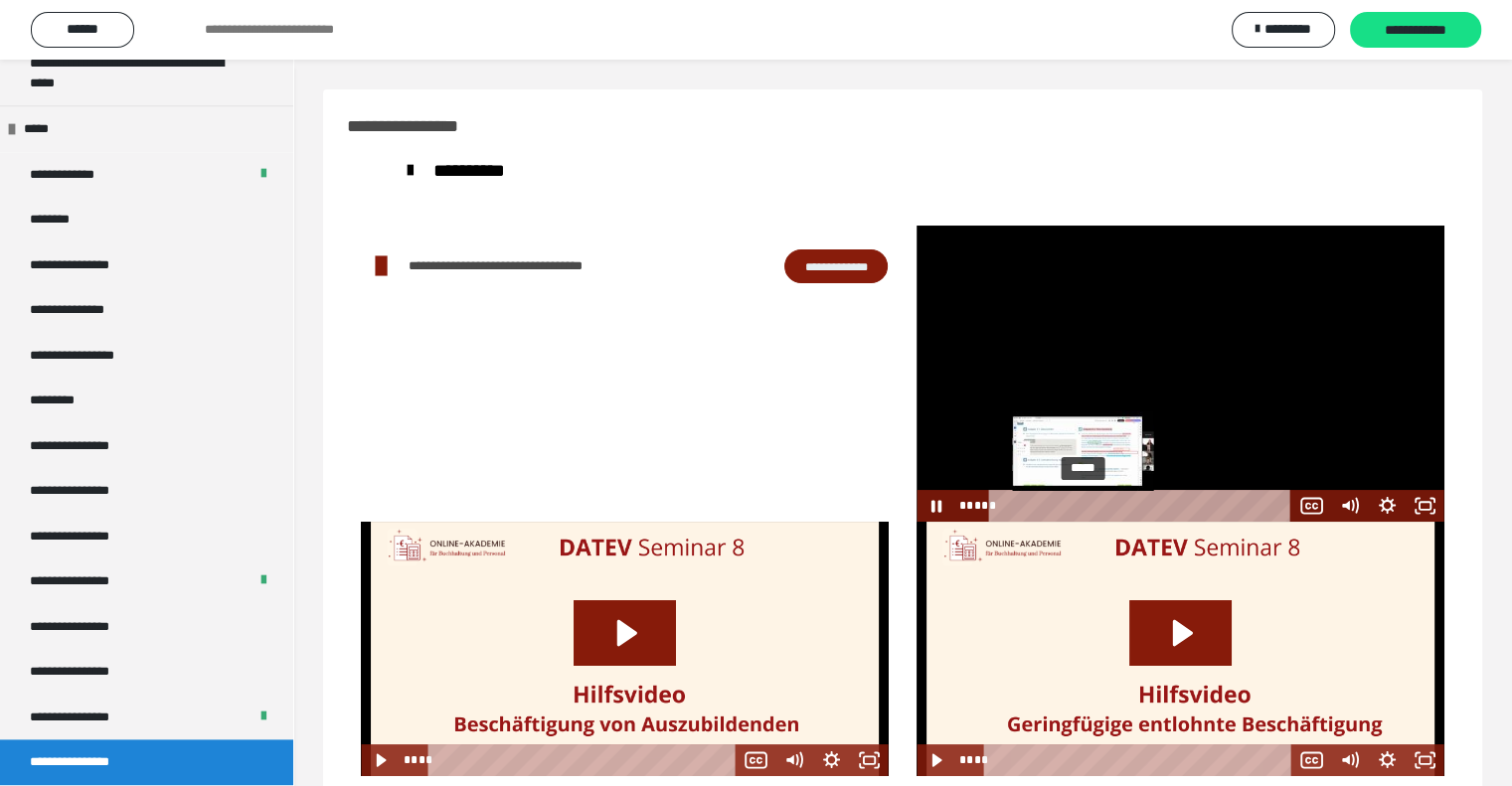 drag, startPoint x: 1004, startPoint y: 509, endPoint x: 1084, endPoint y: 510, distance: 80.00625 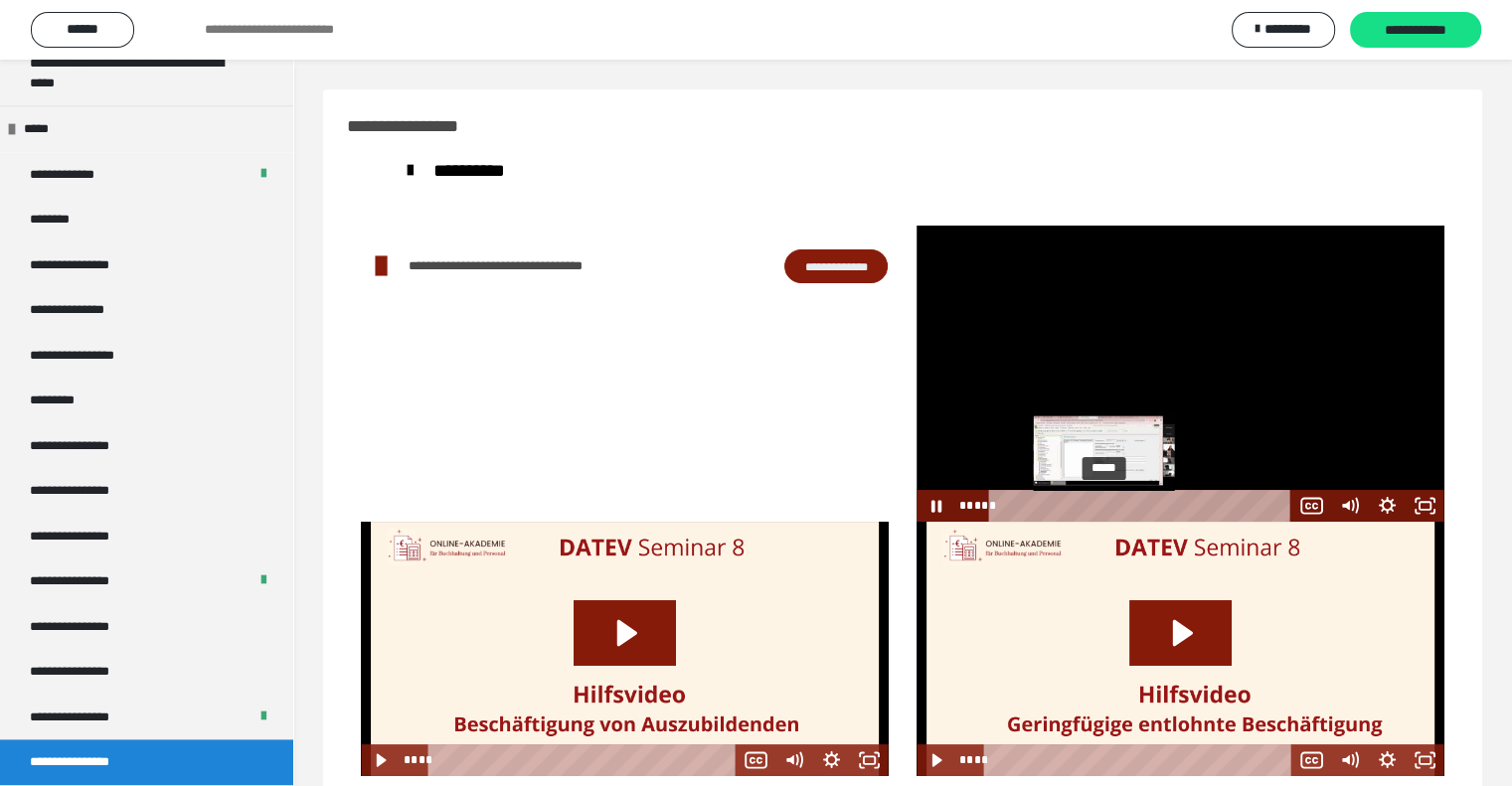 drag, startPoint x: 1086, startPoint y: 509, endPoint x: 1105, endPoint y: 504, distance: 19.646883 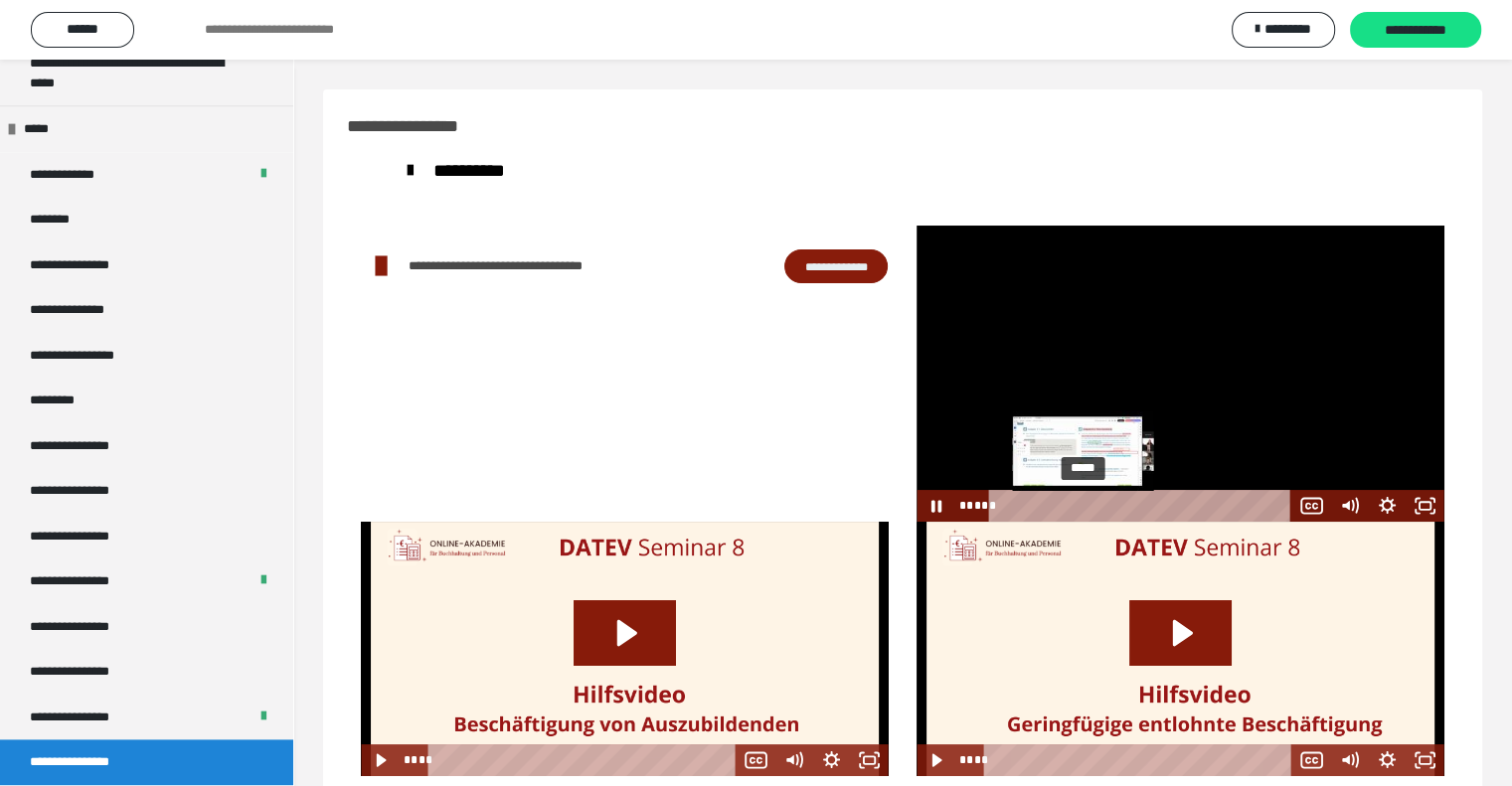 click on "*****" at bounding box center [1143, 506] 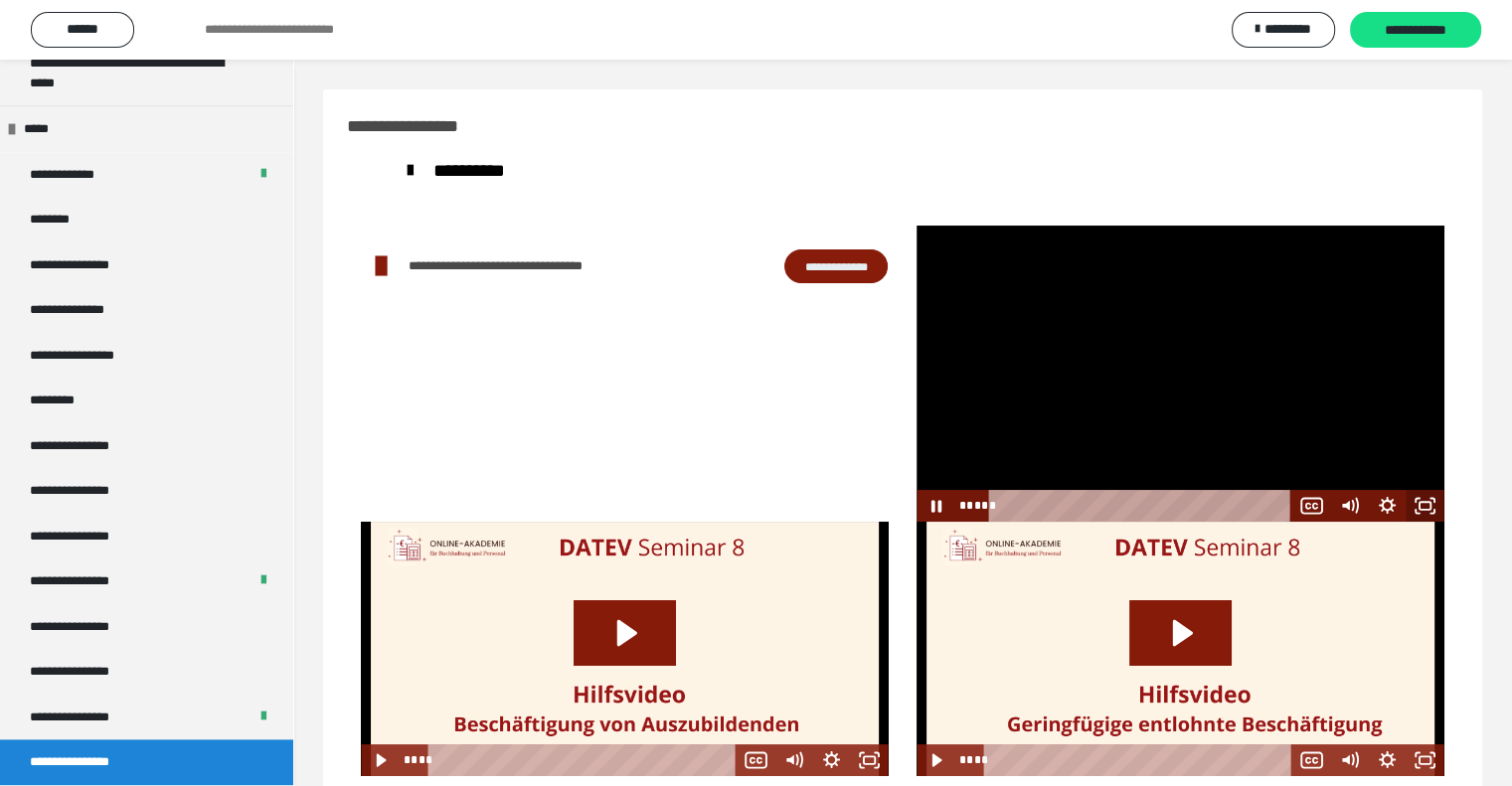 click 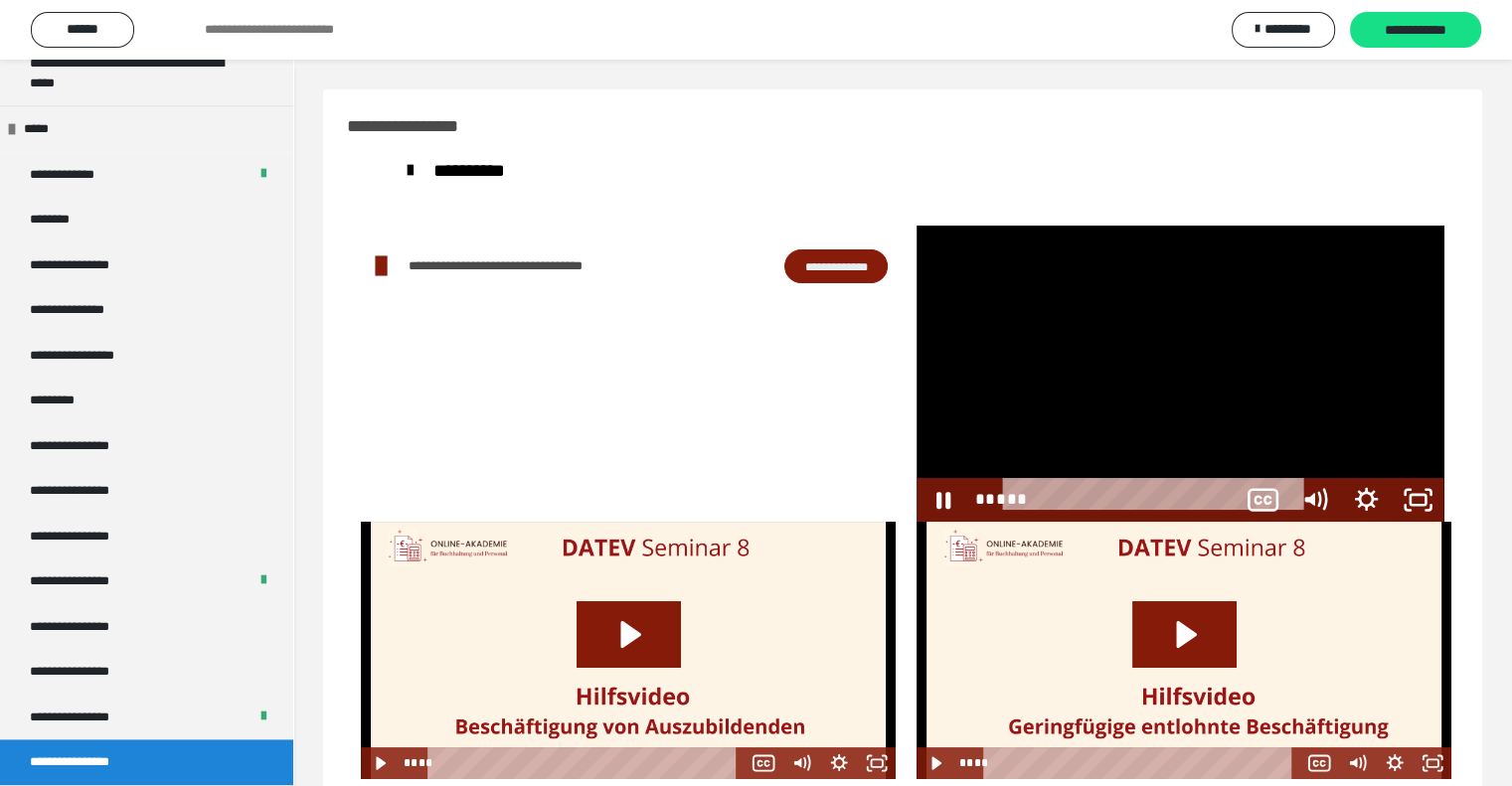 scroll, scrollTop: 2258, scrollLeft: 0, axis: vertical 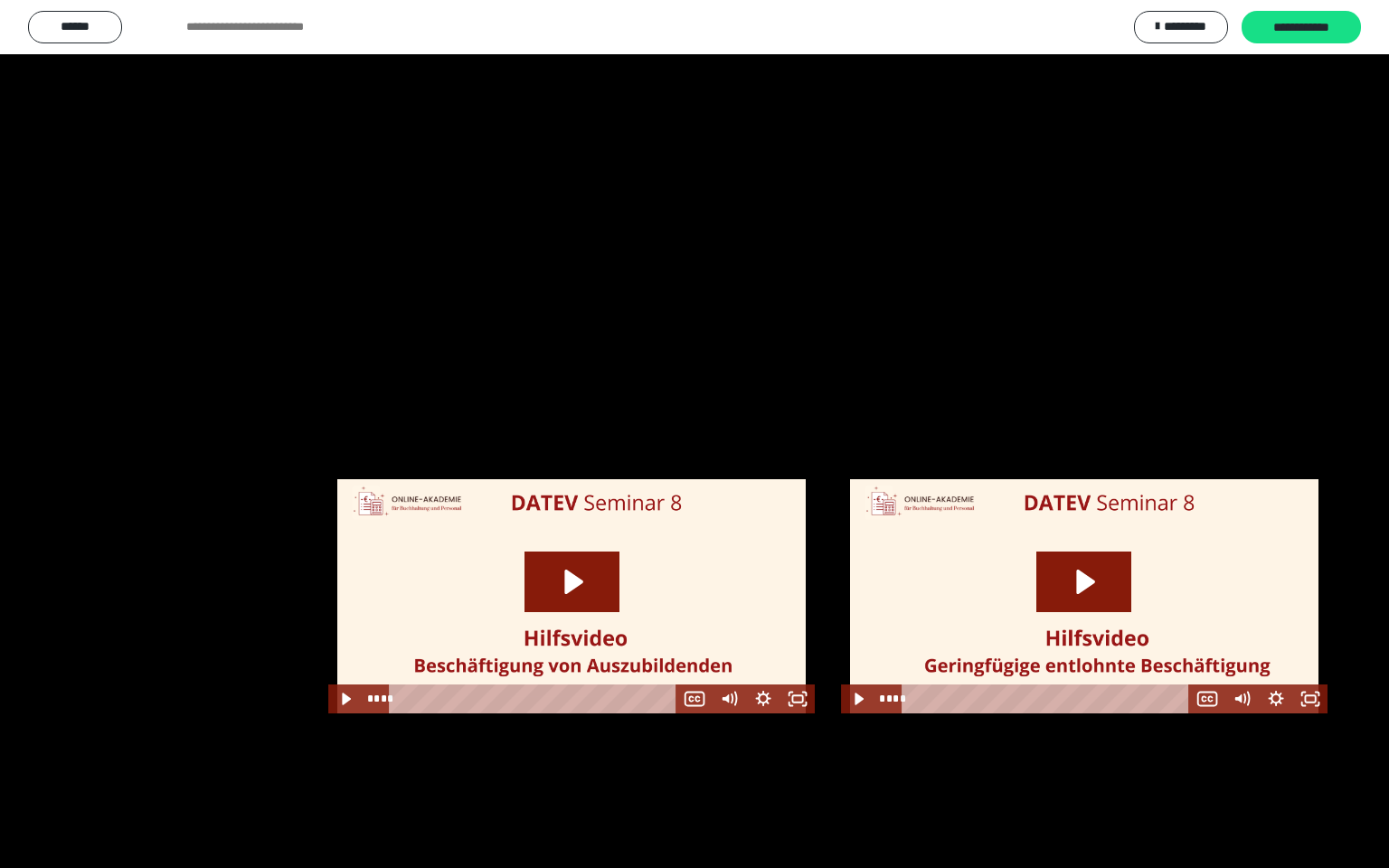 type 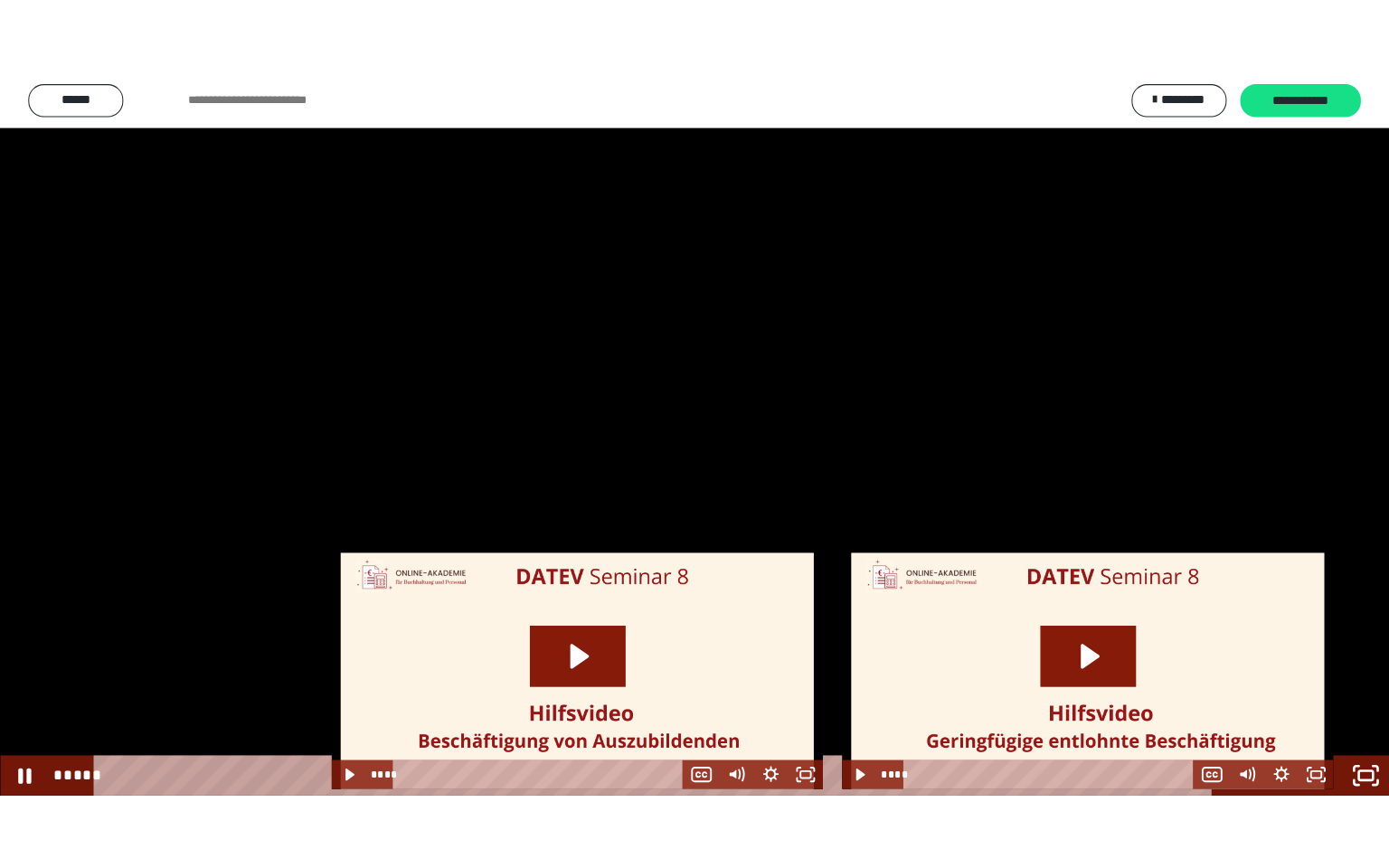 scroll, scrollTop: 2206, scrollLeft: 0, axis: vertical 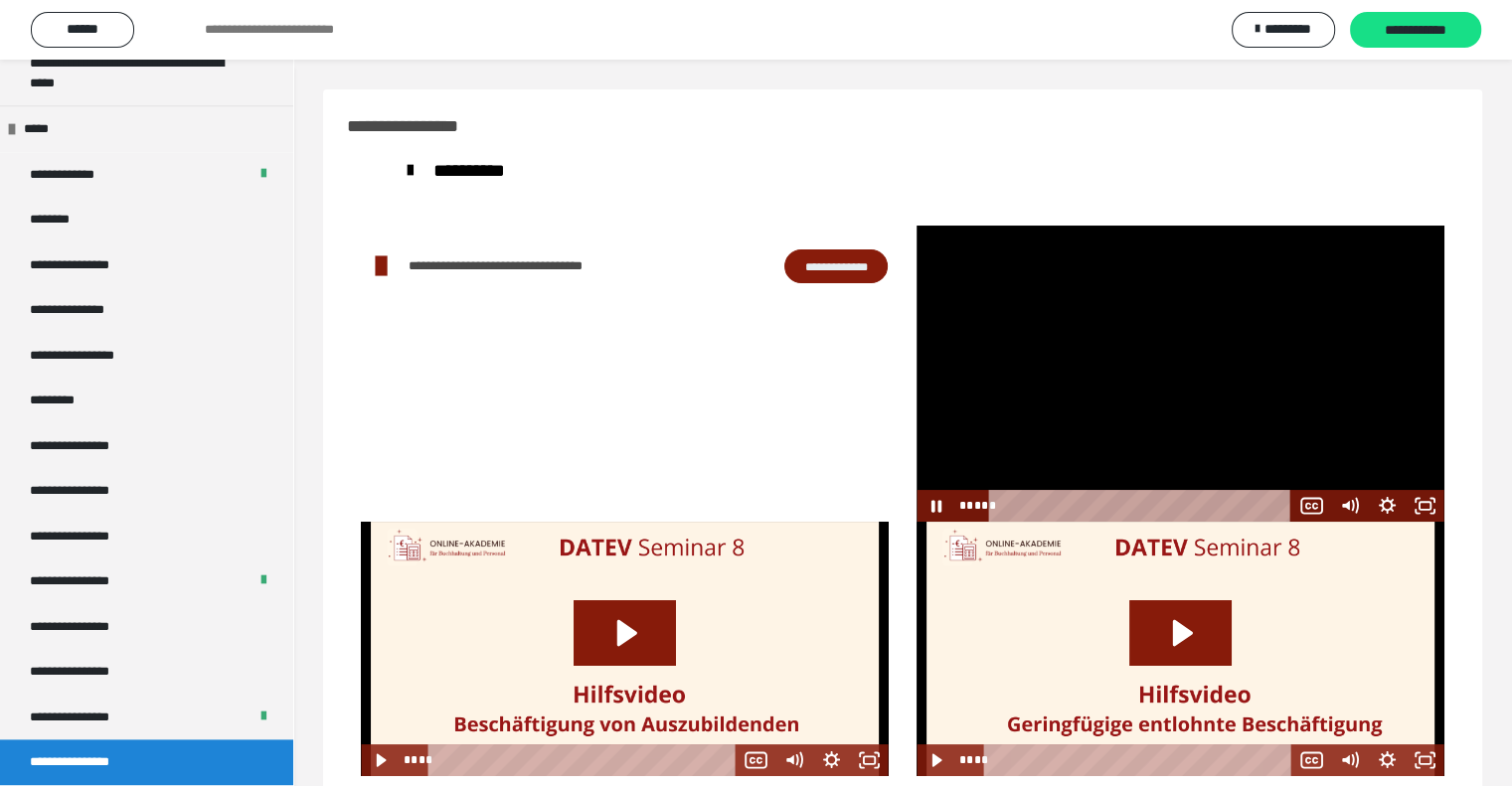 click at bounding box center (1426, 506) 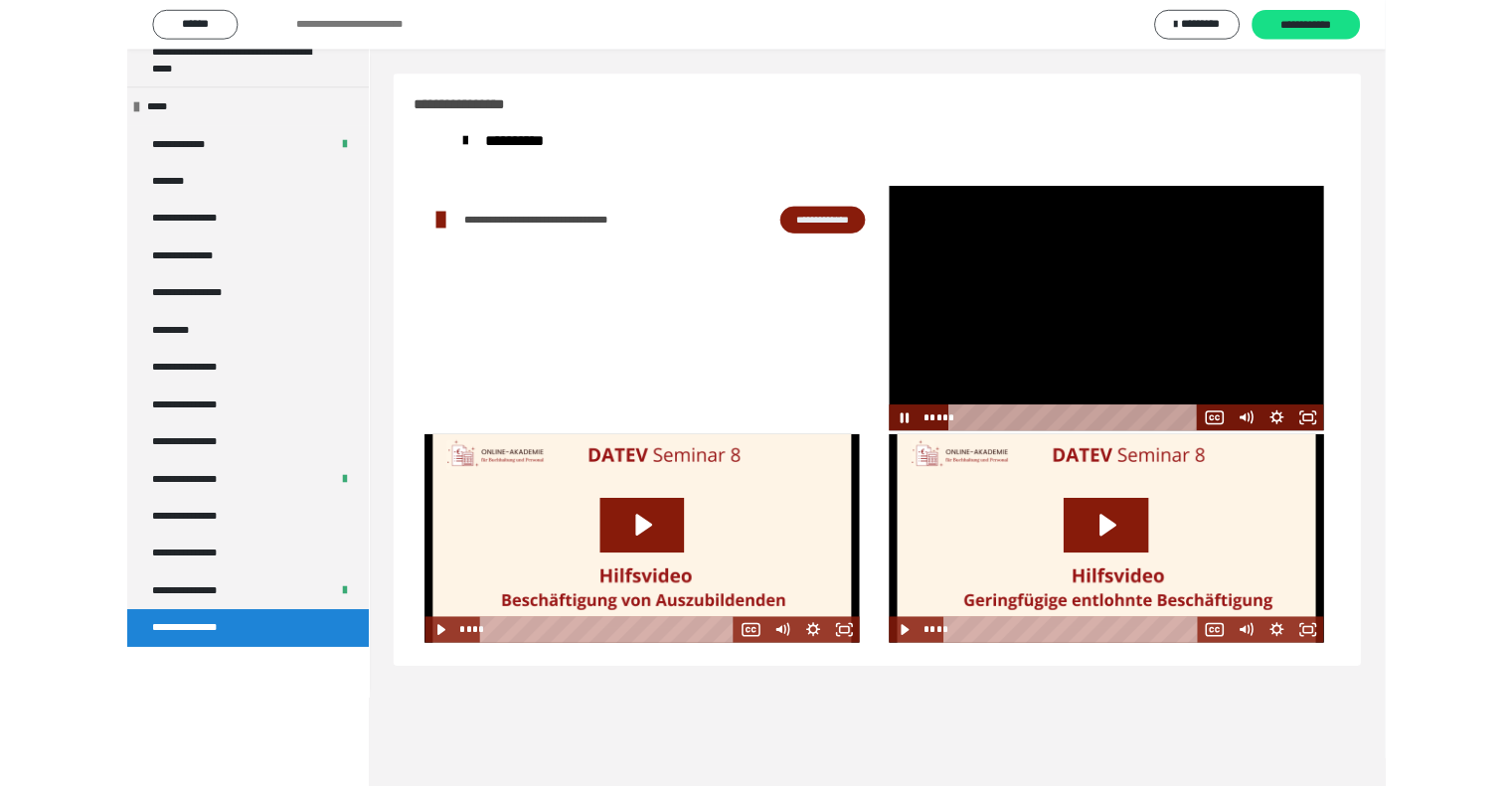 scroll, scrollTop: 2258, scrollLeft: 0, axis: vertical 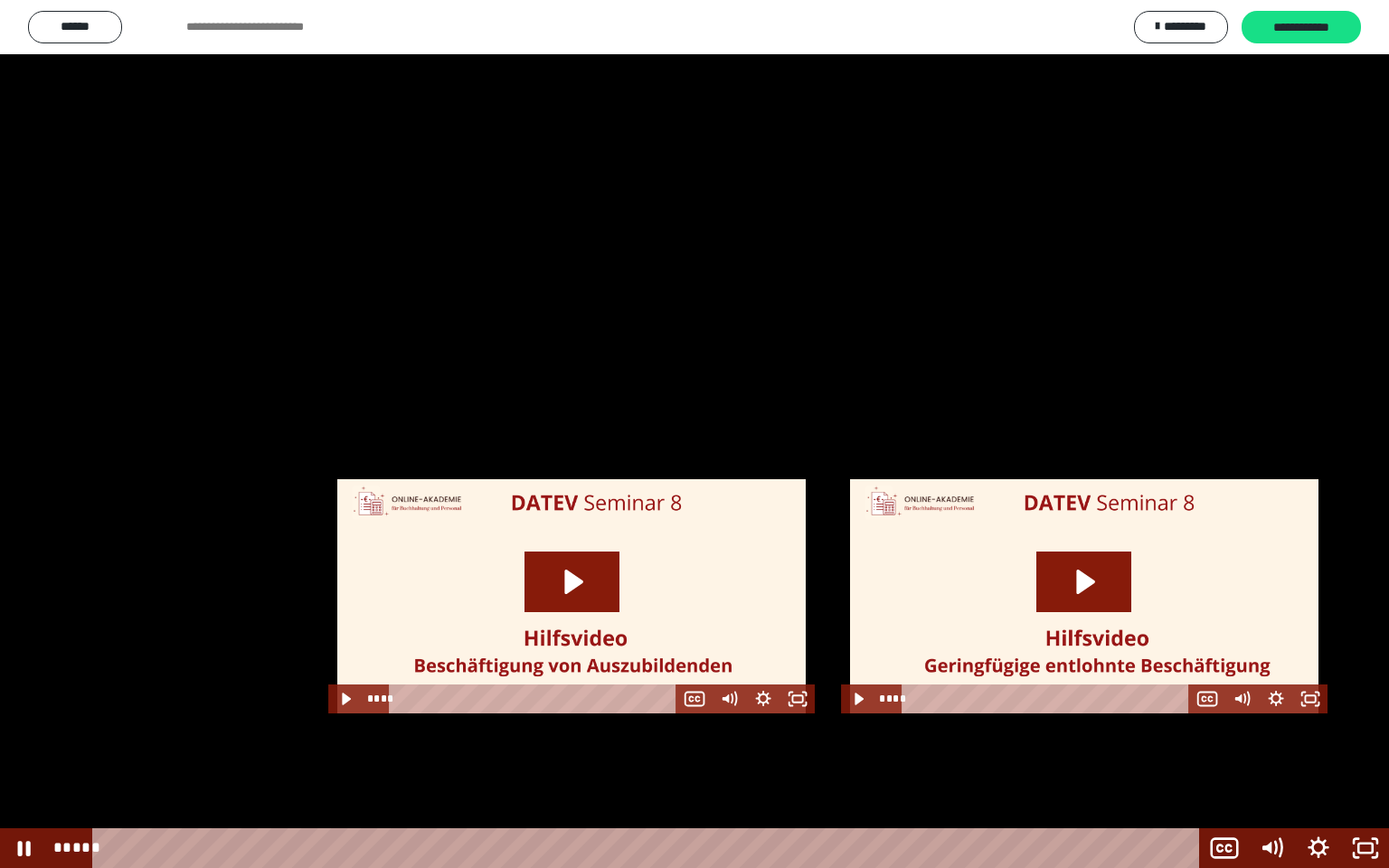 click at bounding box center [694, 434] 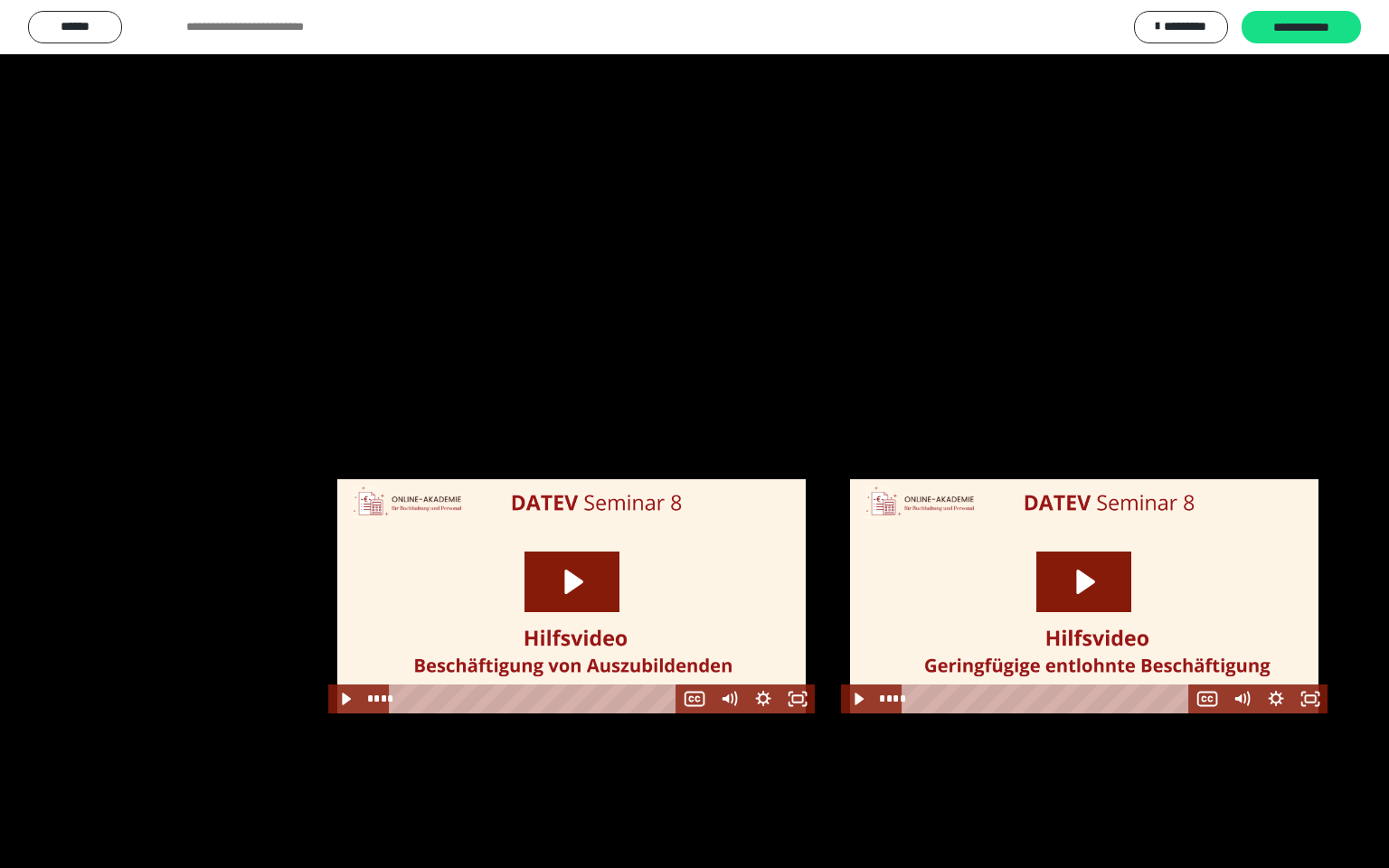 type 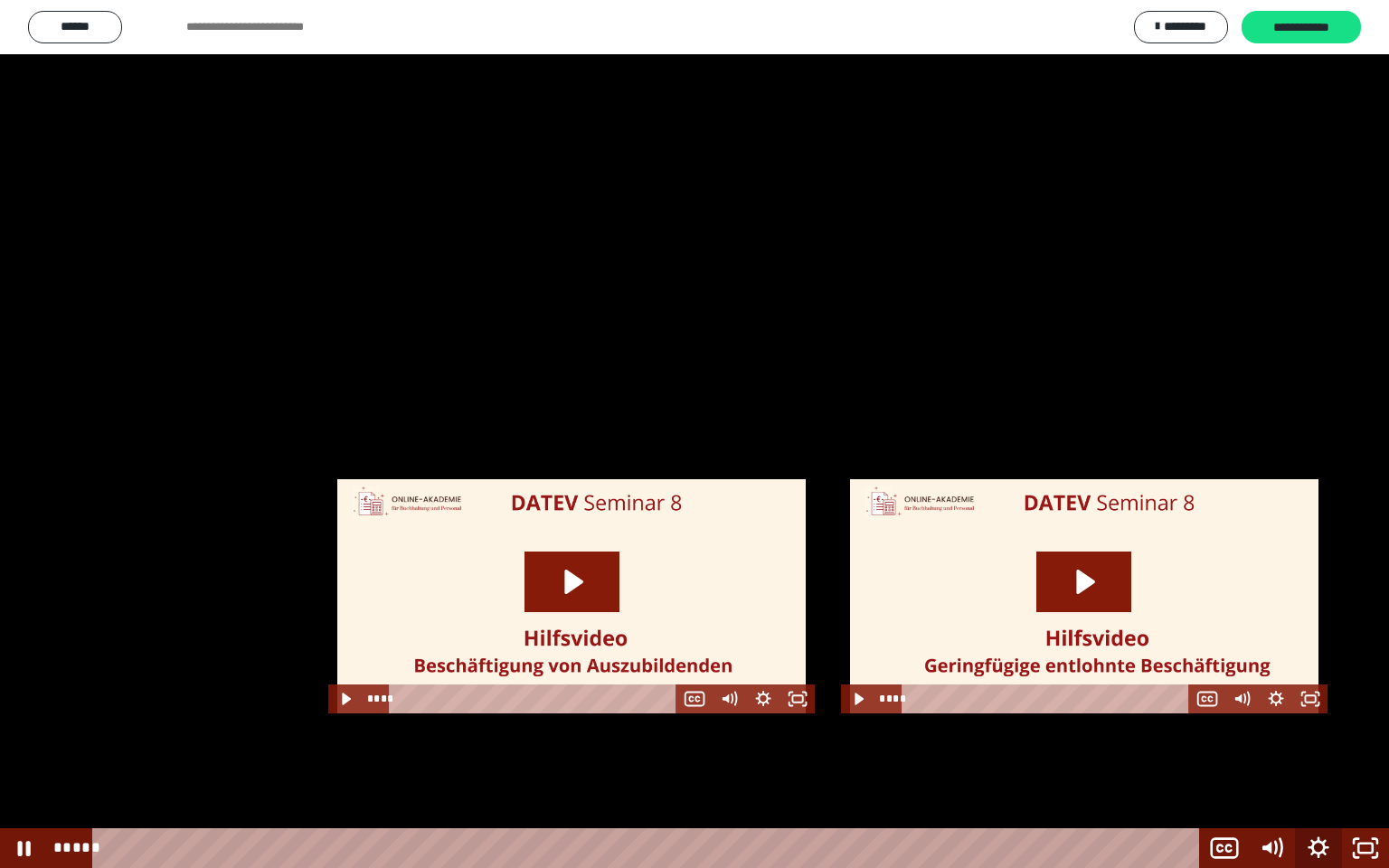 click 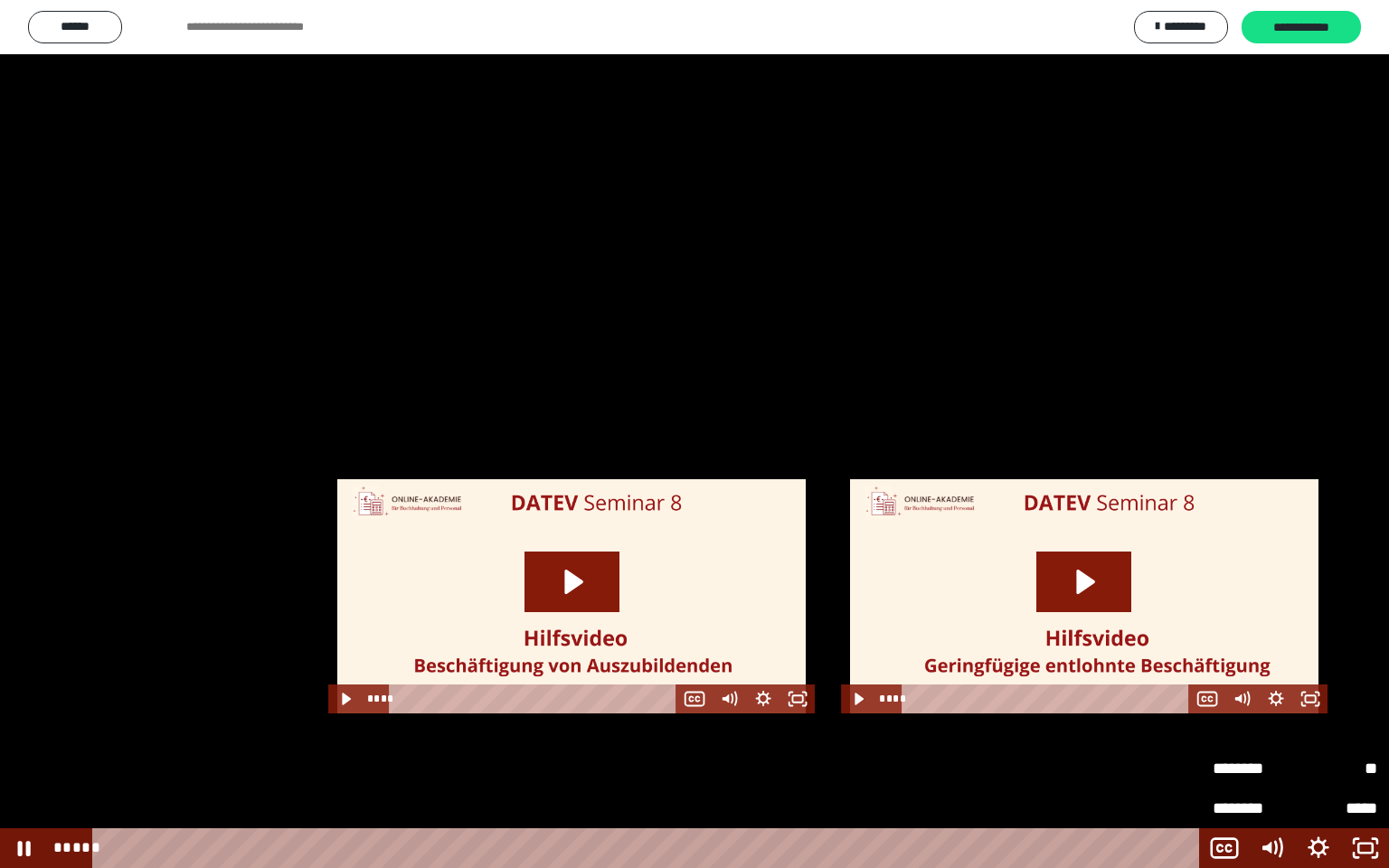 click on "**" at bounding box center (1336, 769) 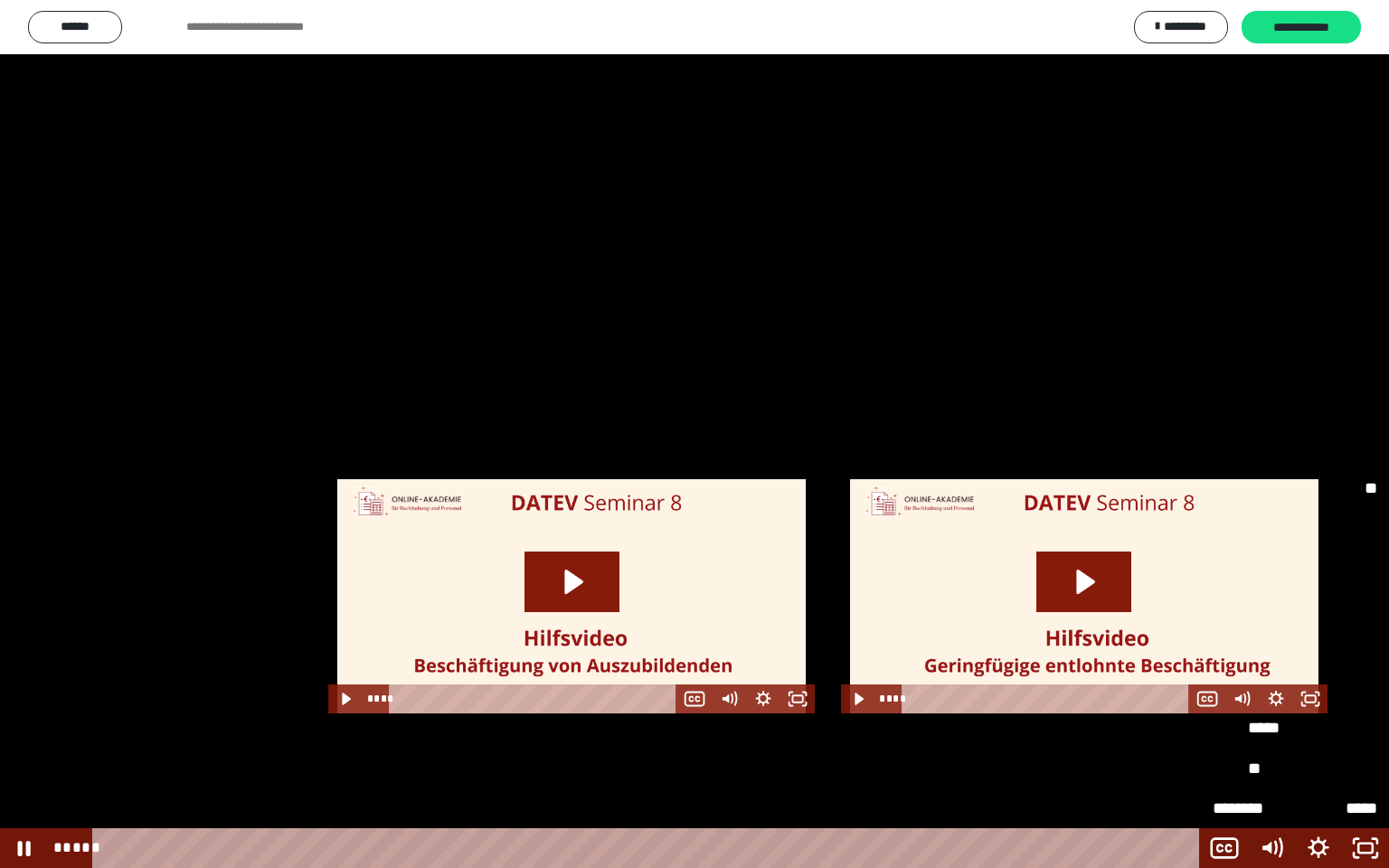 click on "*****" at bounding box center (1295, 649) 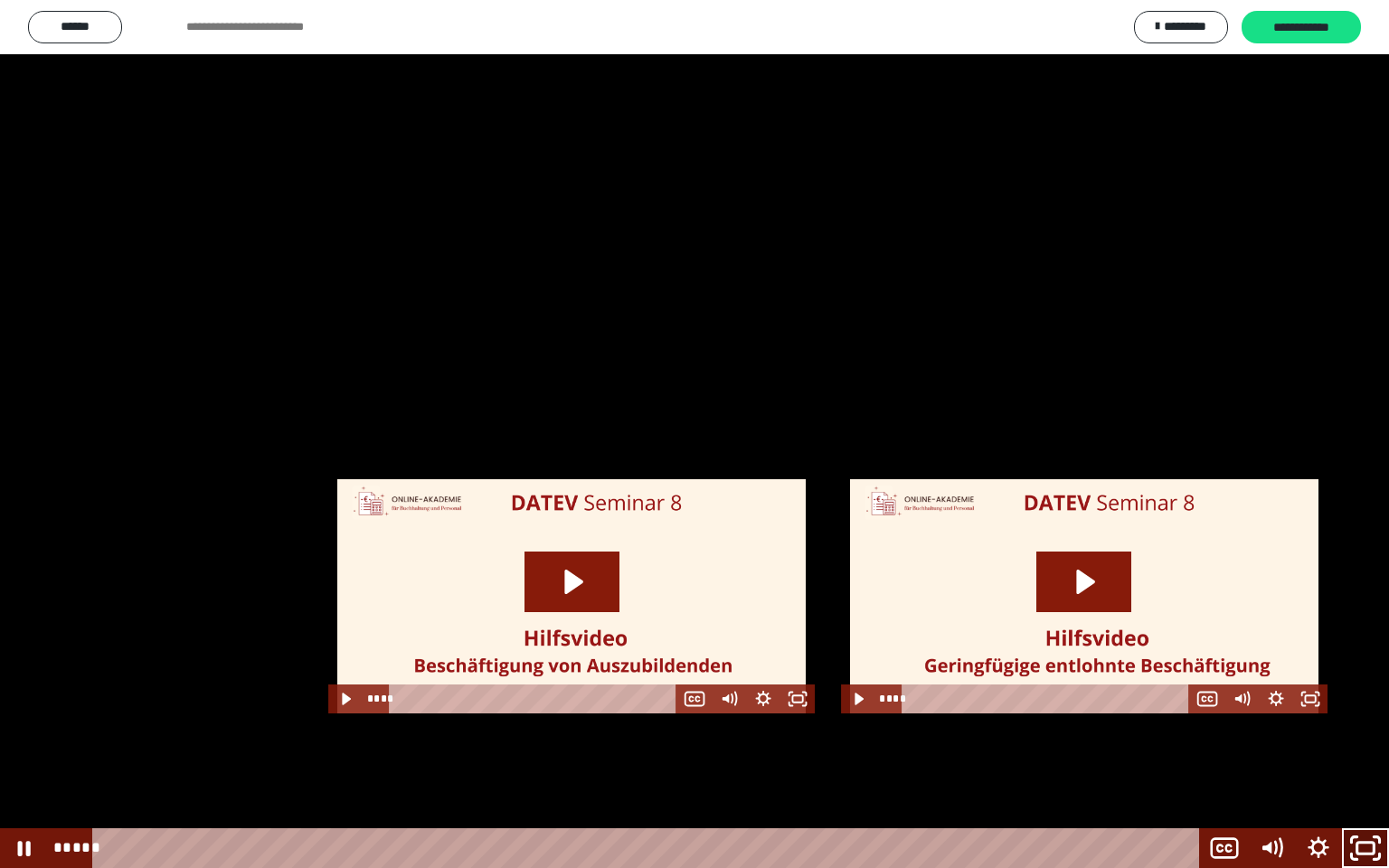 click 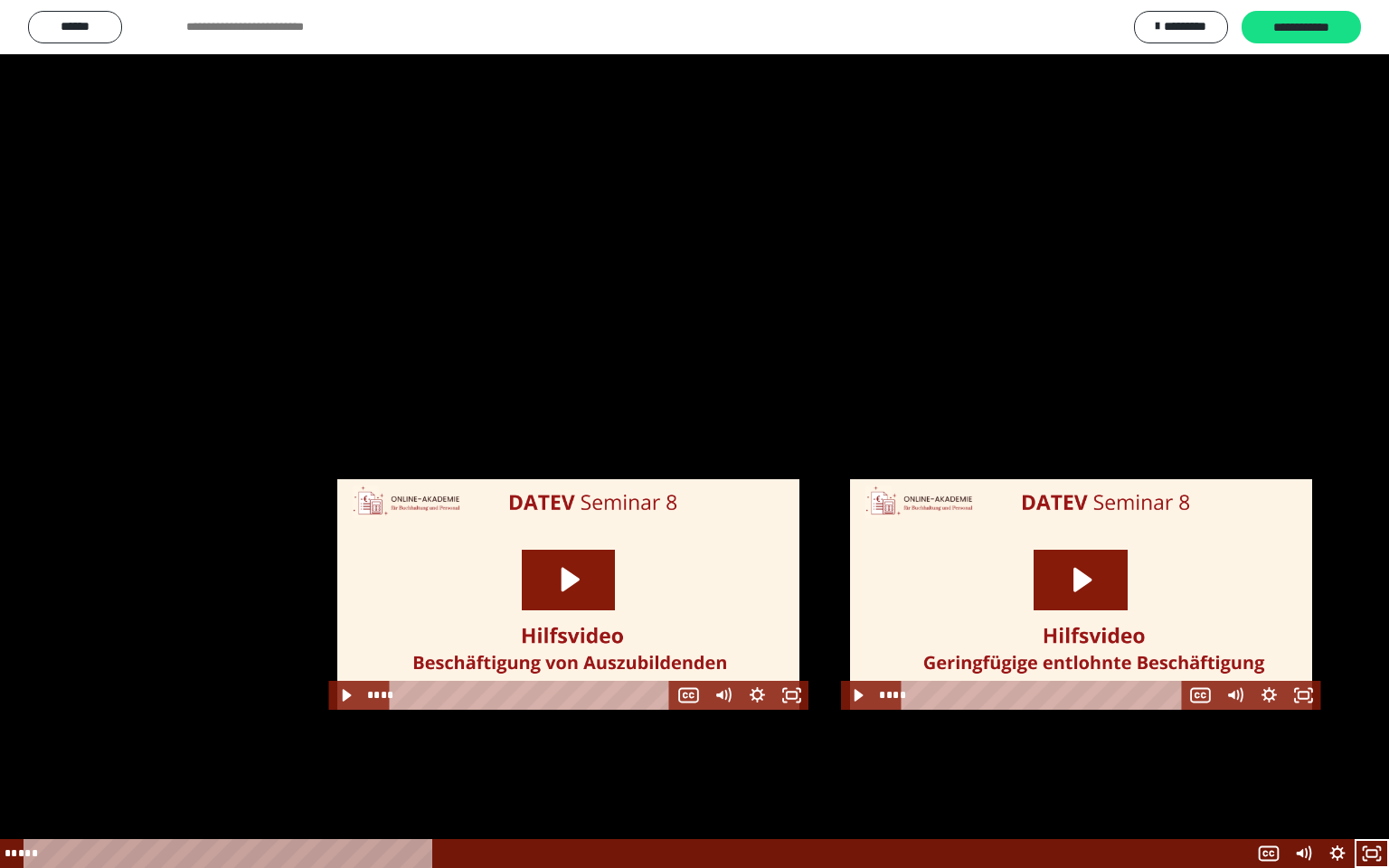 scroll, scrollTop: 2206, scrollLeft: 0, axis: vertical 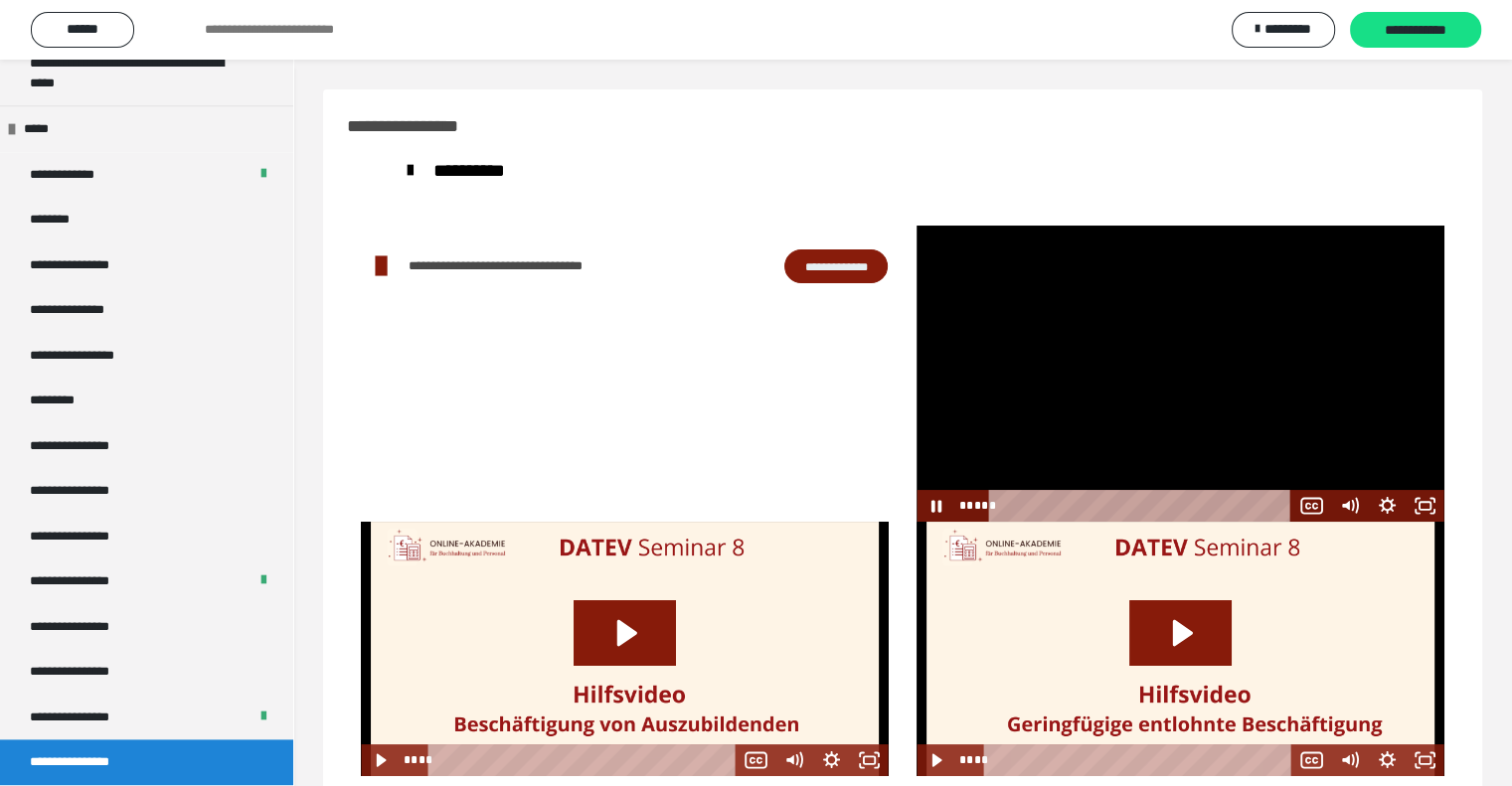 click at bounding box center (1180, 374) 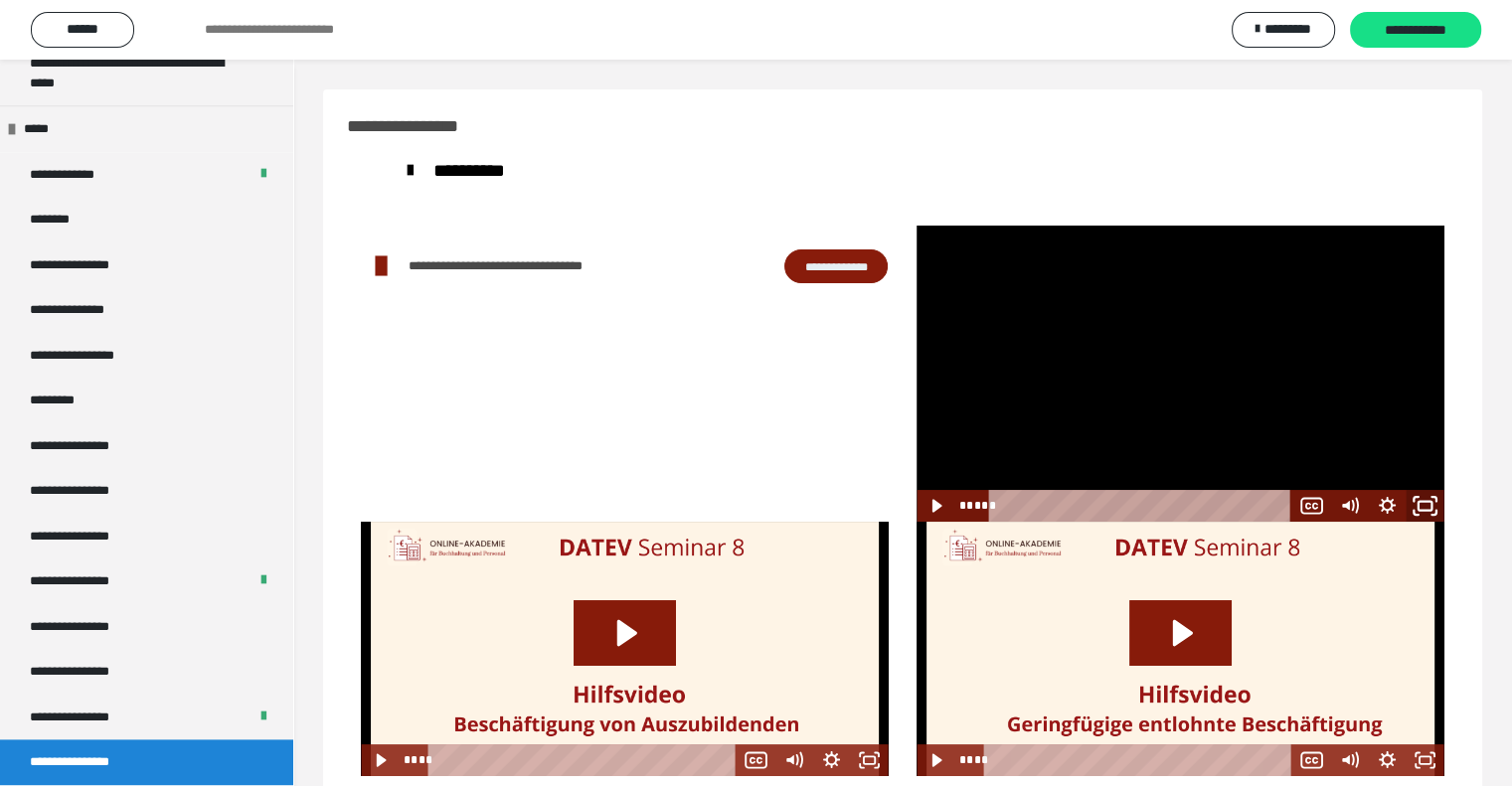click 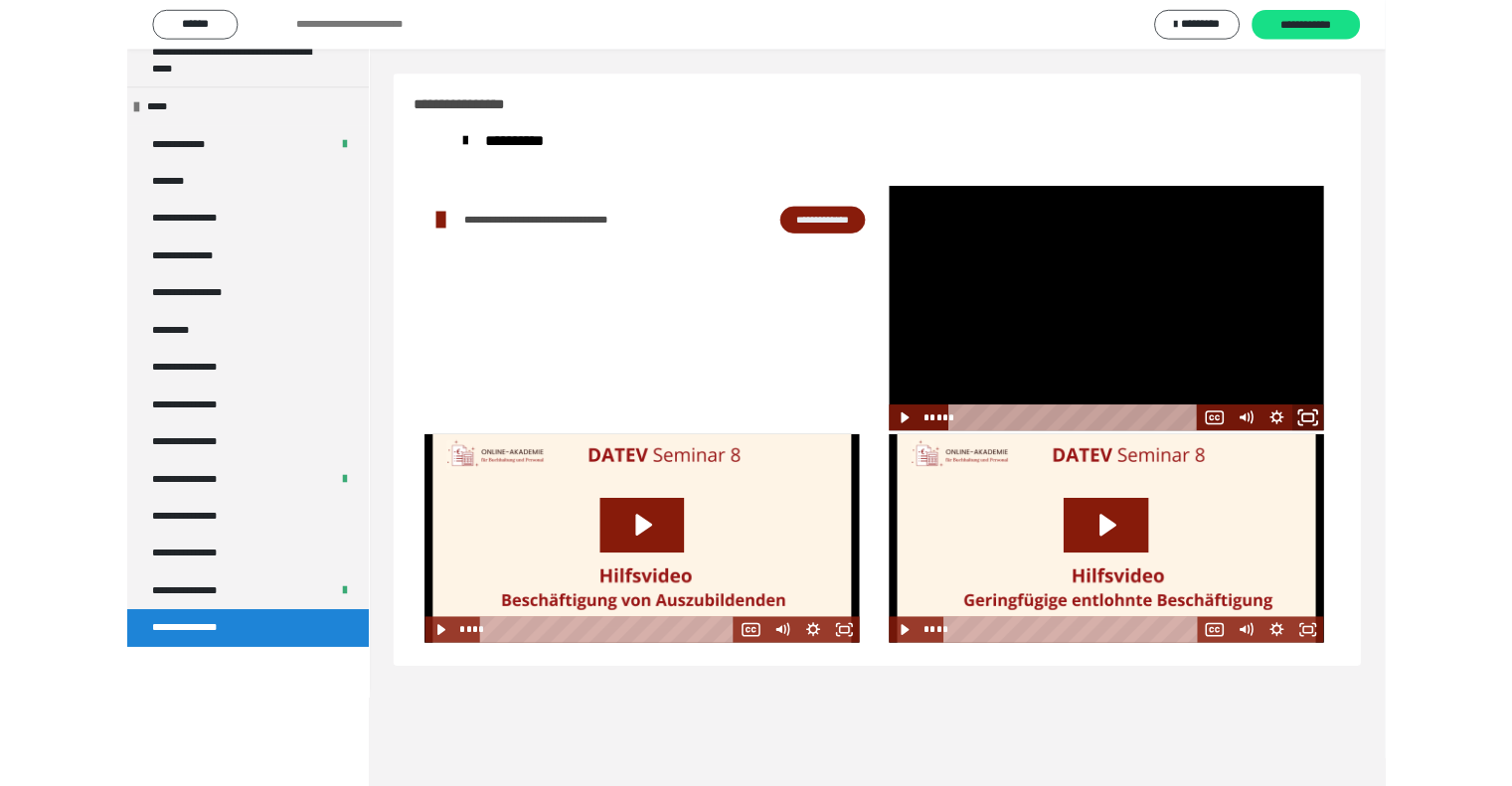 scroll, scrollTop: 2258, scrollLeft: 0, axis: vertical 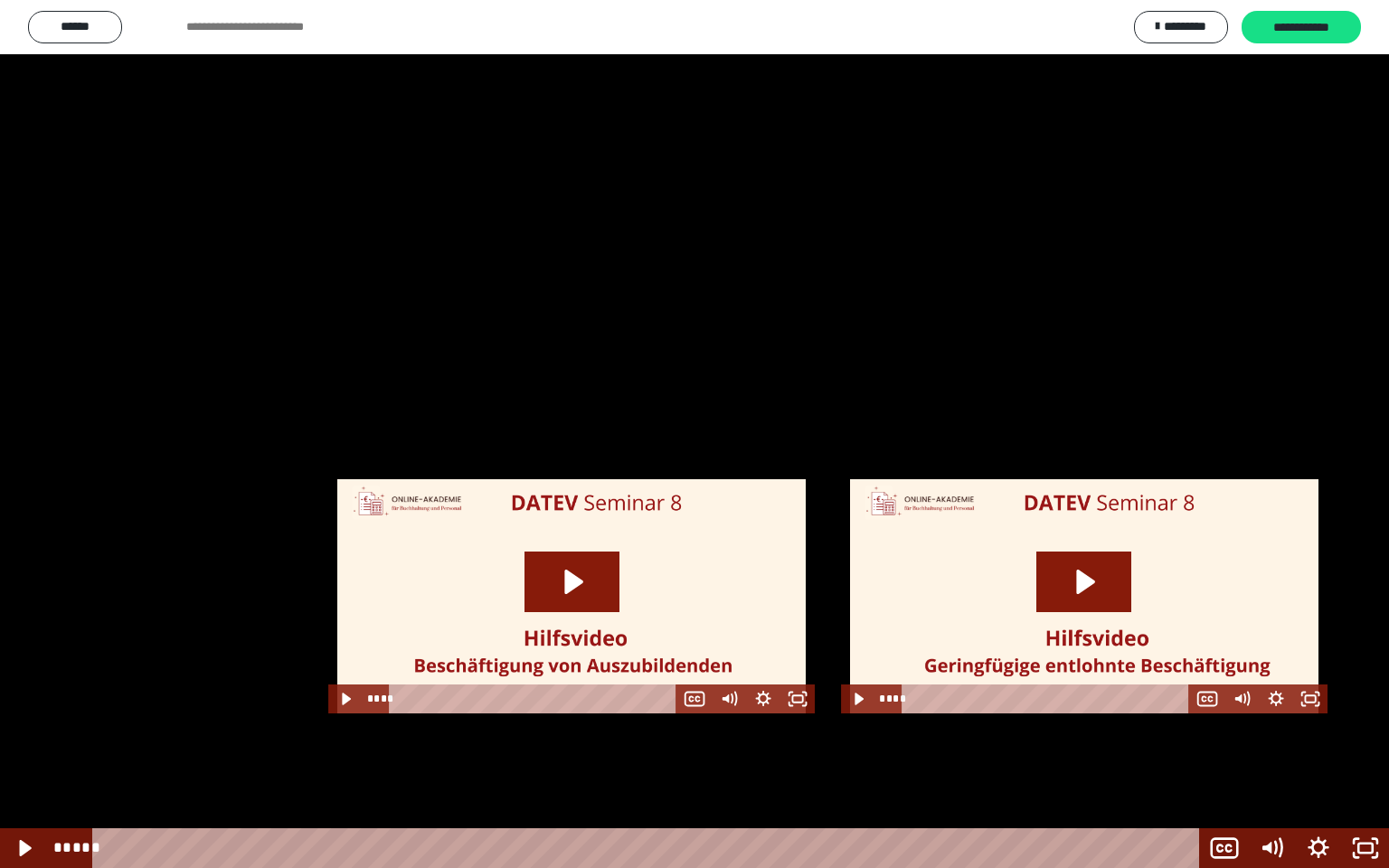 click at bounding box center (694, 434) 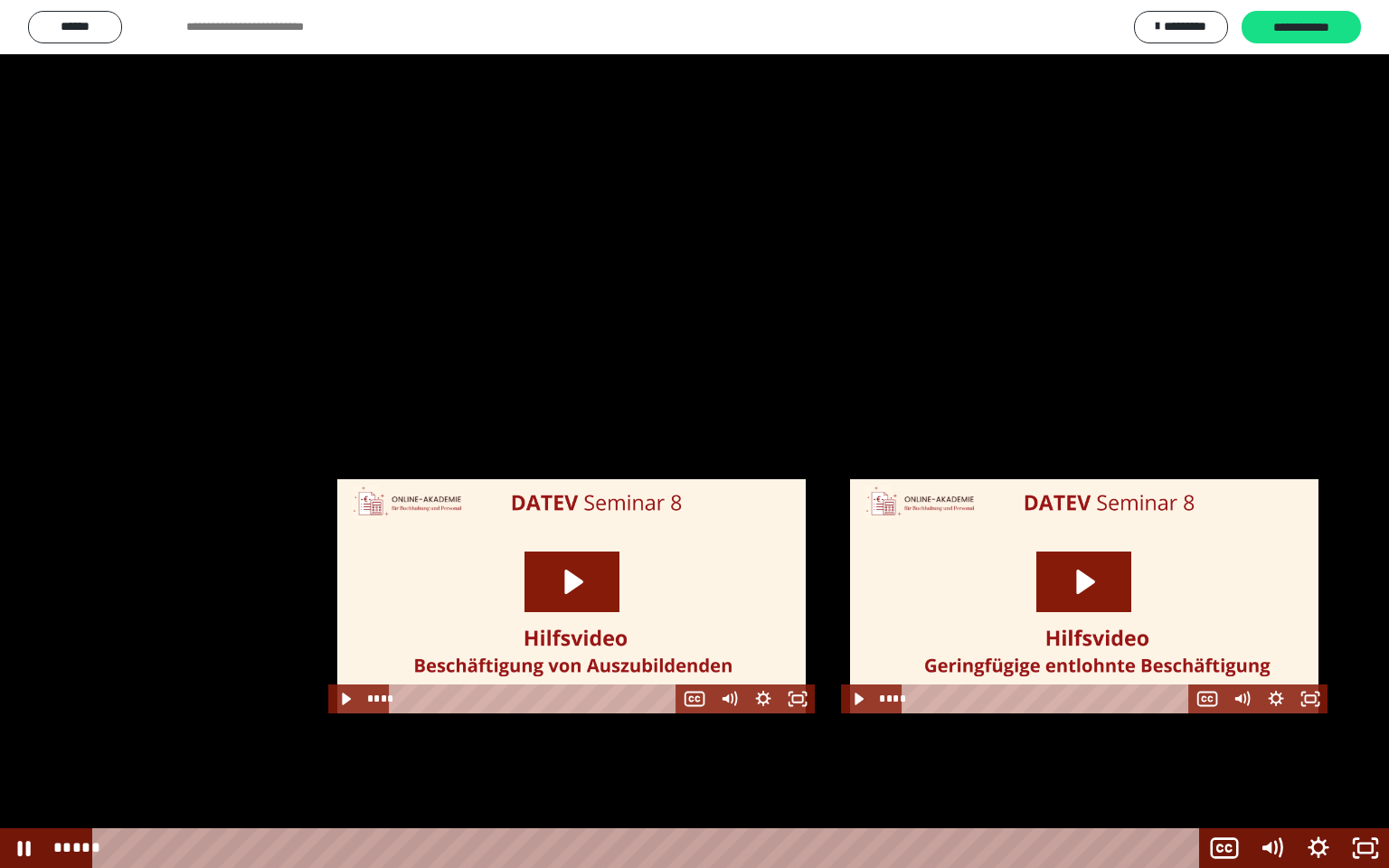 click at bounding box center [0, 0] 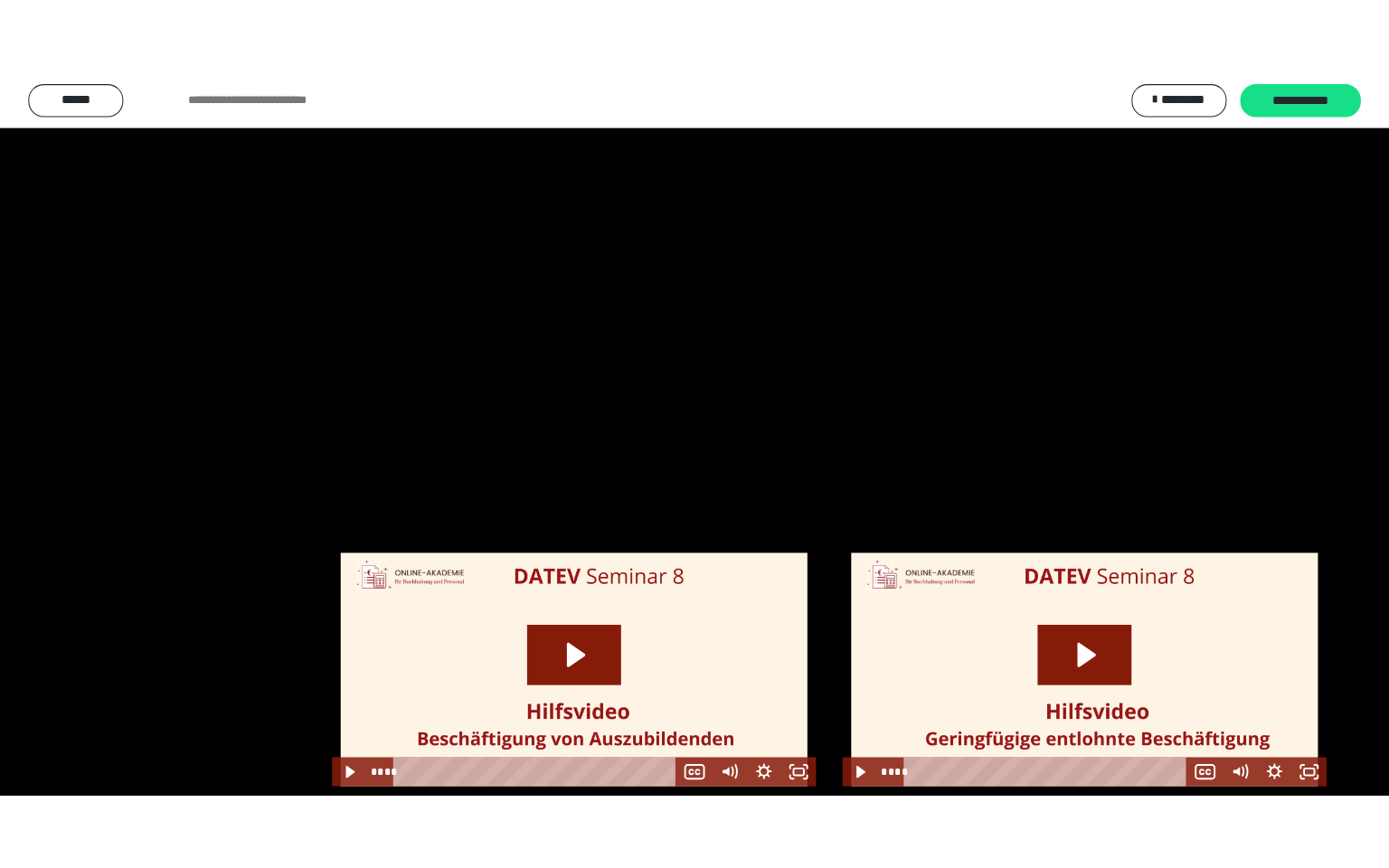 scroll, scrollTop: 2206, scrollLeft: 0, axis: vertical 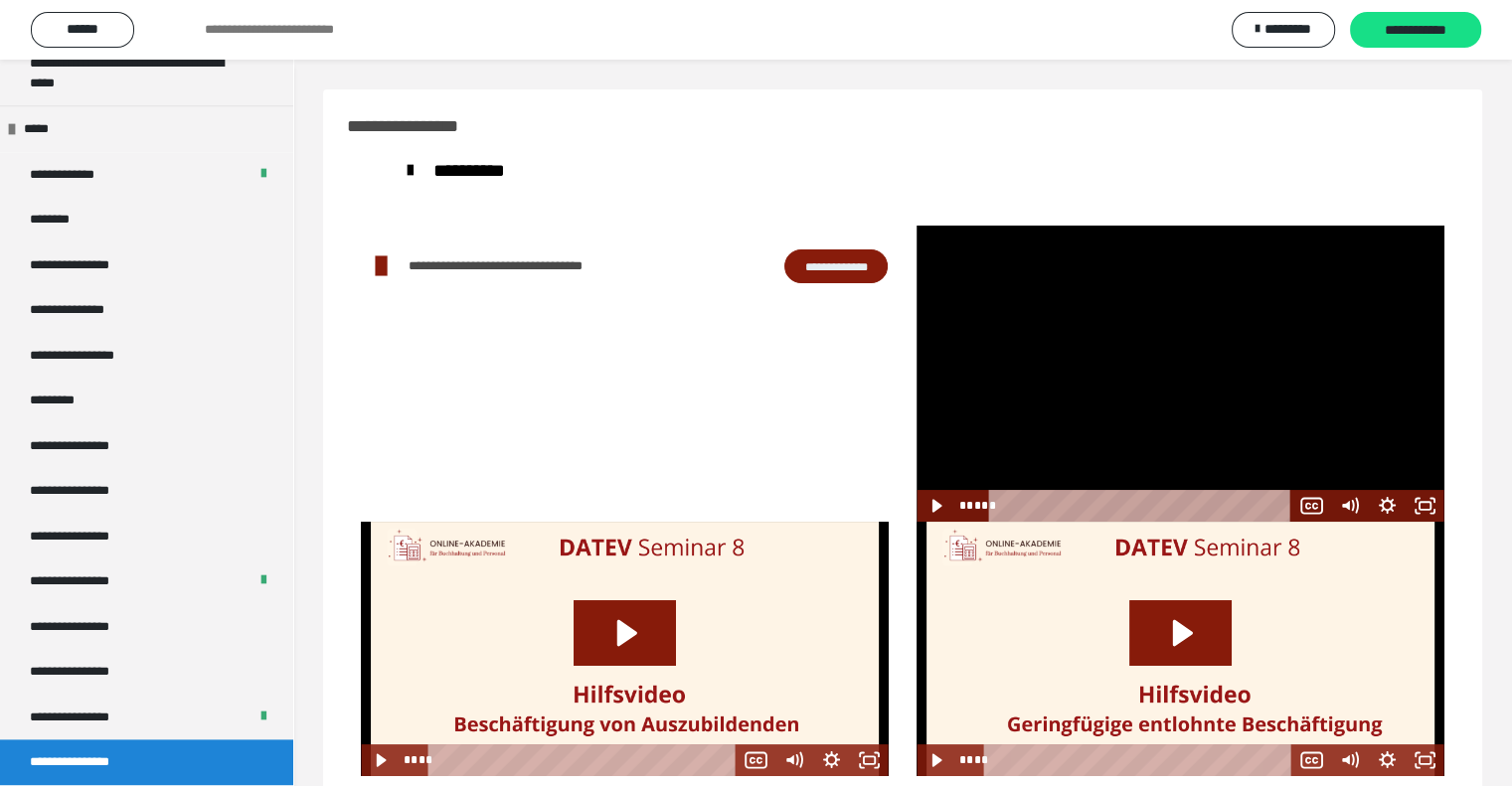 click at bounding box center (1180, 374) 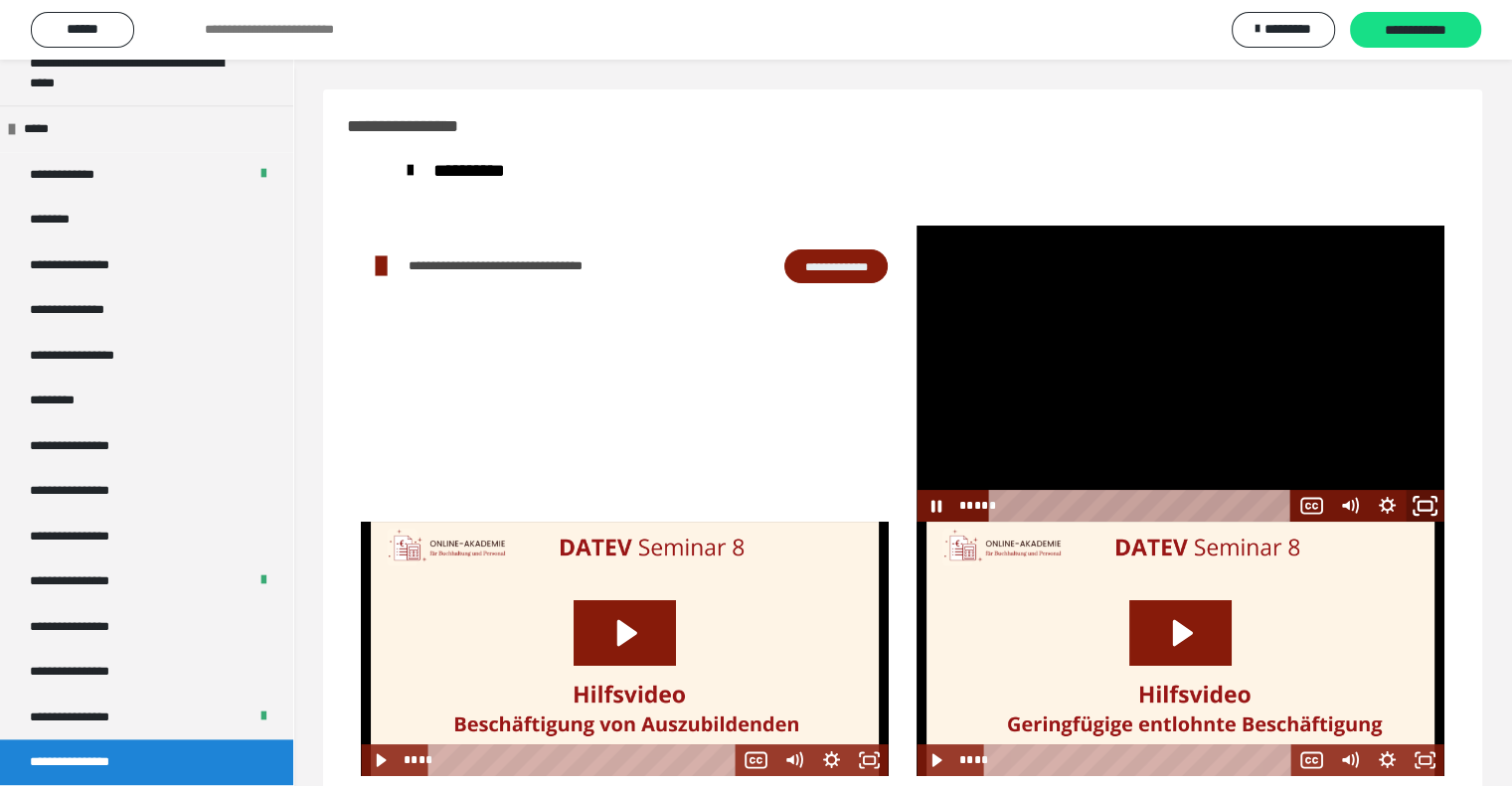 drag, startPoint x: 1423, startPoint y: 504, endPoint x: 1417, endPoint y: 624, distance: 120.14991 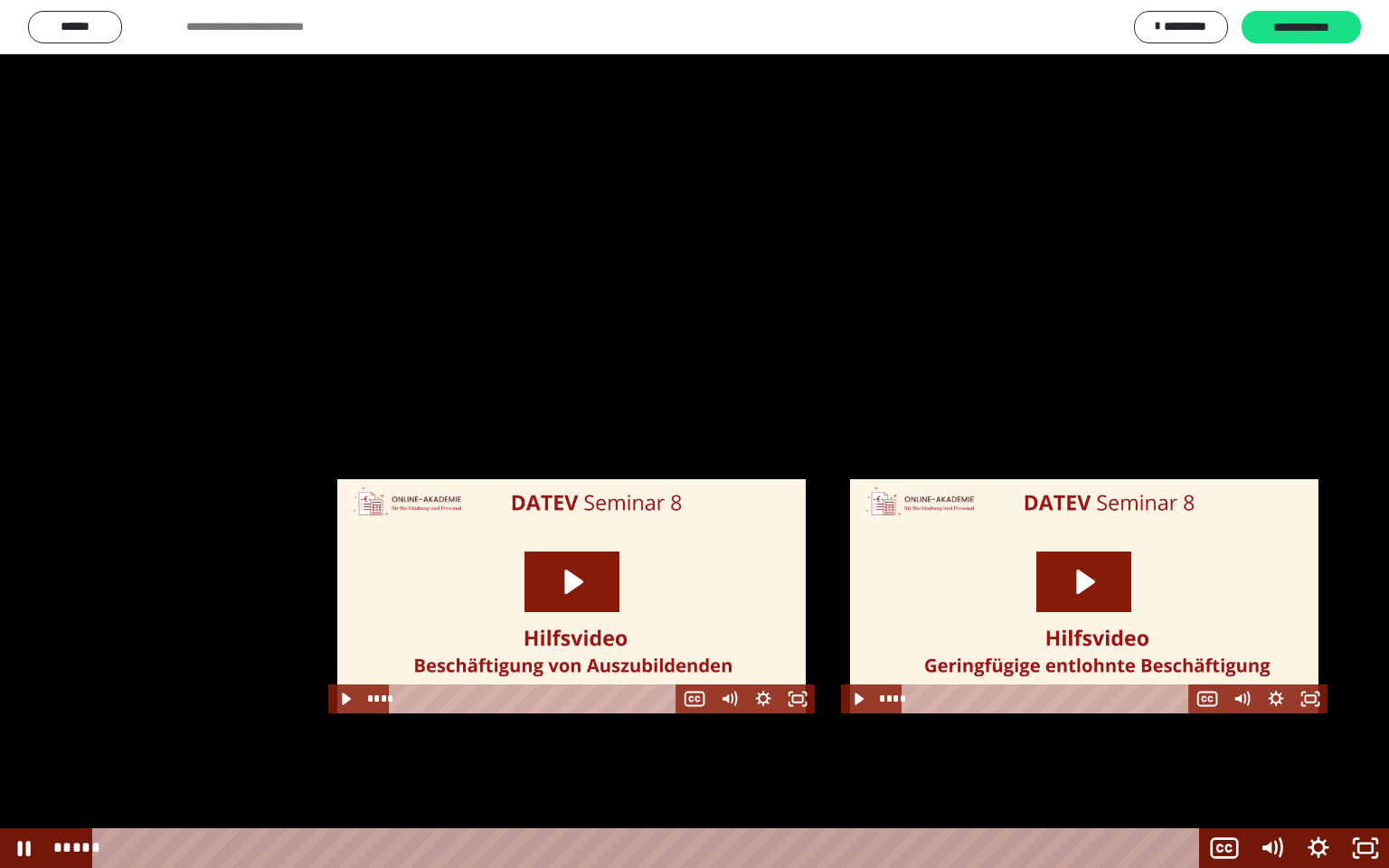 click at bounding box center (694, 434) 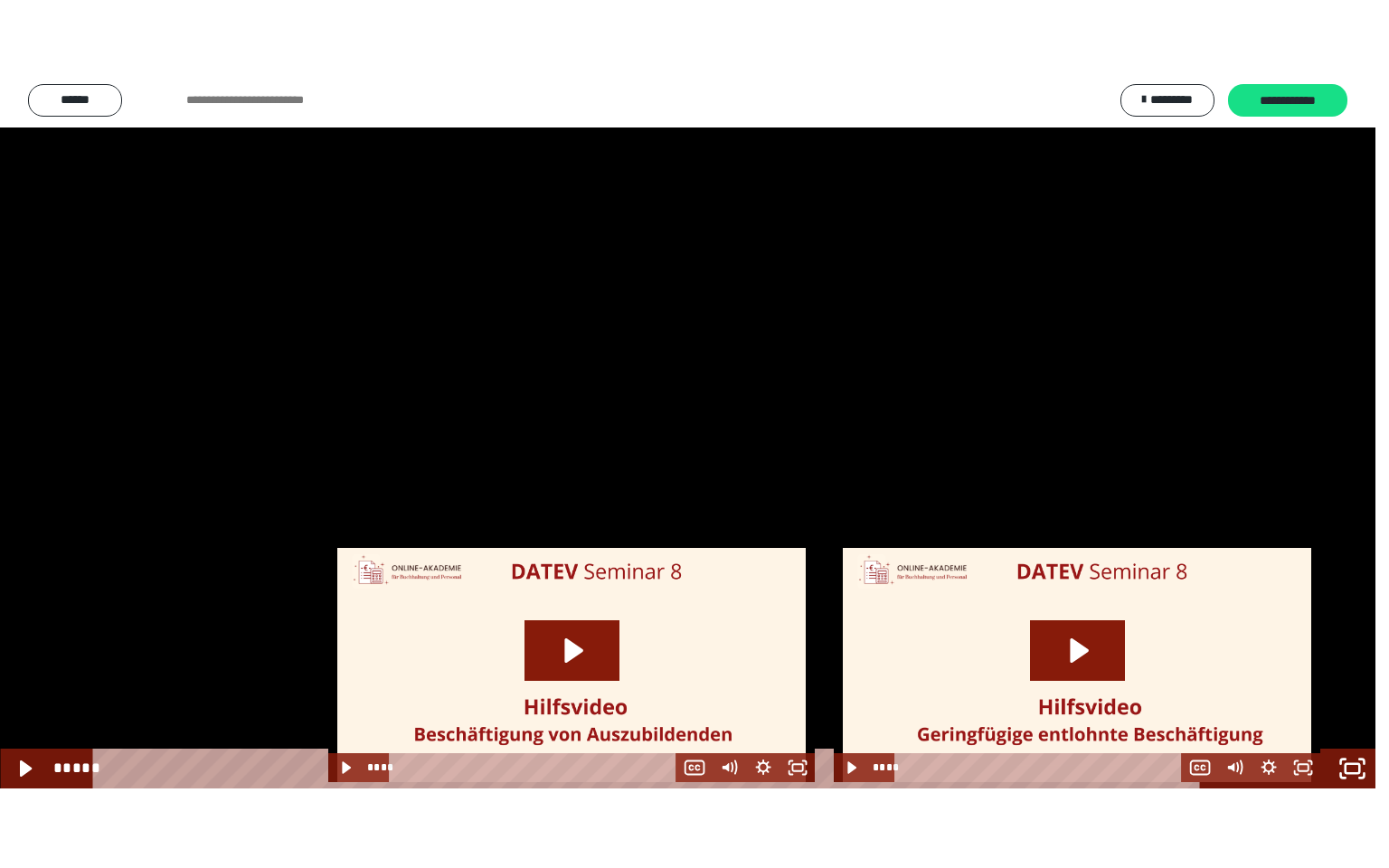 scroll, scrollTop: 2206, scrollLeft: 0, axis: vertical 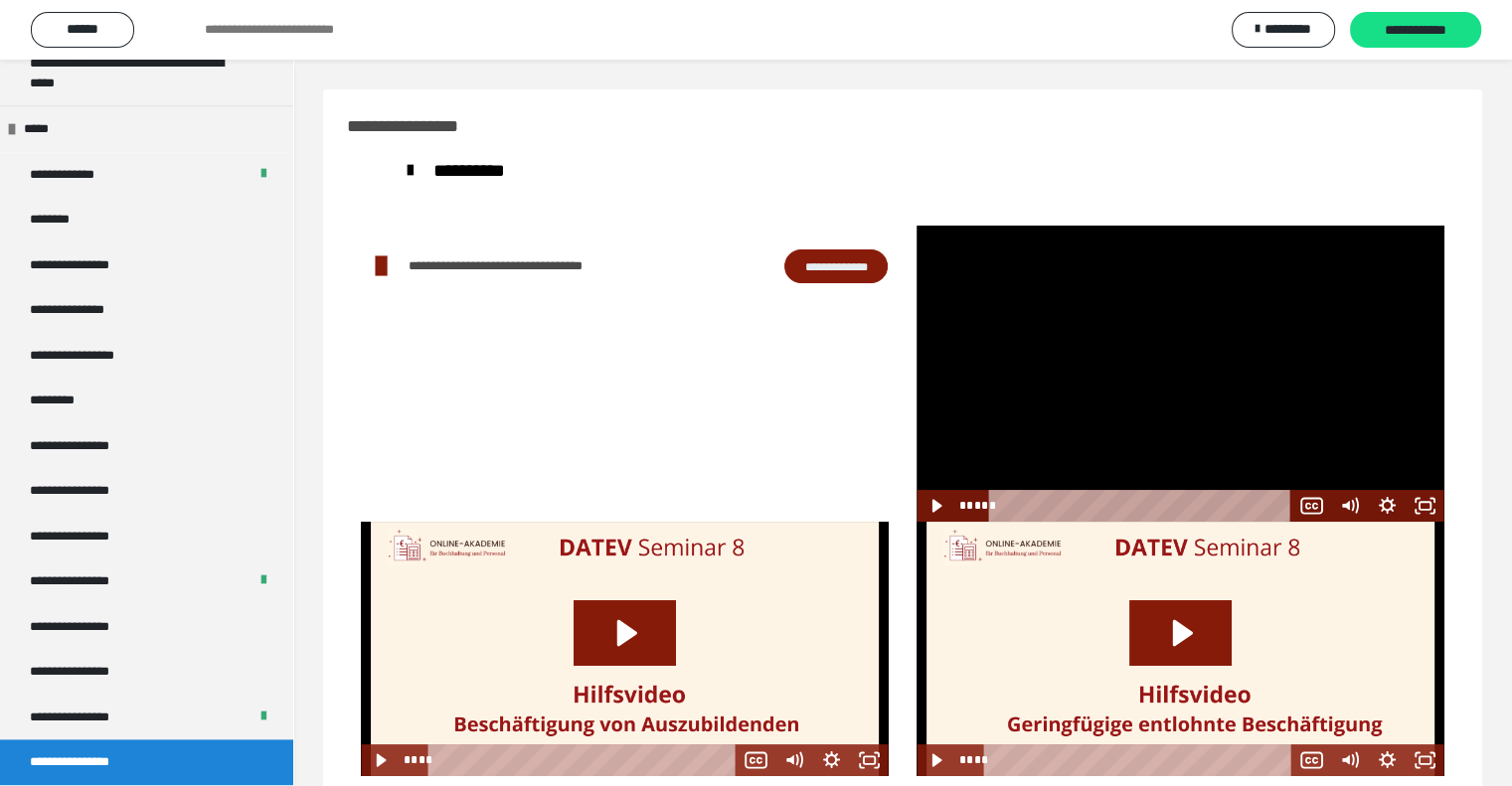 click at bounding box center (1180, 374) 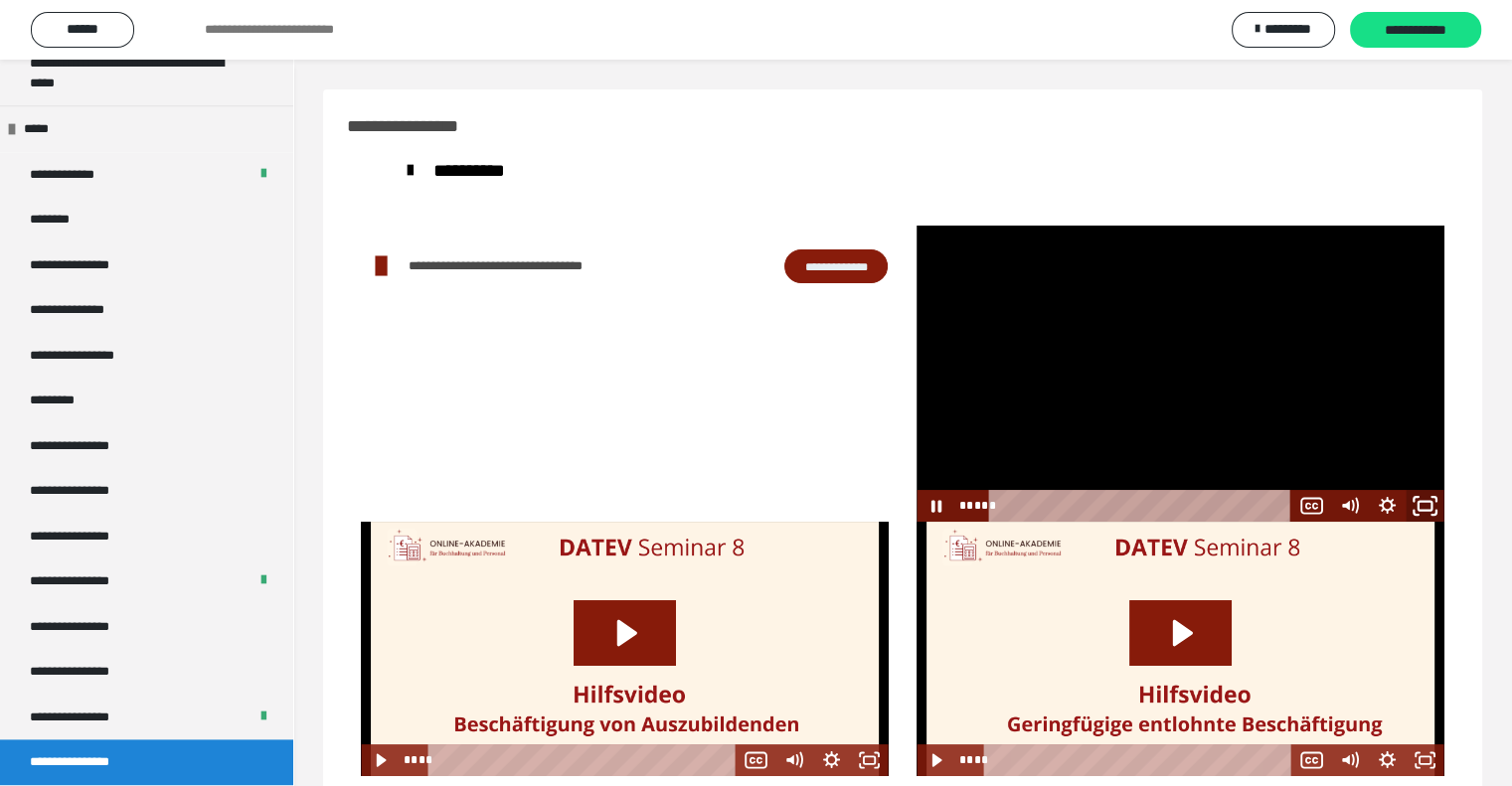 click 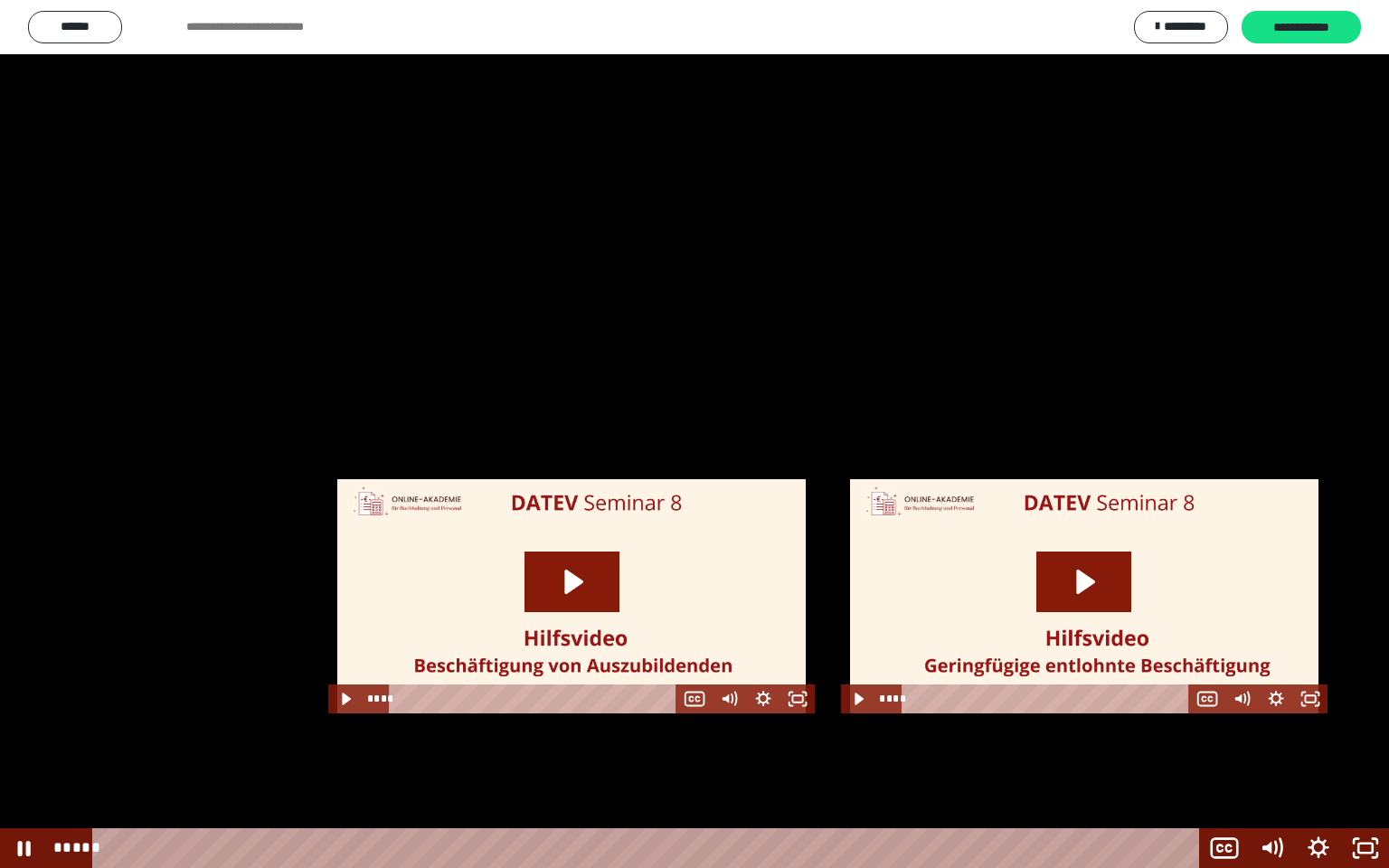 click at bounding box center (694, 434) 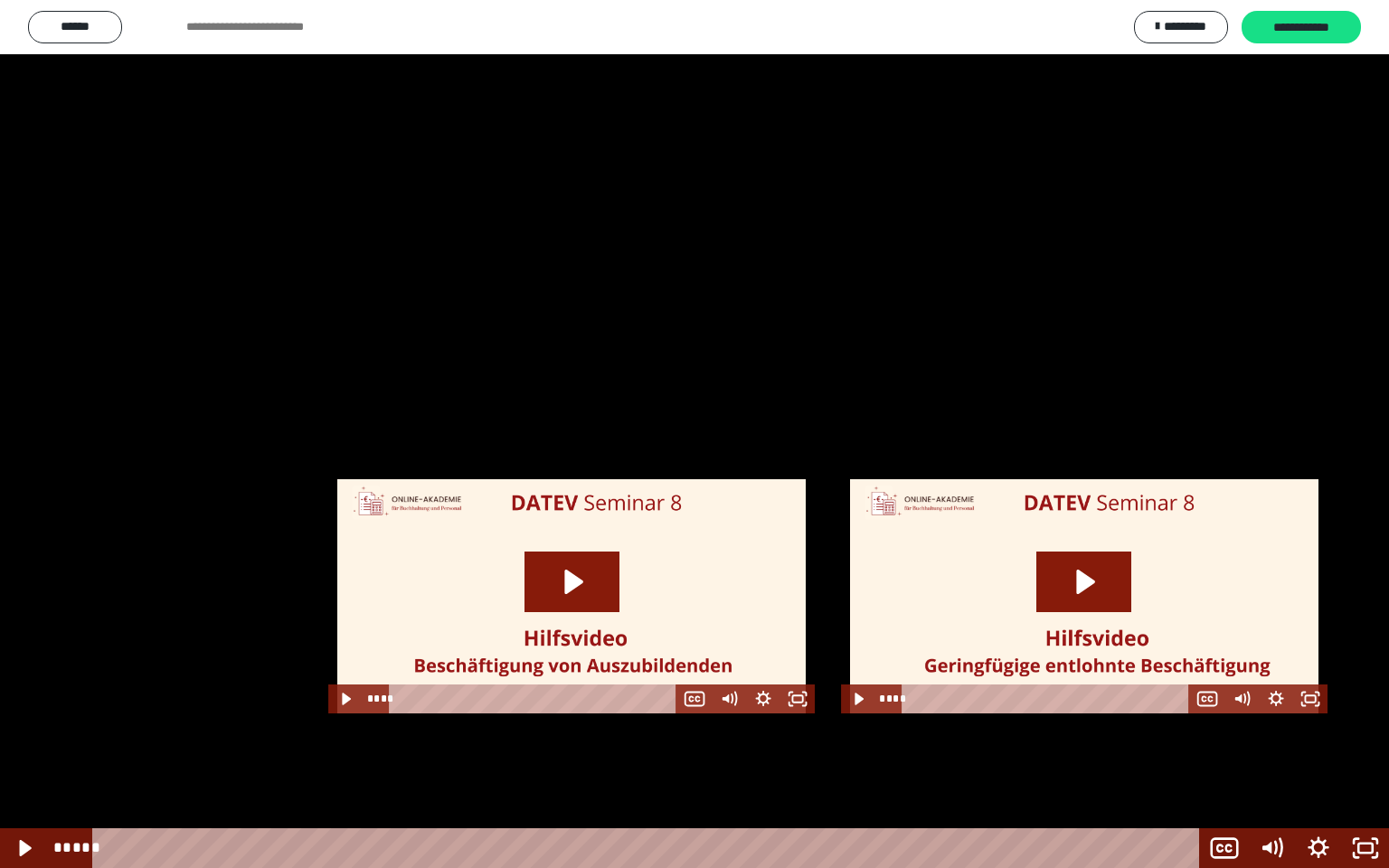 scroll, scrollTop: 2206, scrollLeft: 0, axis: vertical 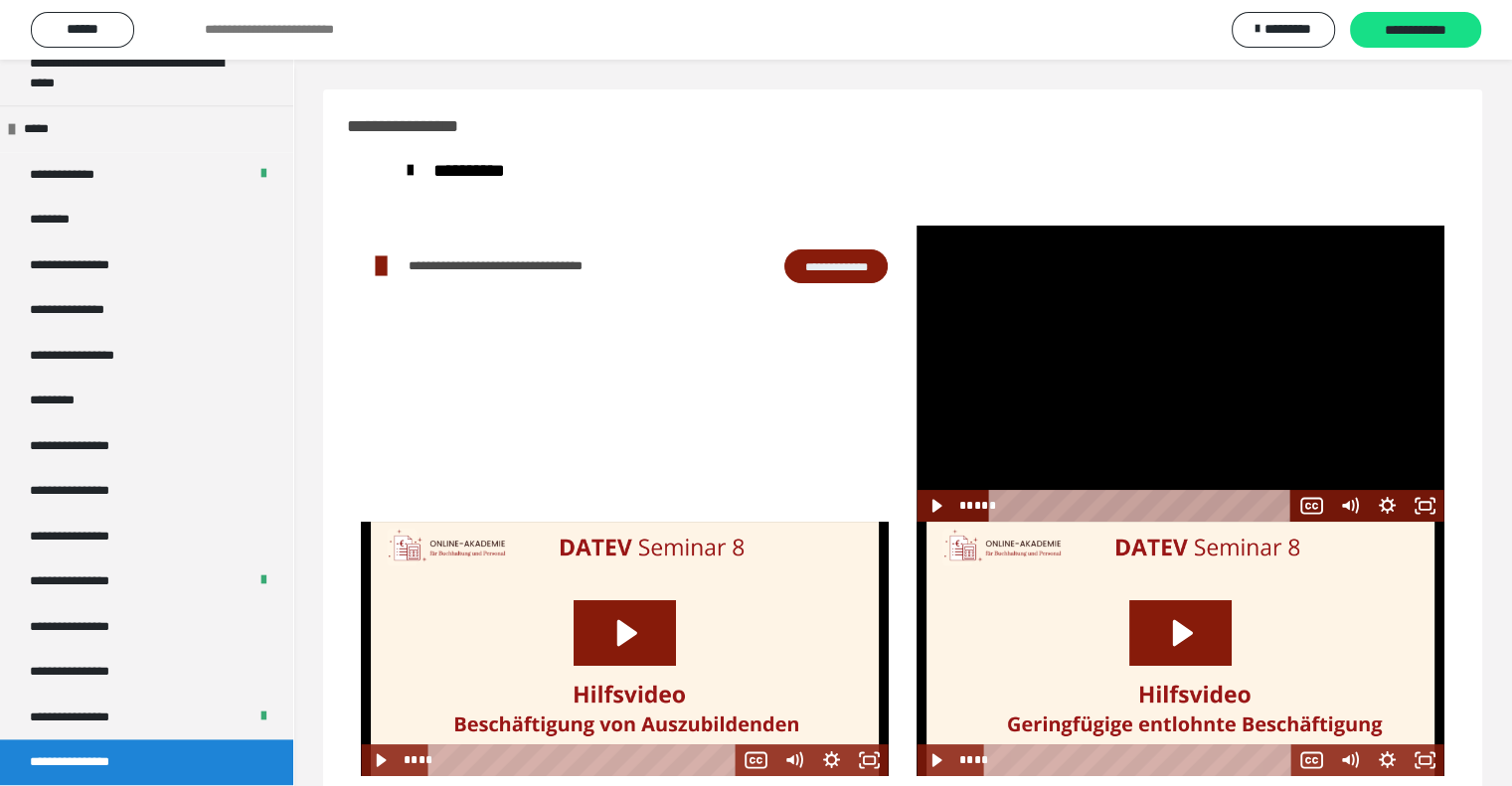 click at bounding box center [1180, 374] 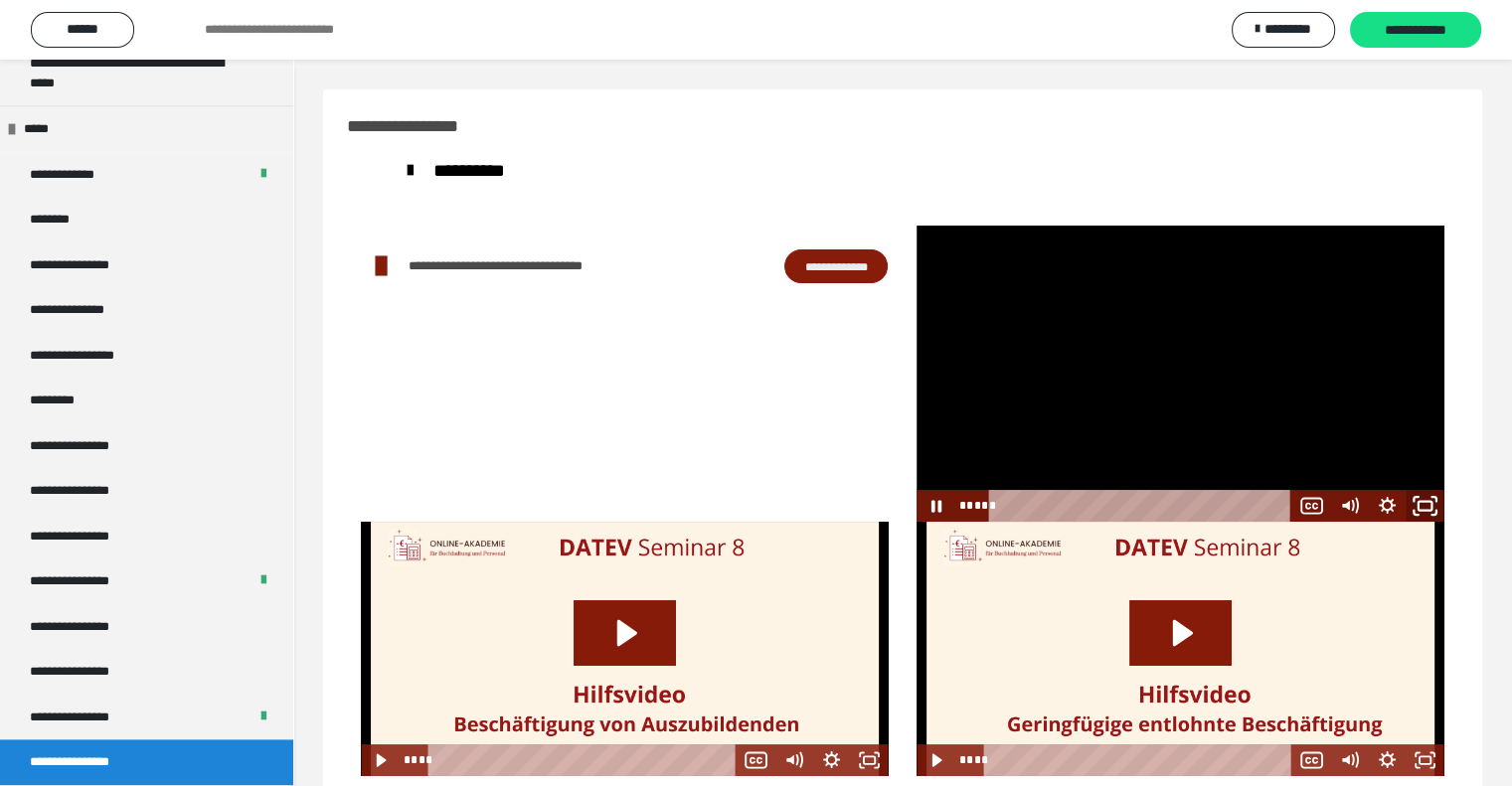 click 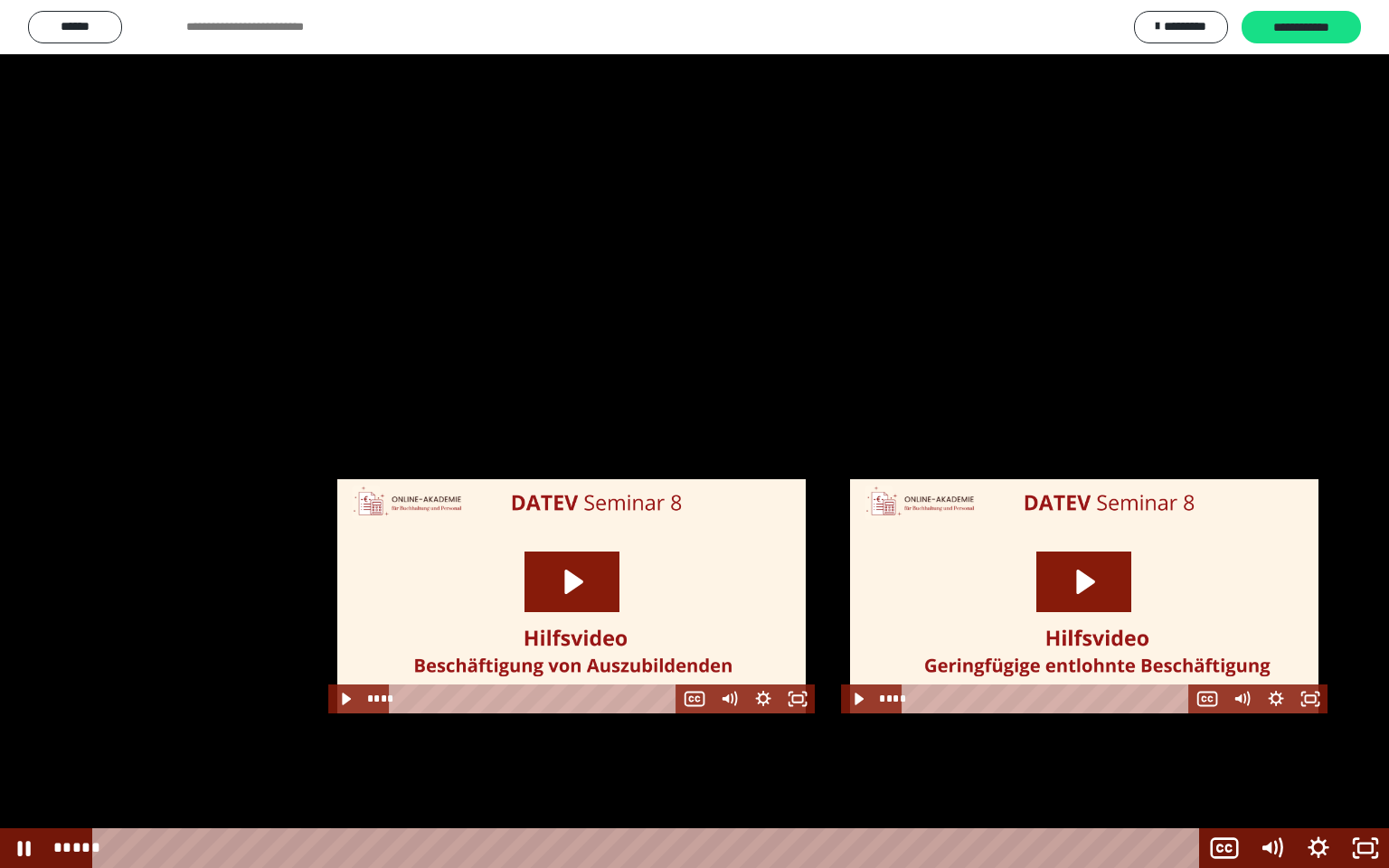 click at bounding box center (1365, 848) 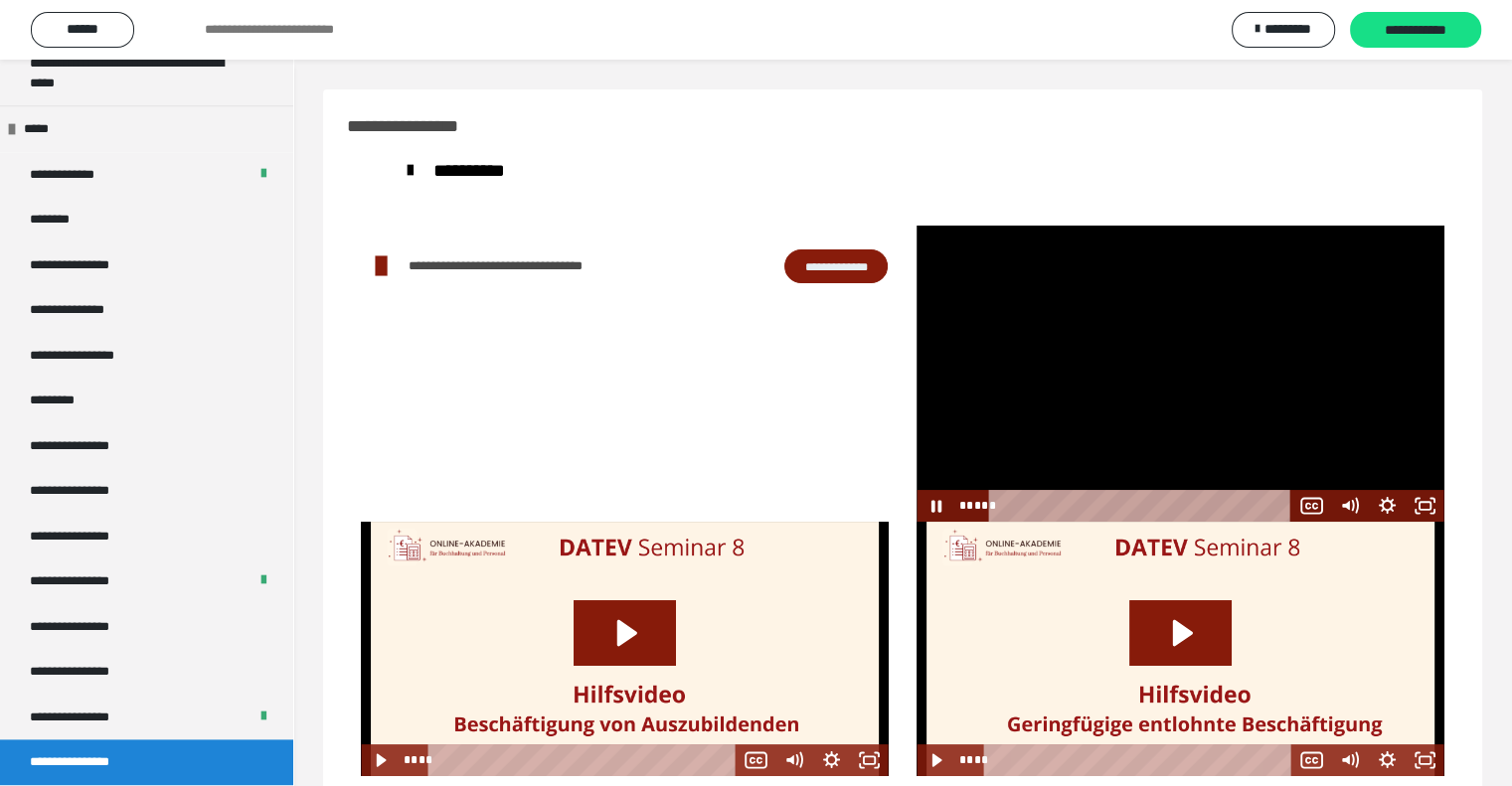 click at bounding box center (1180, 374) 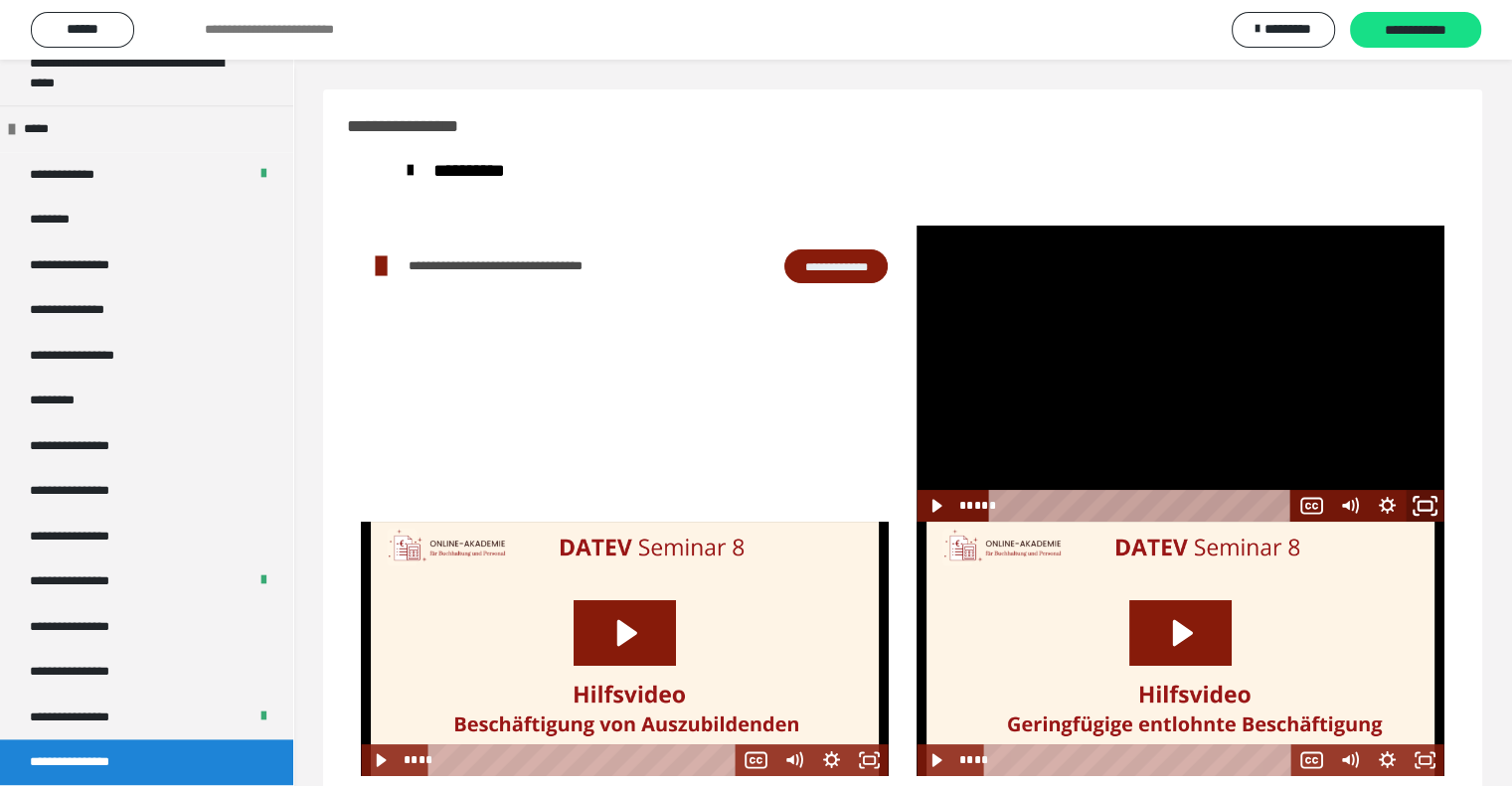 click 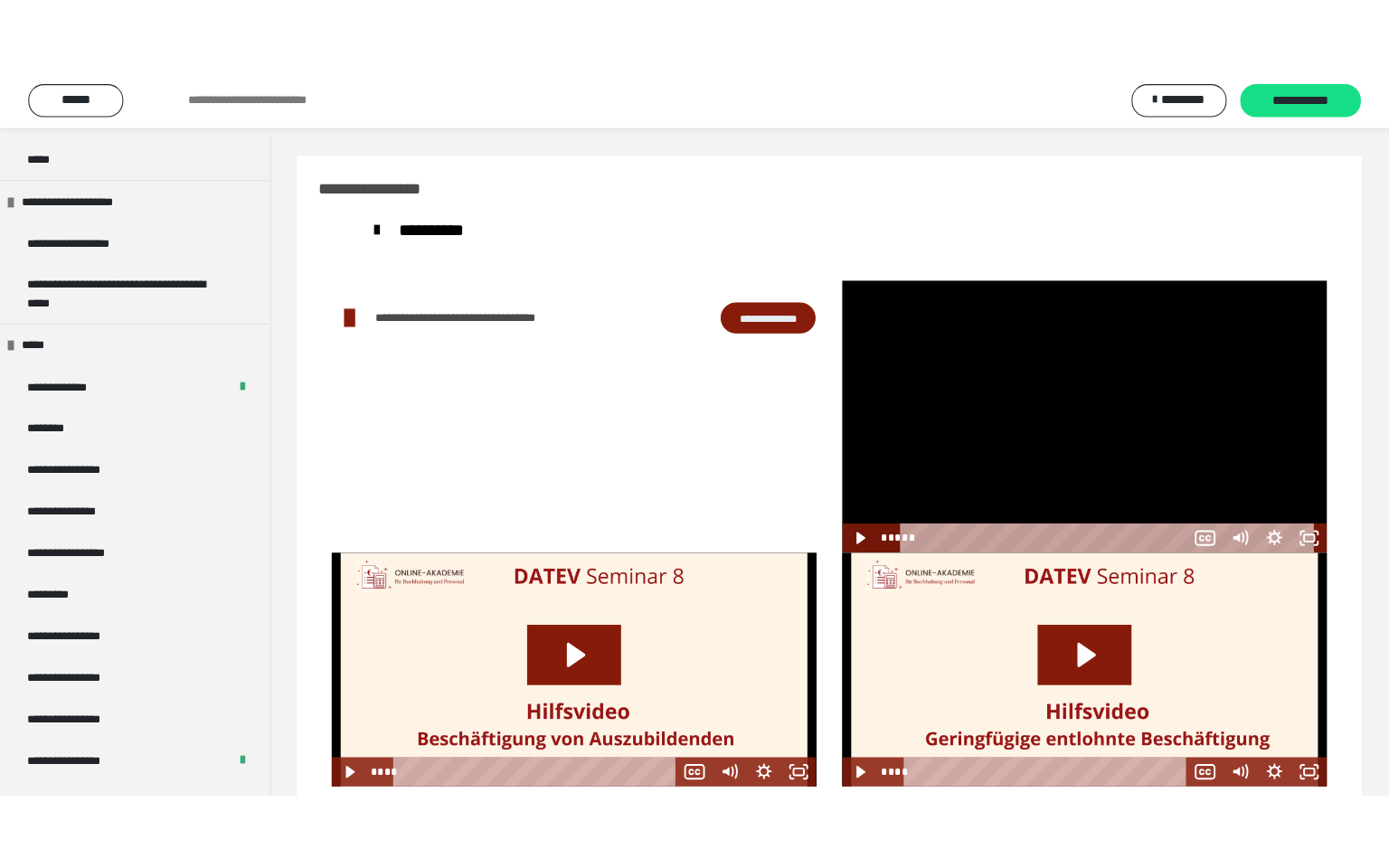 scroll, scrollTop: 2206, scrollLeft: 0, axis: vertical 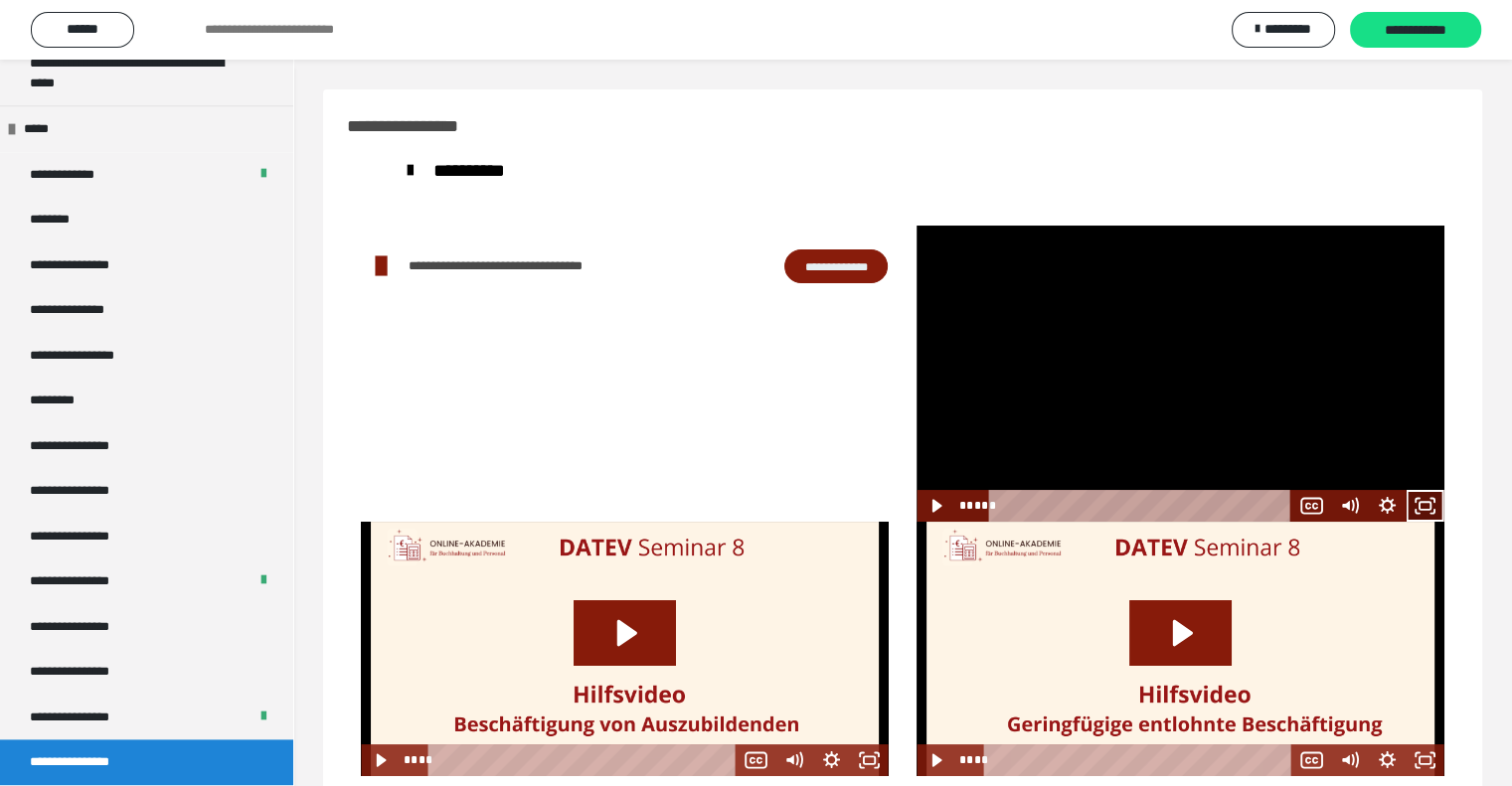 click 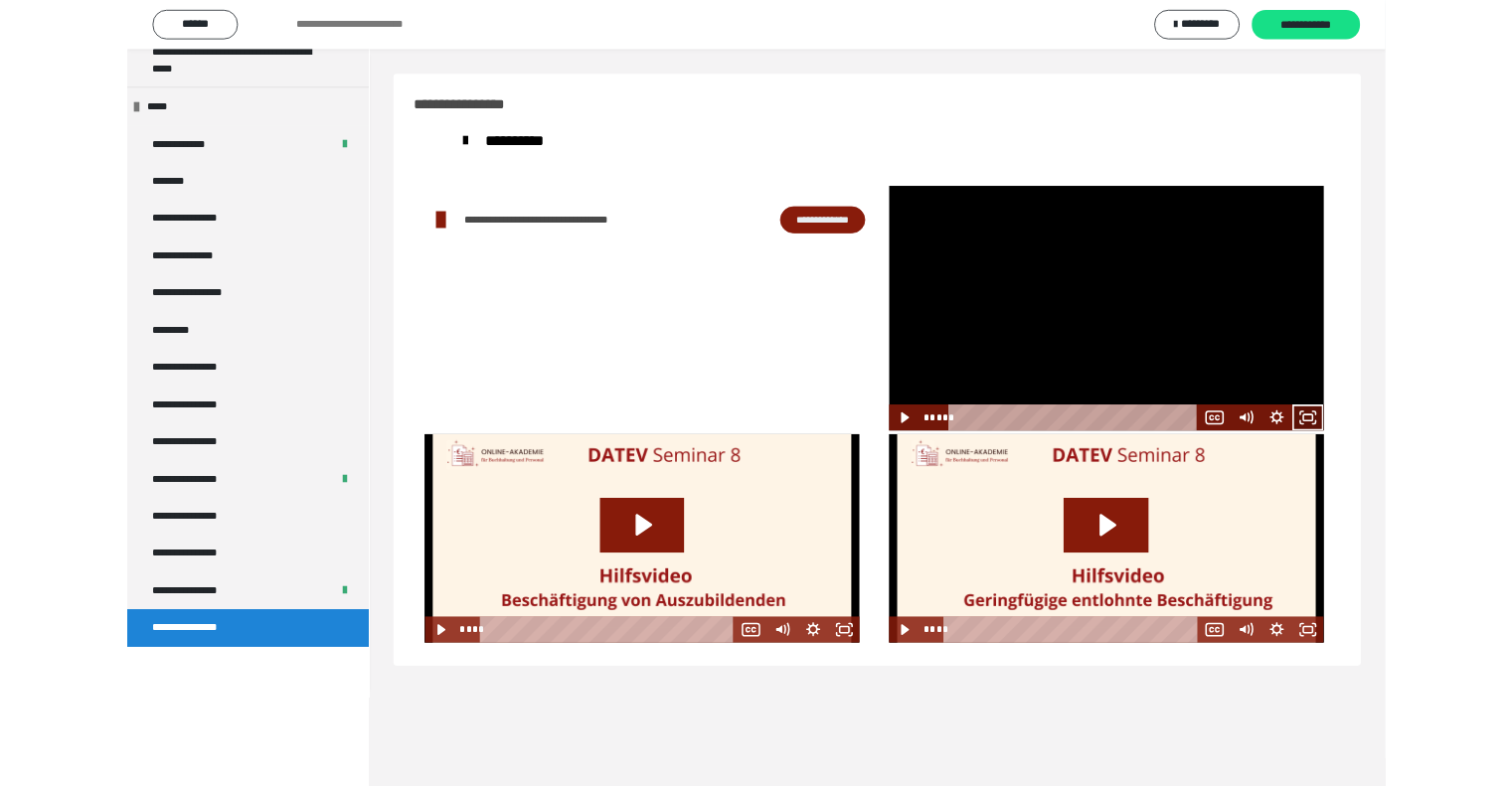 scroll, scrollTop: 2258, scrollLeft: 0, axis: vertical 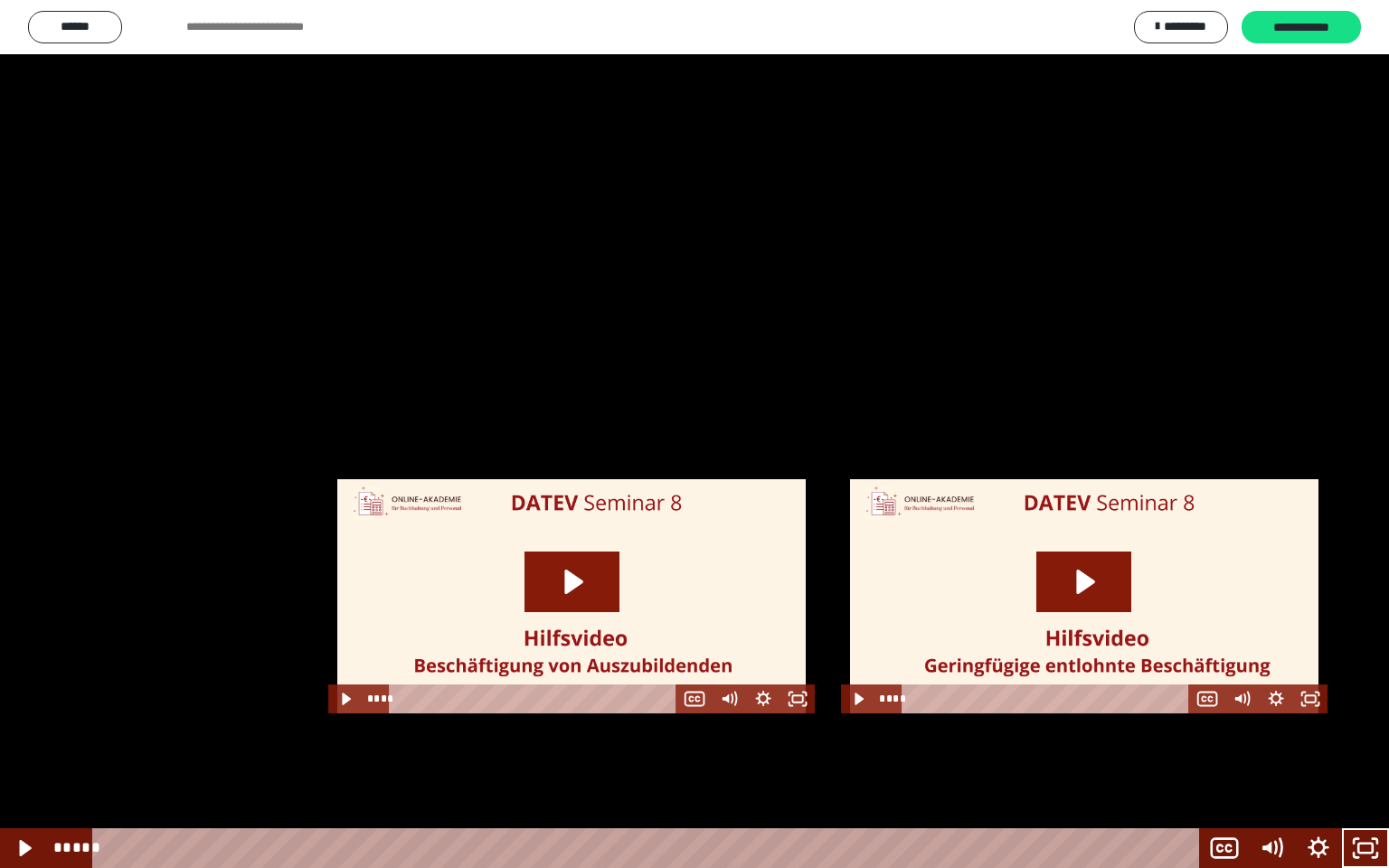 click at bounding box center (694, 434) 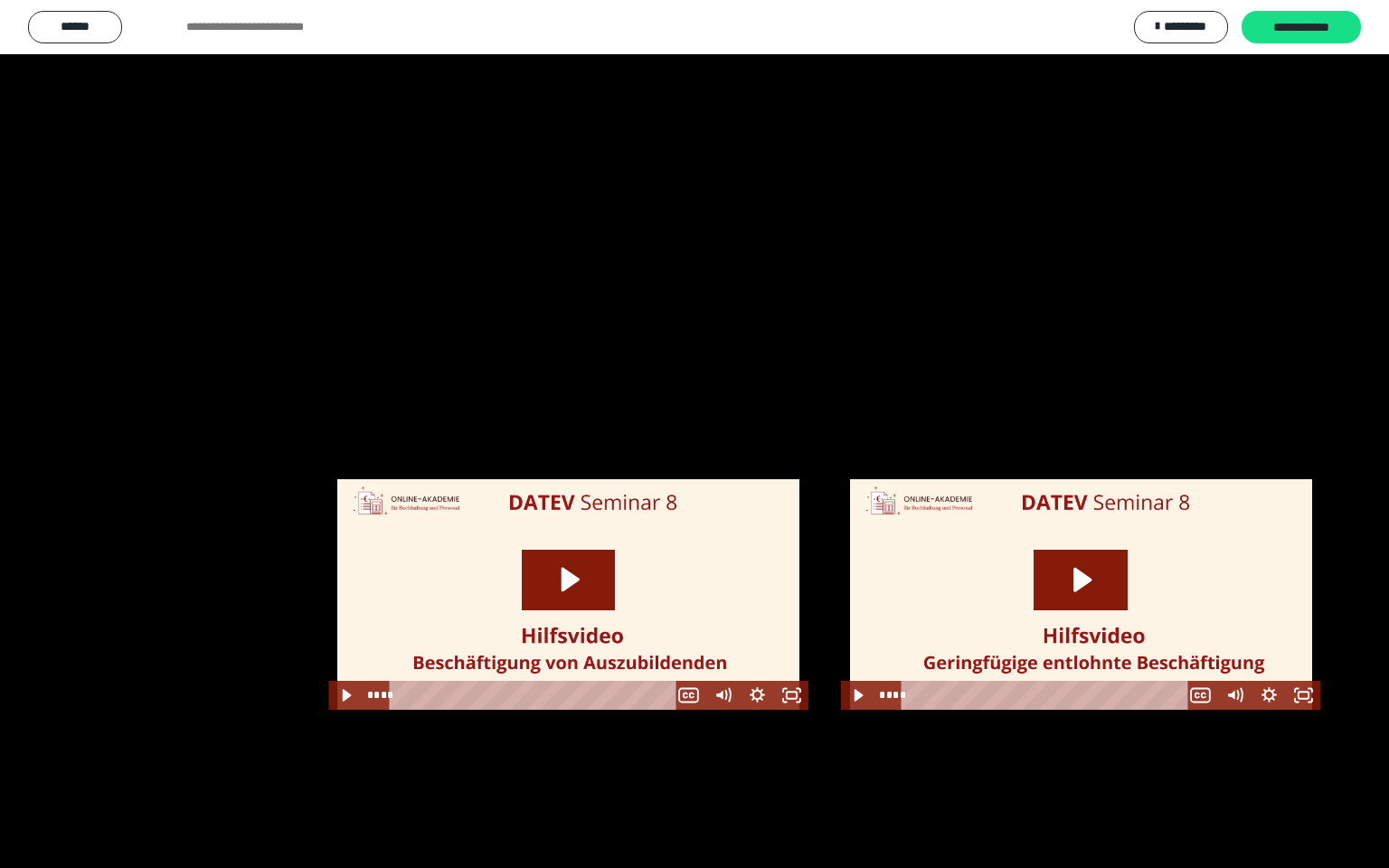 scroll, scrollTop: 2206, scrollLeft: 0, axis: vertical 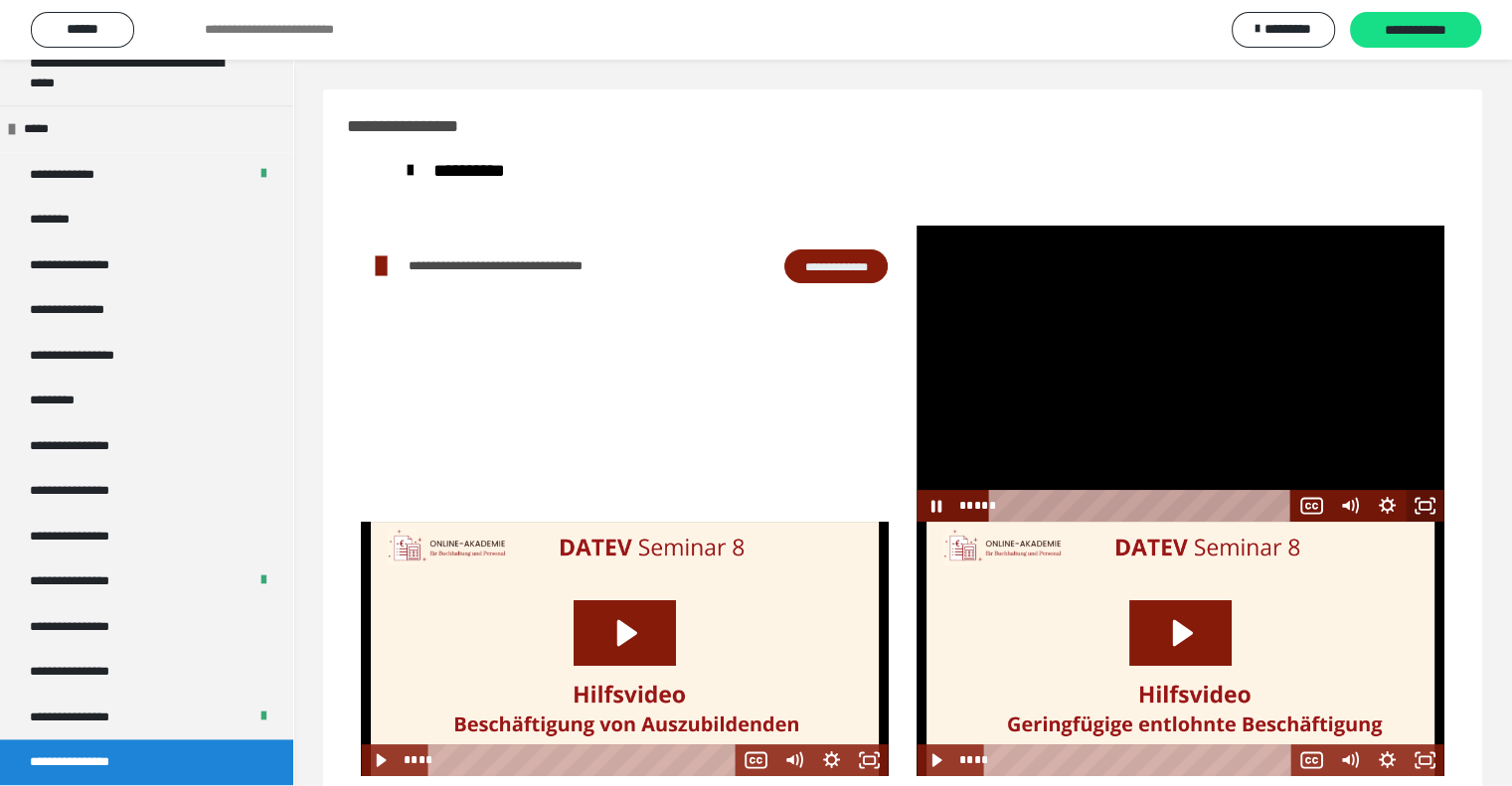 drag, startPoint x: 1431, startPoint y: 512, endPoint x: 1429, endPoint y: 632, distance: 120.016666 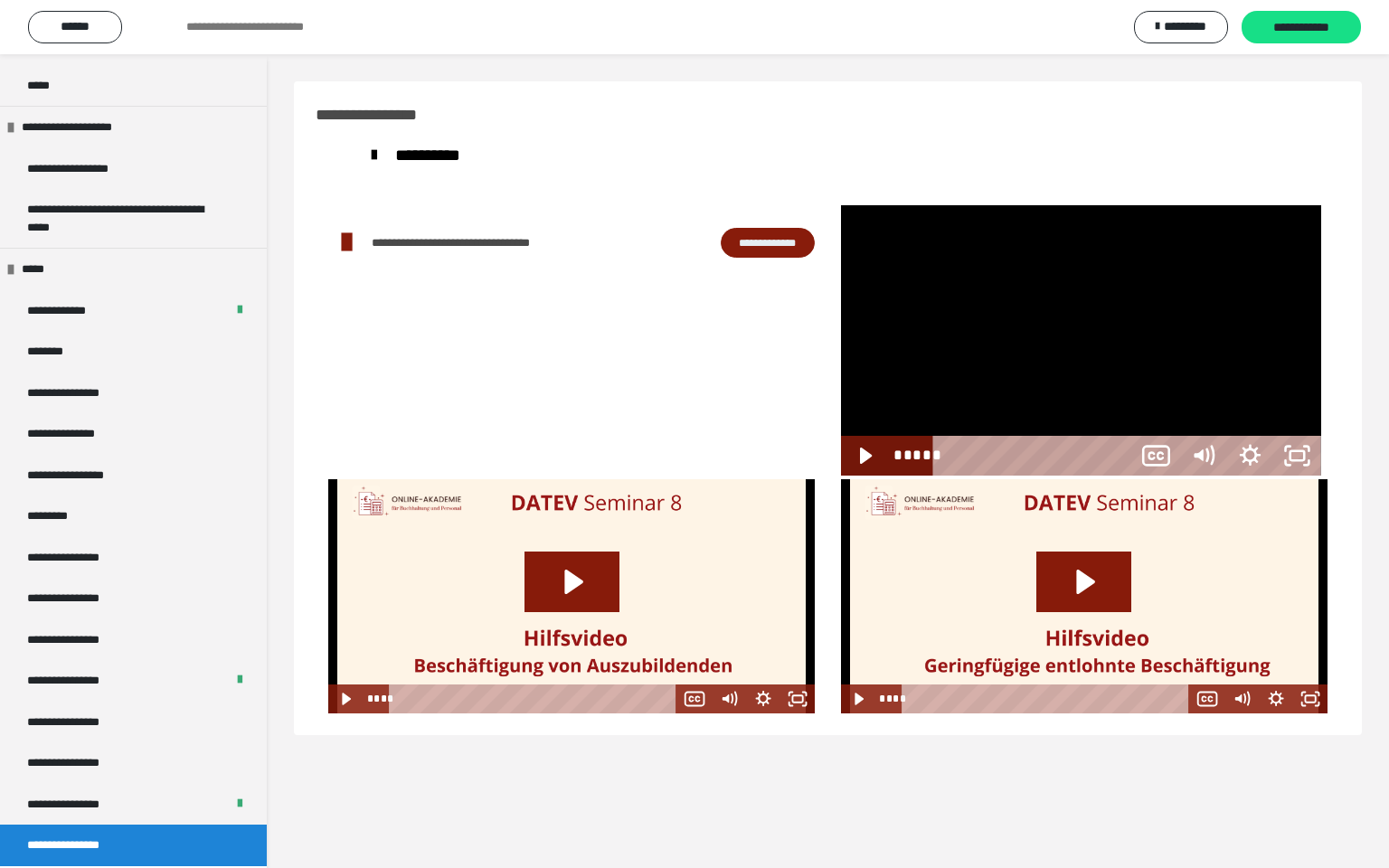 scroll, scrollTop: 2206, scrollLeft: 0, axis: vertical 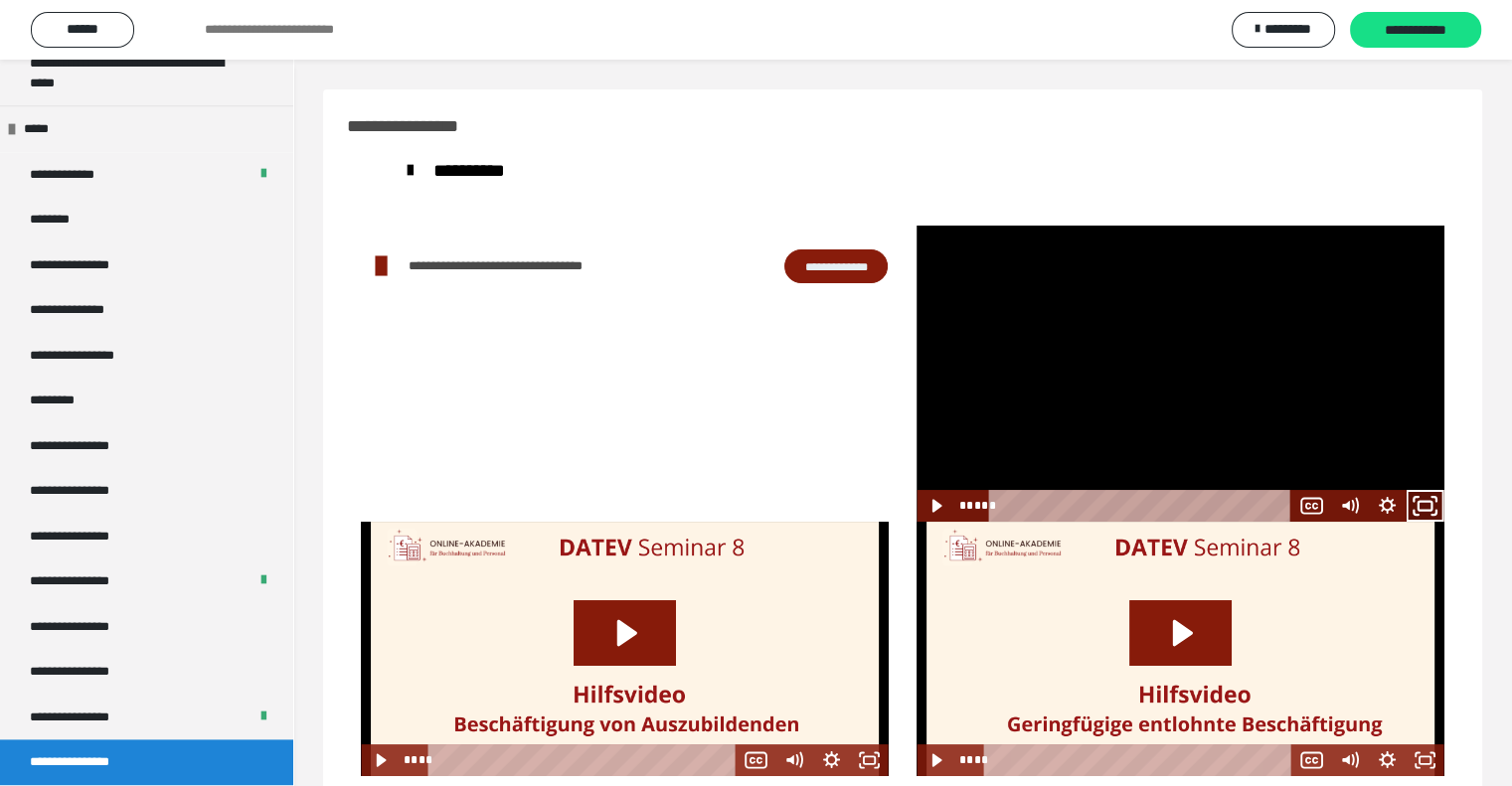 drag, startPoint x: 1435, startPoint y: 502, endPoint x: 1317, endPoint y: 615, distance: 163.37993 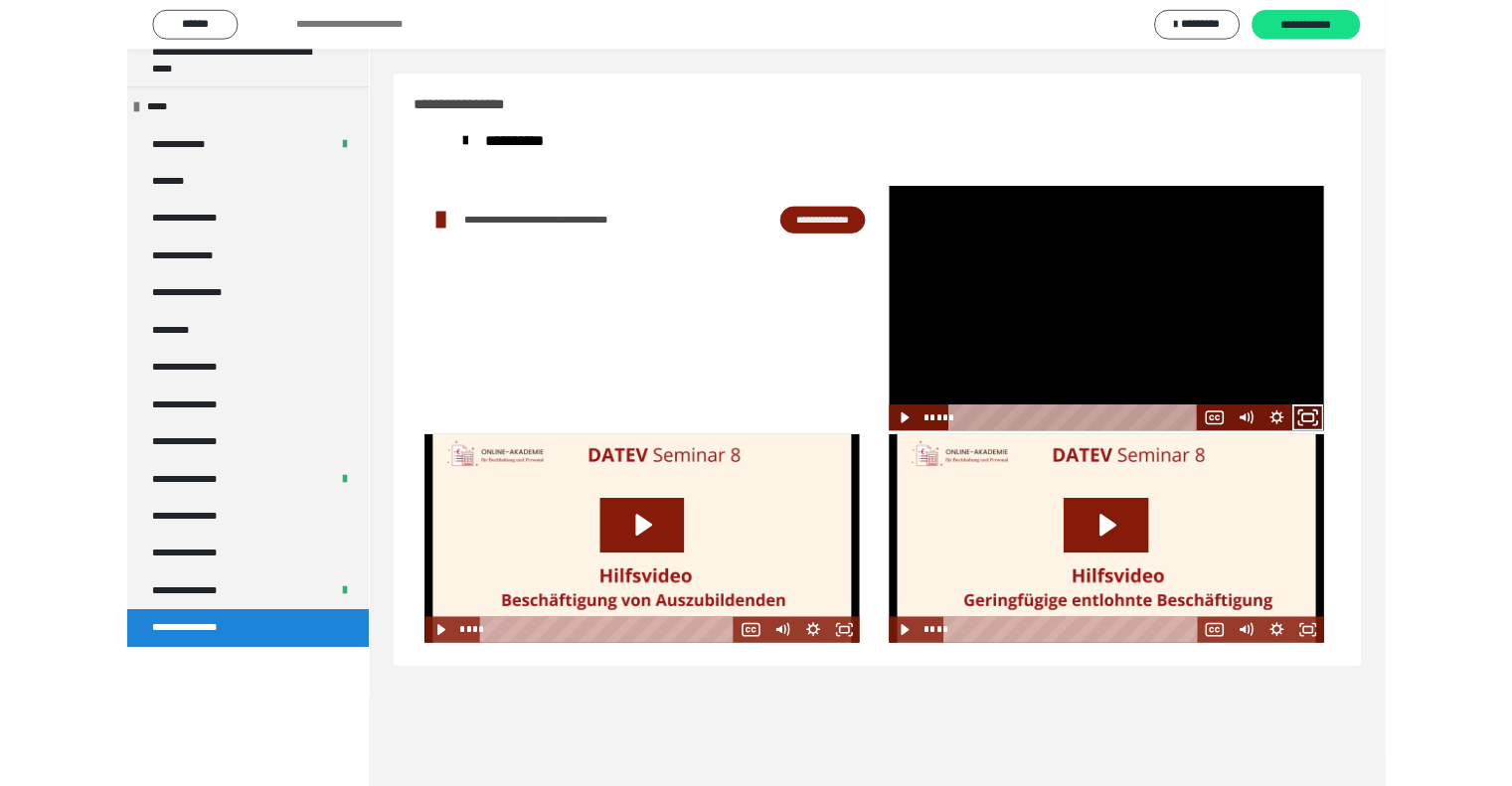 scroll, scrollTop: 2258, scrollLeft: 0, axis: vertical 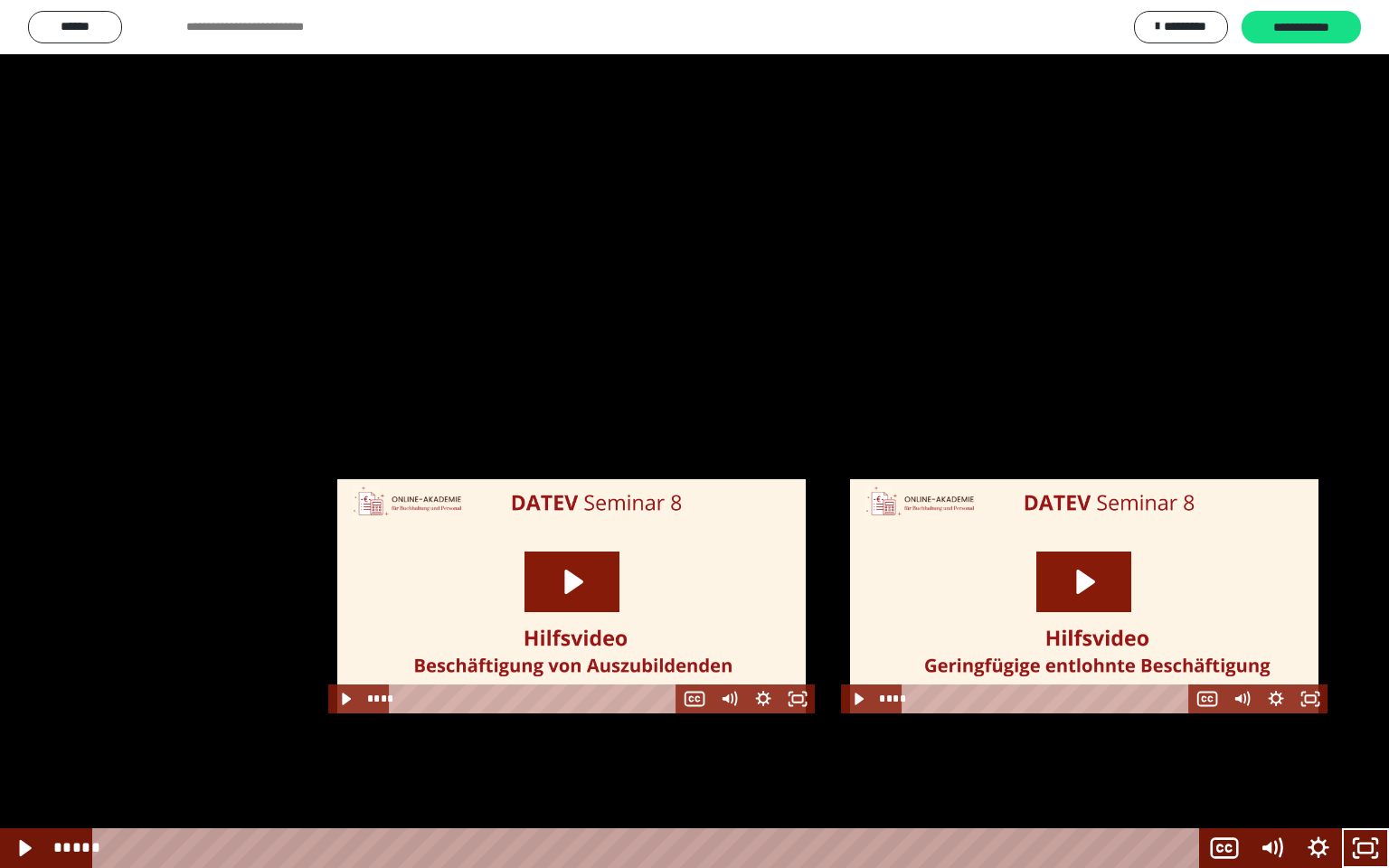 click at bounding box center (694, 434) 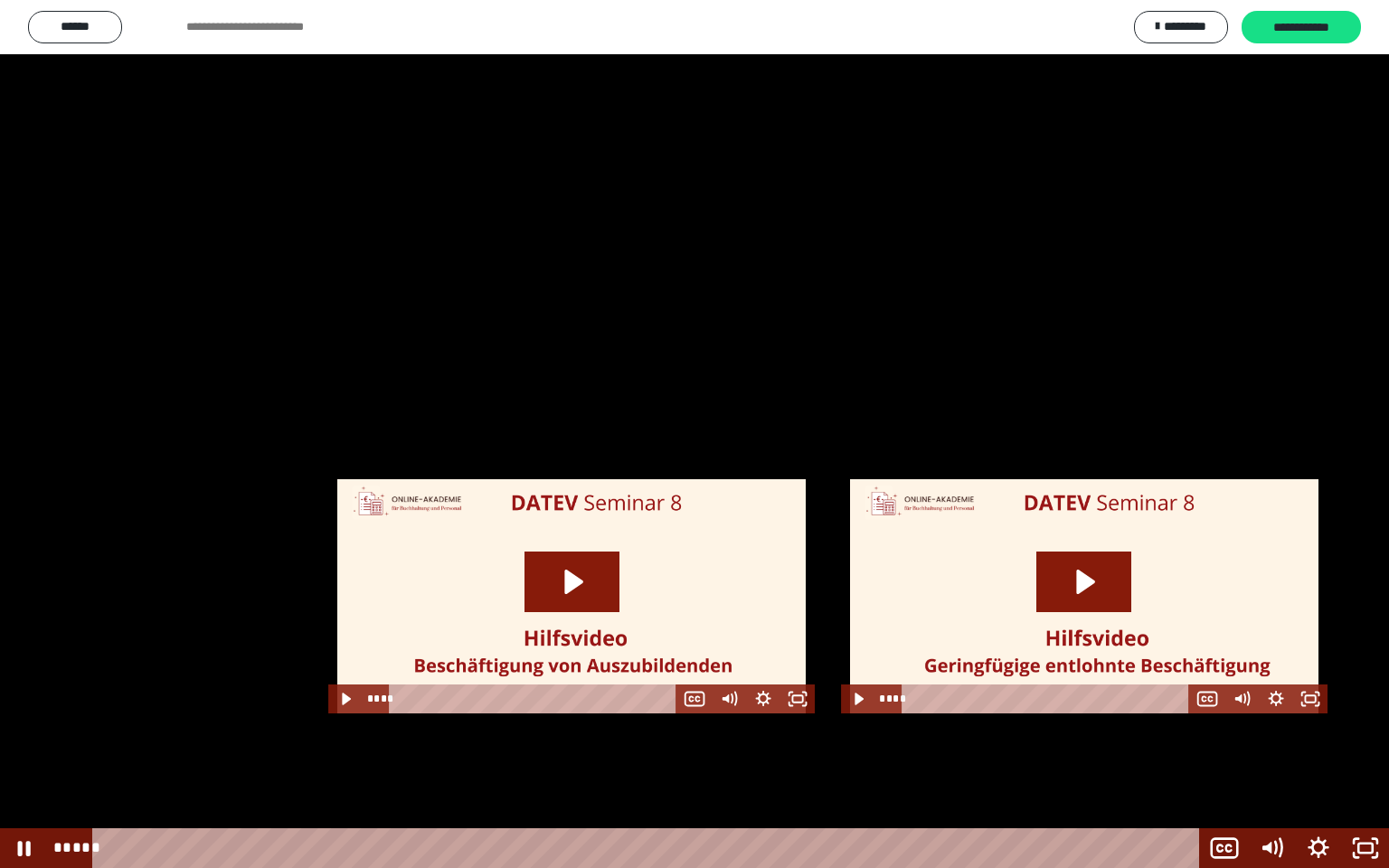 click at bounding box center (694, 434) 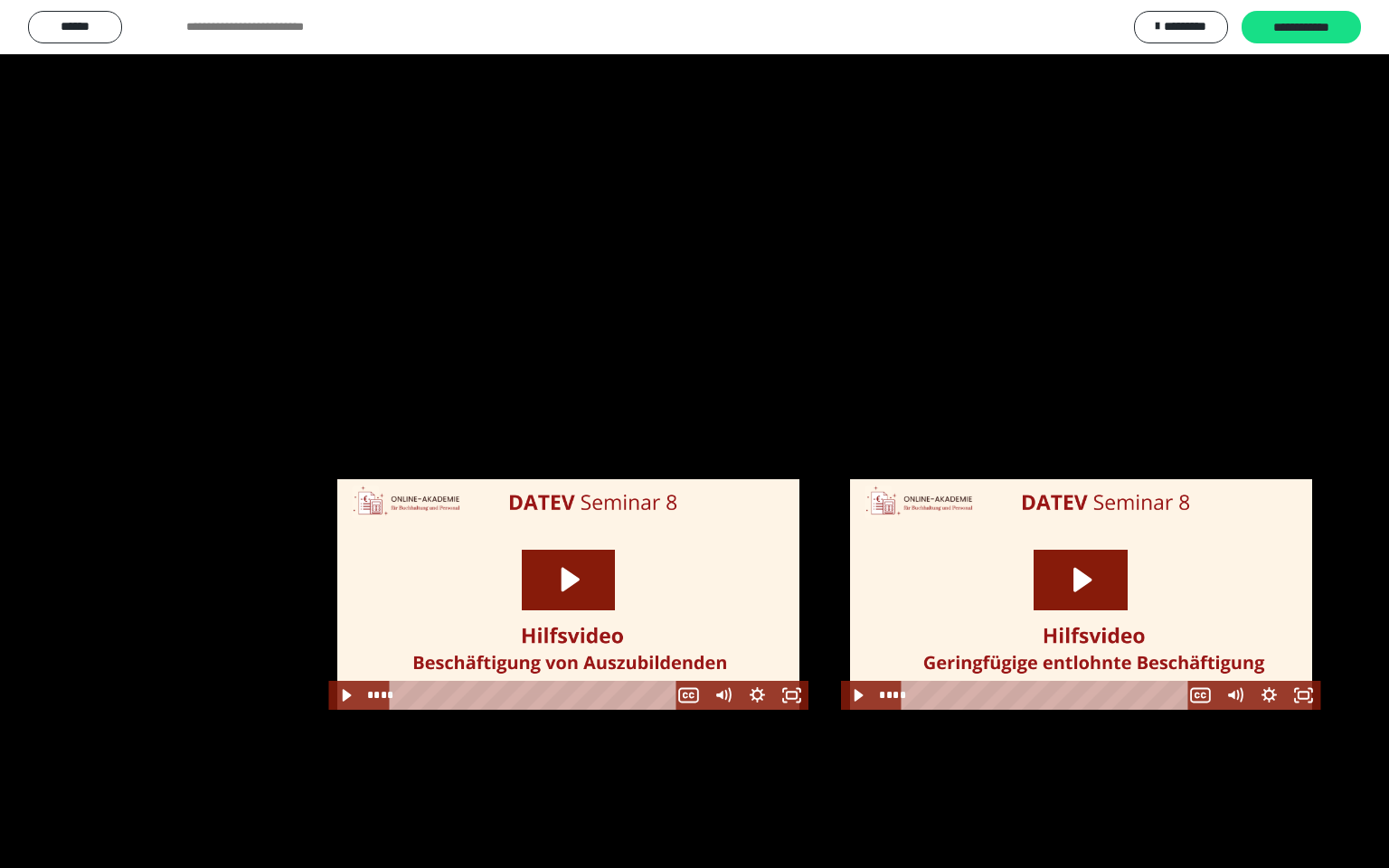 scroll, scrollTop: 2206, scrollLeft: 0, axis: vertical 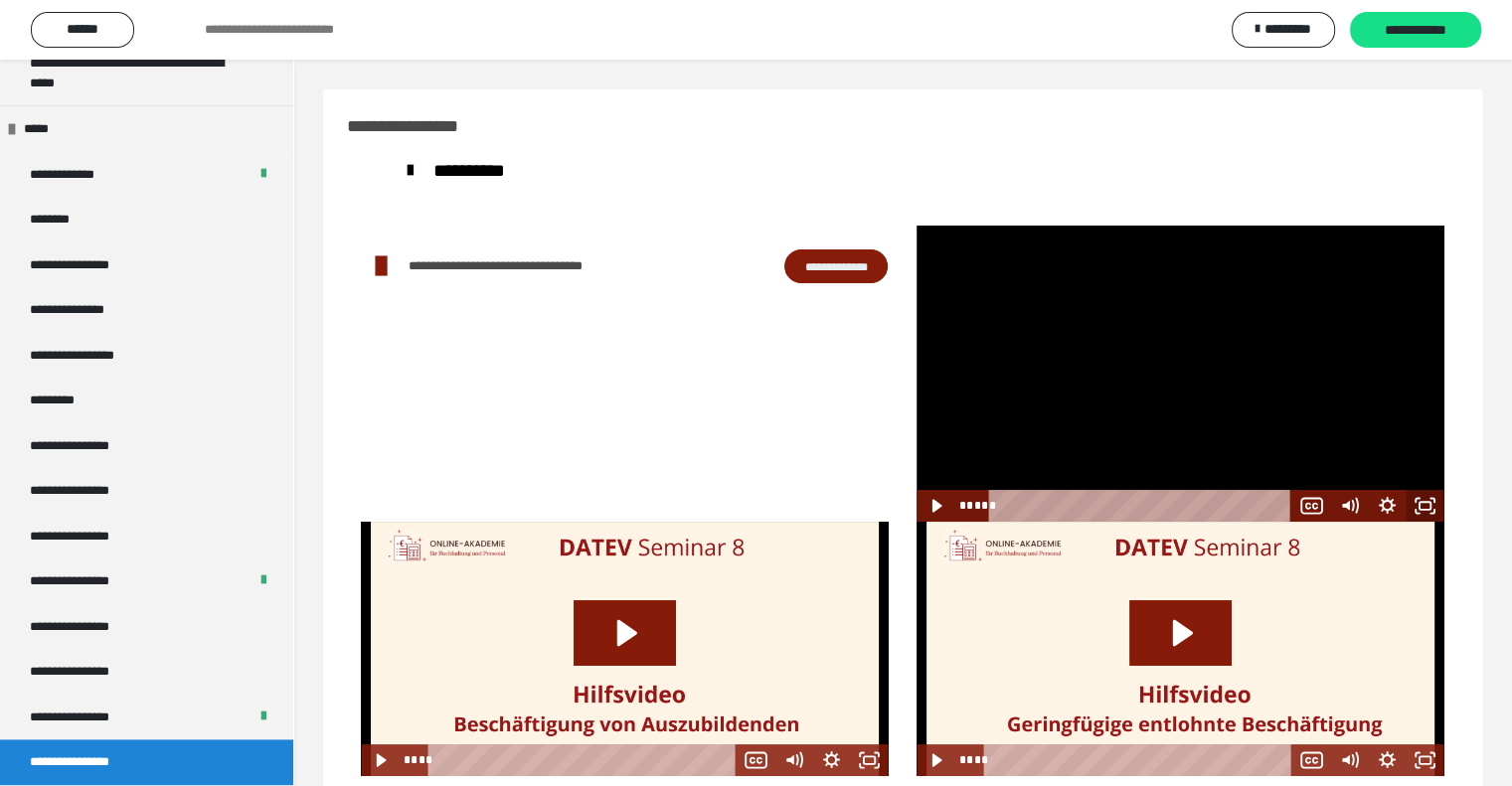 click 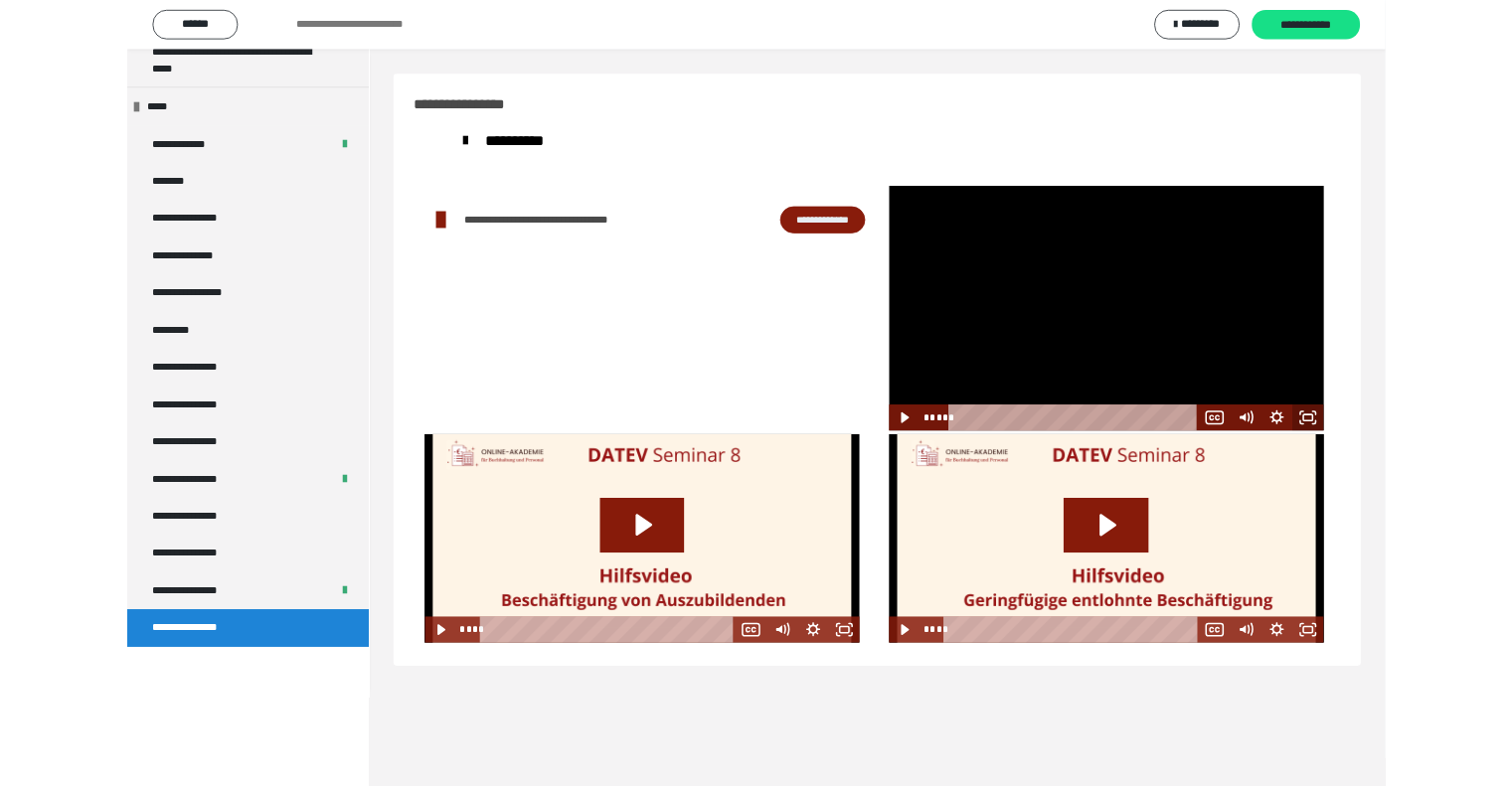 scroll, scrollTop: 2258, scrollLeft: 0, axis: vertical 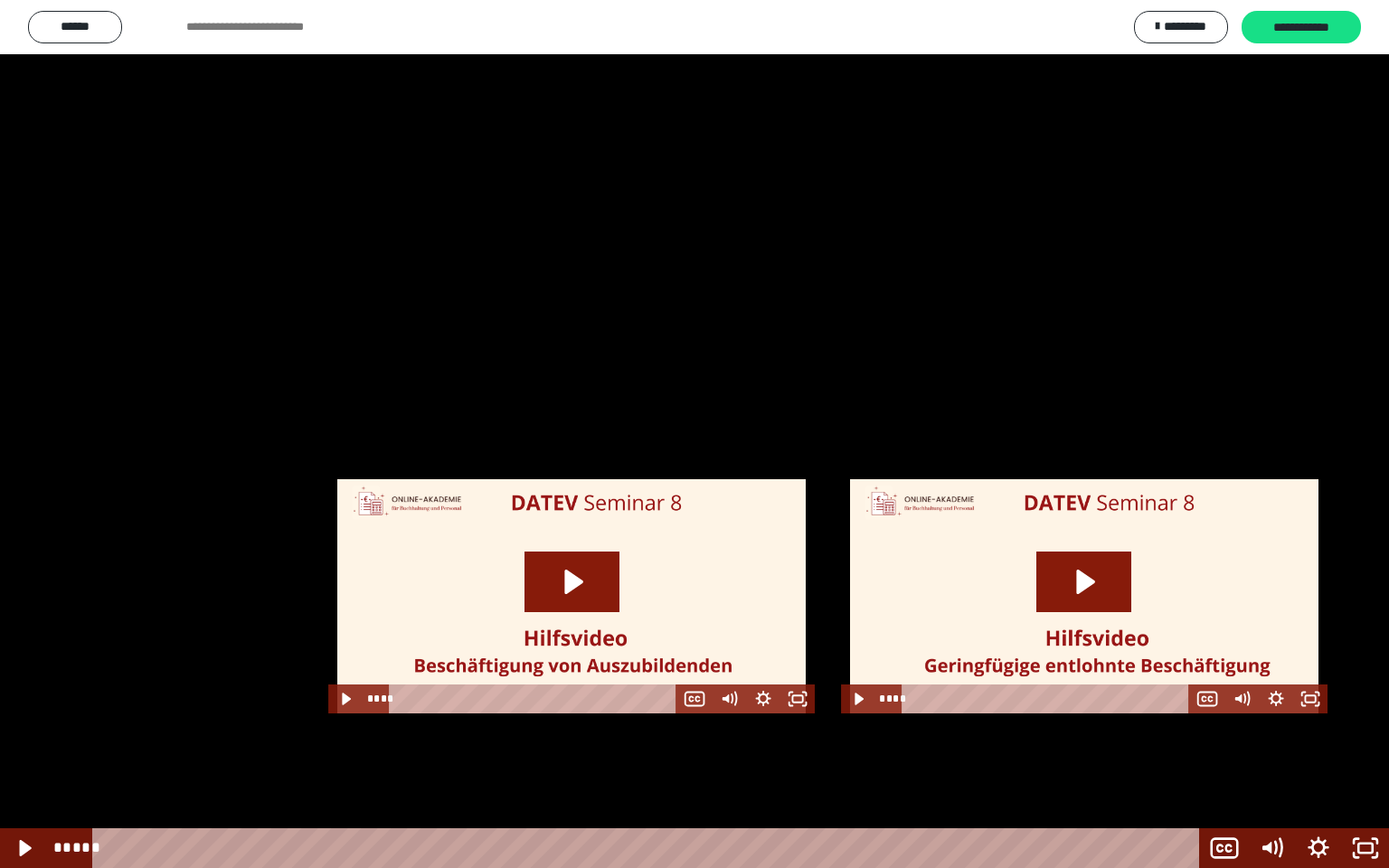 click at bounding box center [694, 434] 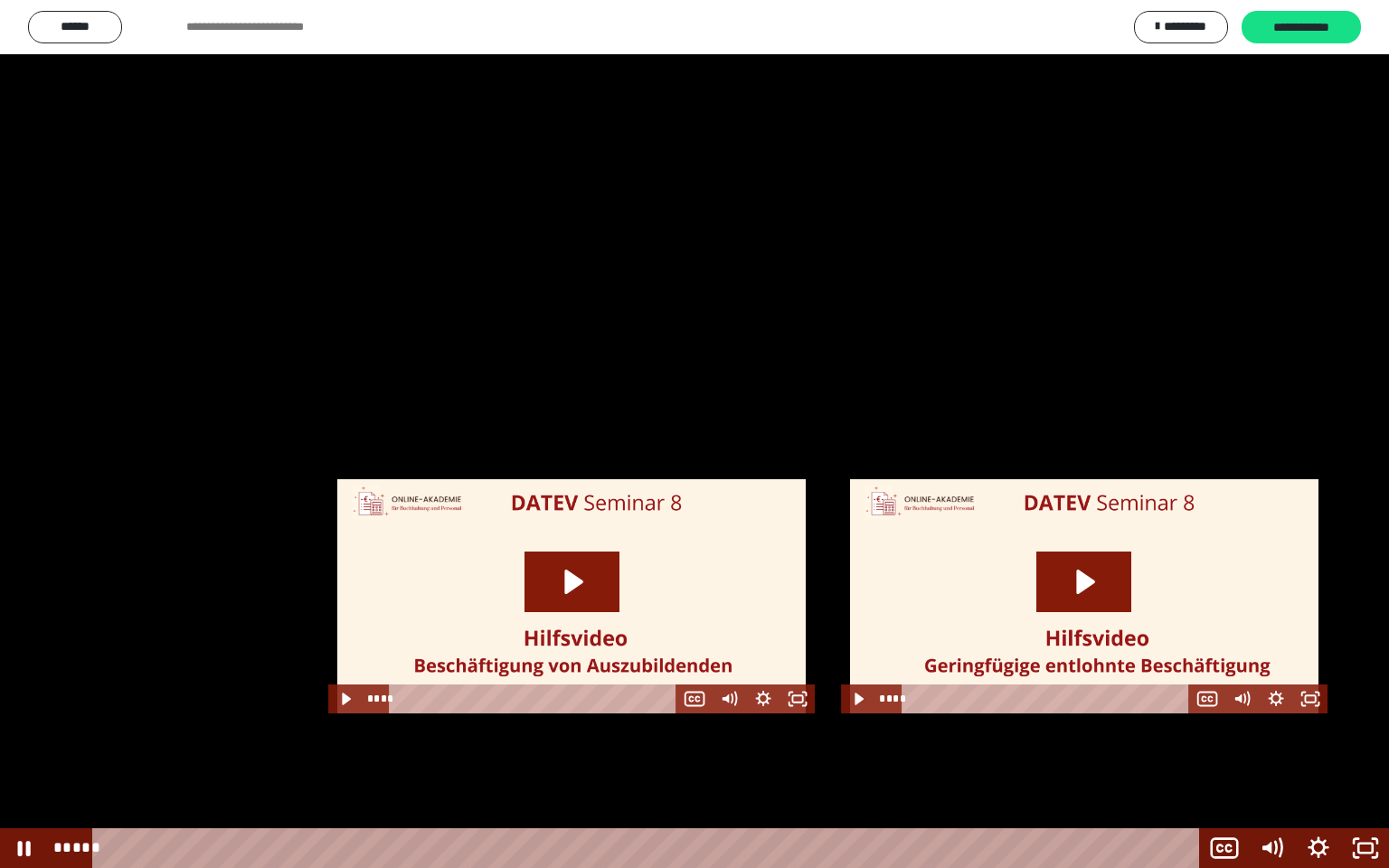 click at bounding box center (694, 434) 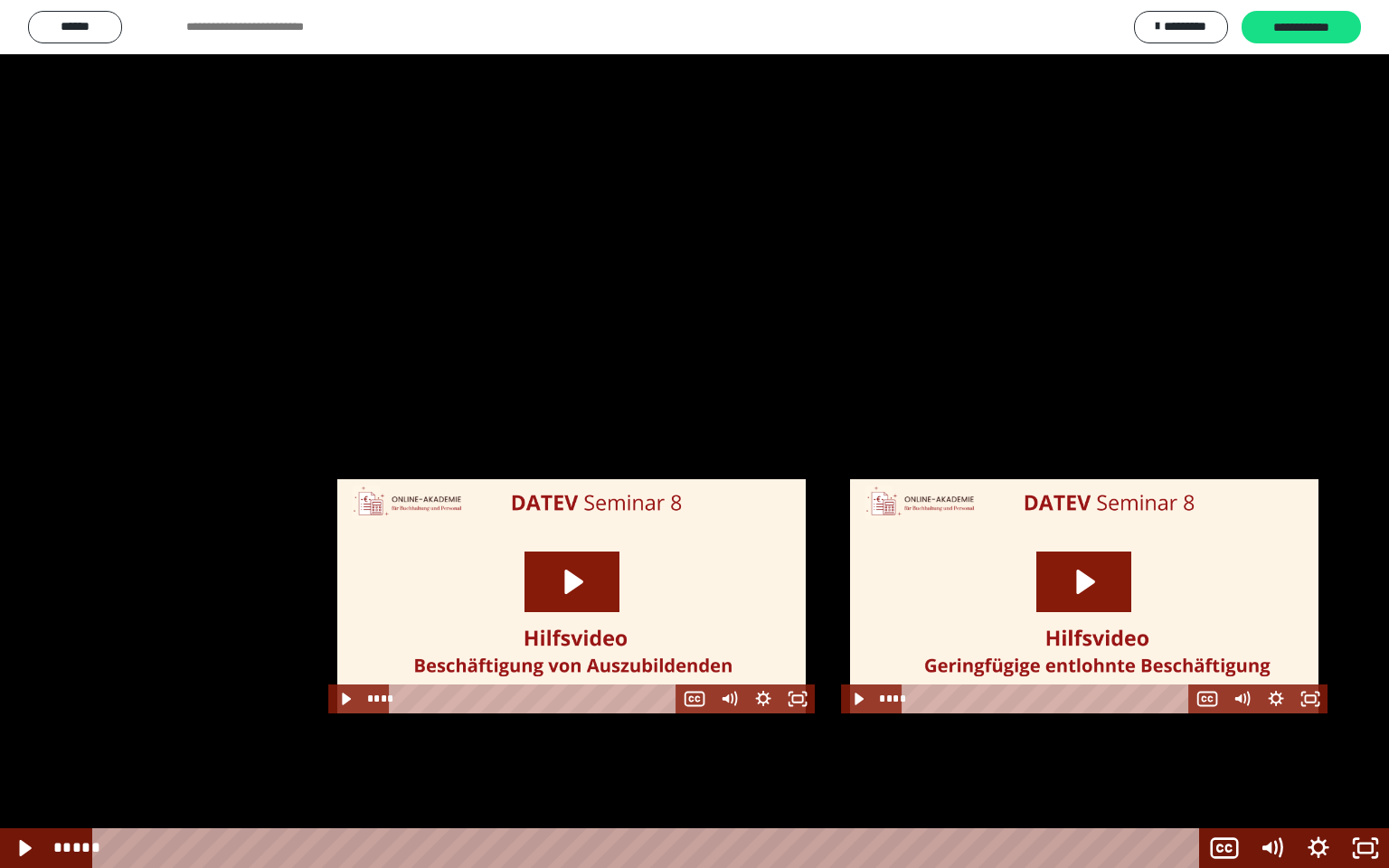 click at bounding box center (694, 434) 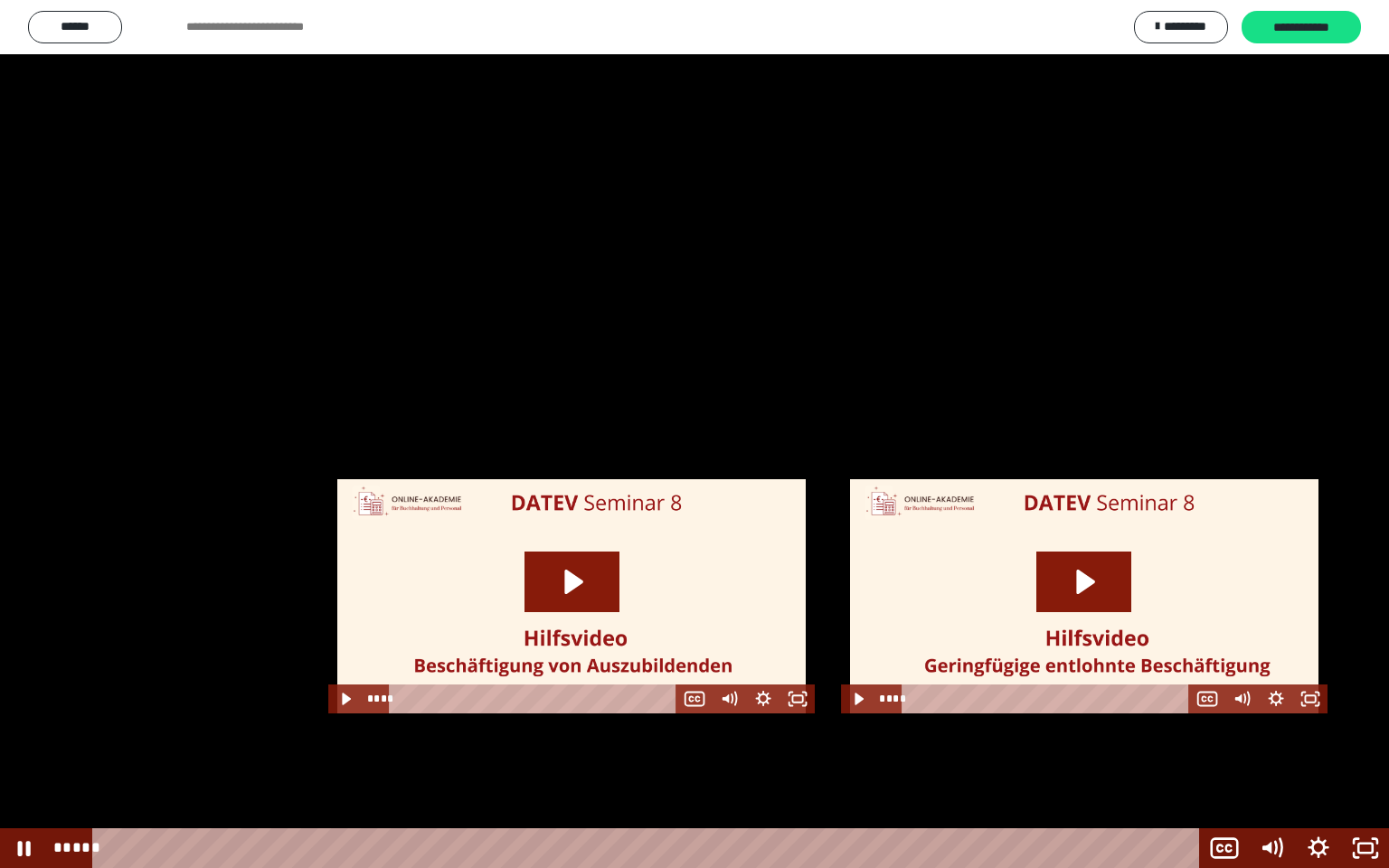 click at bounding box center [694, 434] 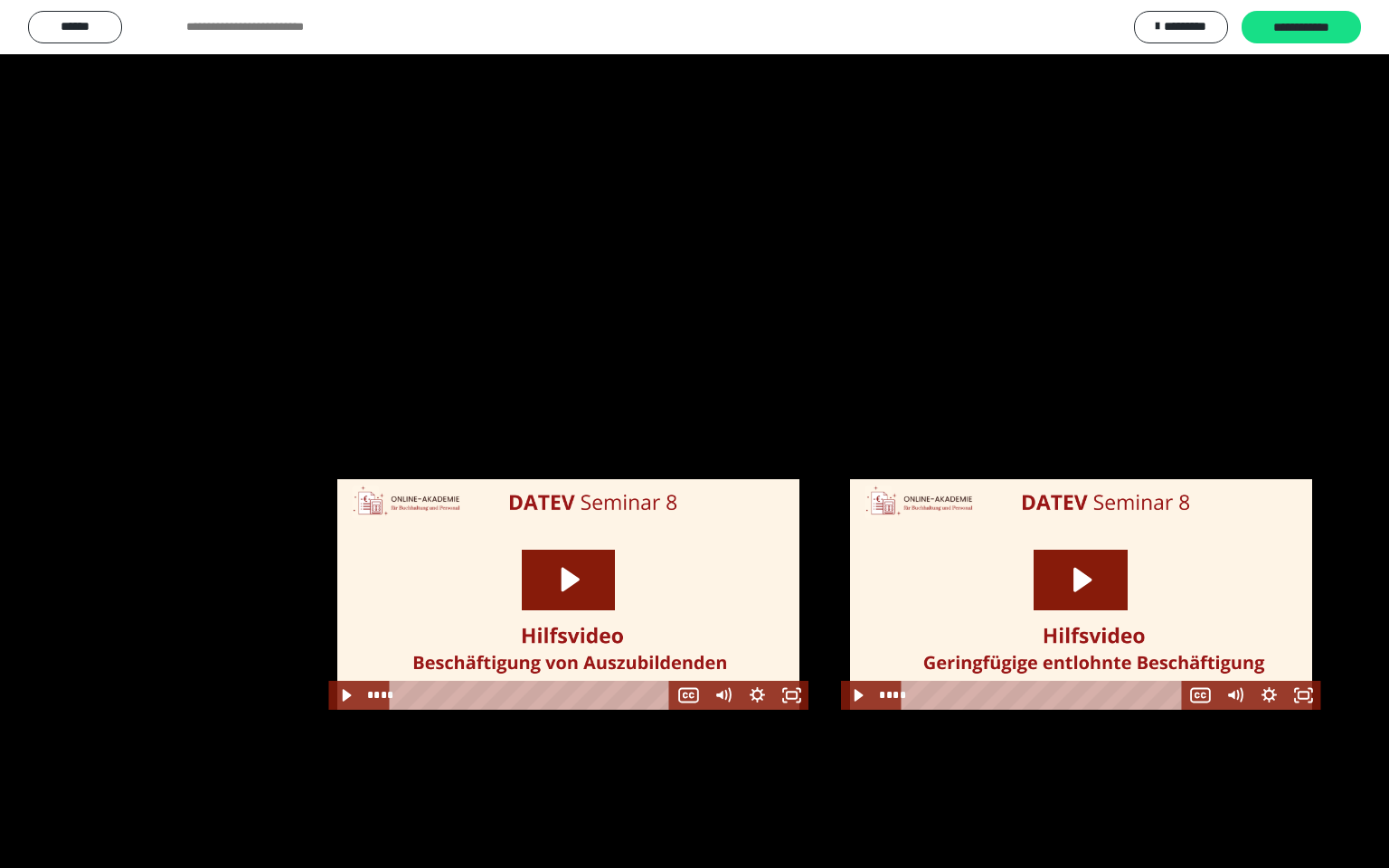 scroll, scrollTop: 2206, scrollLeft: 0, axis: vertical 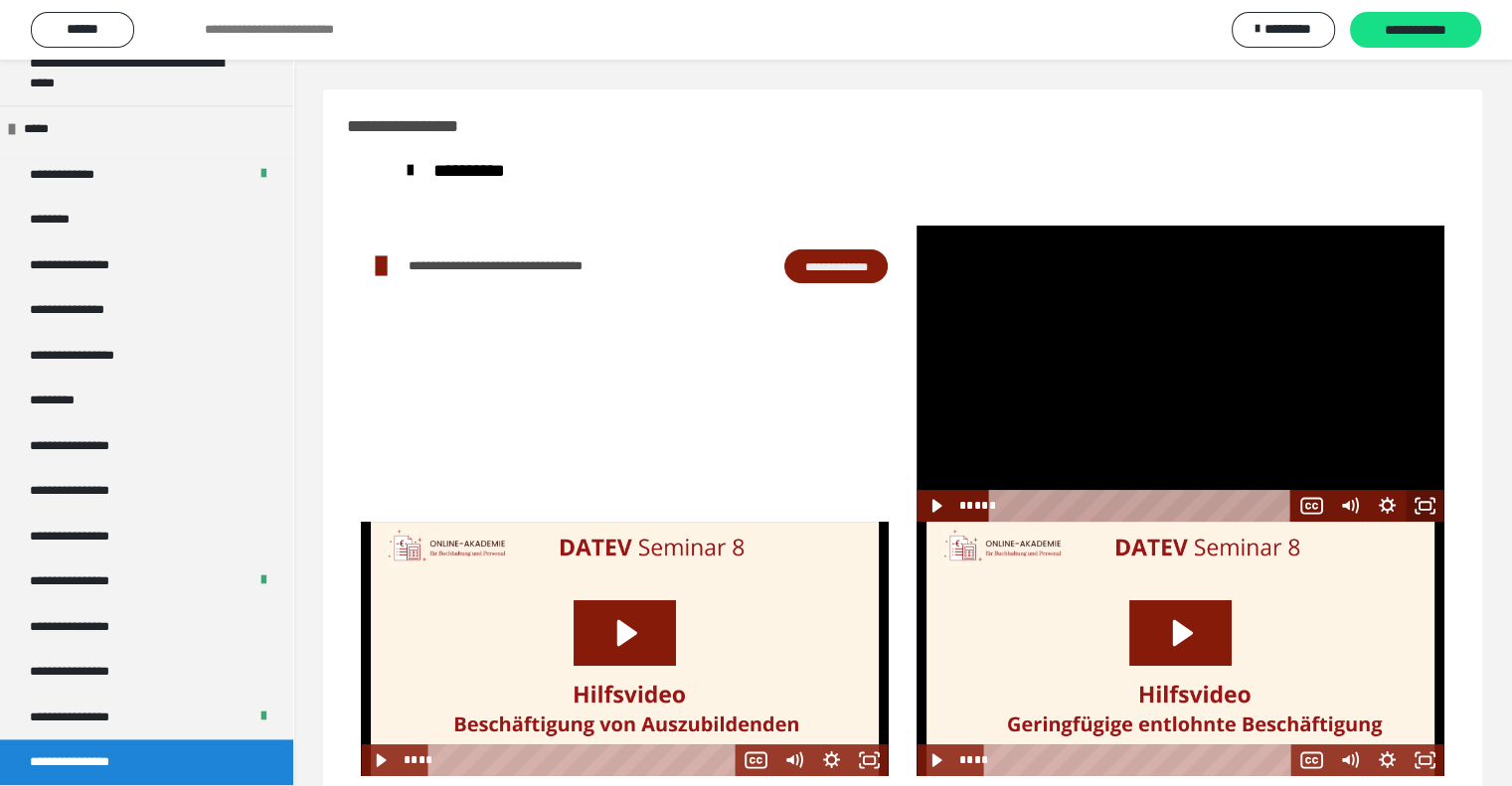 click 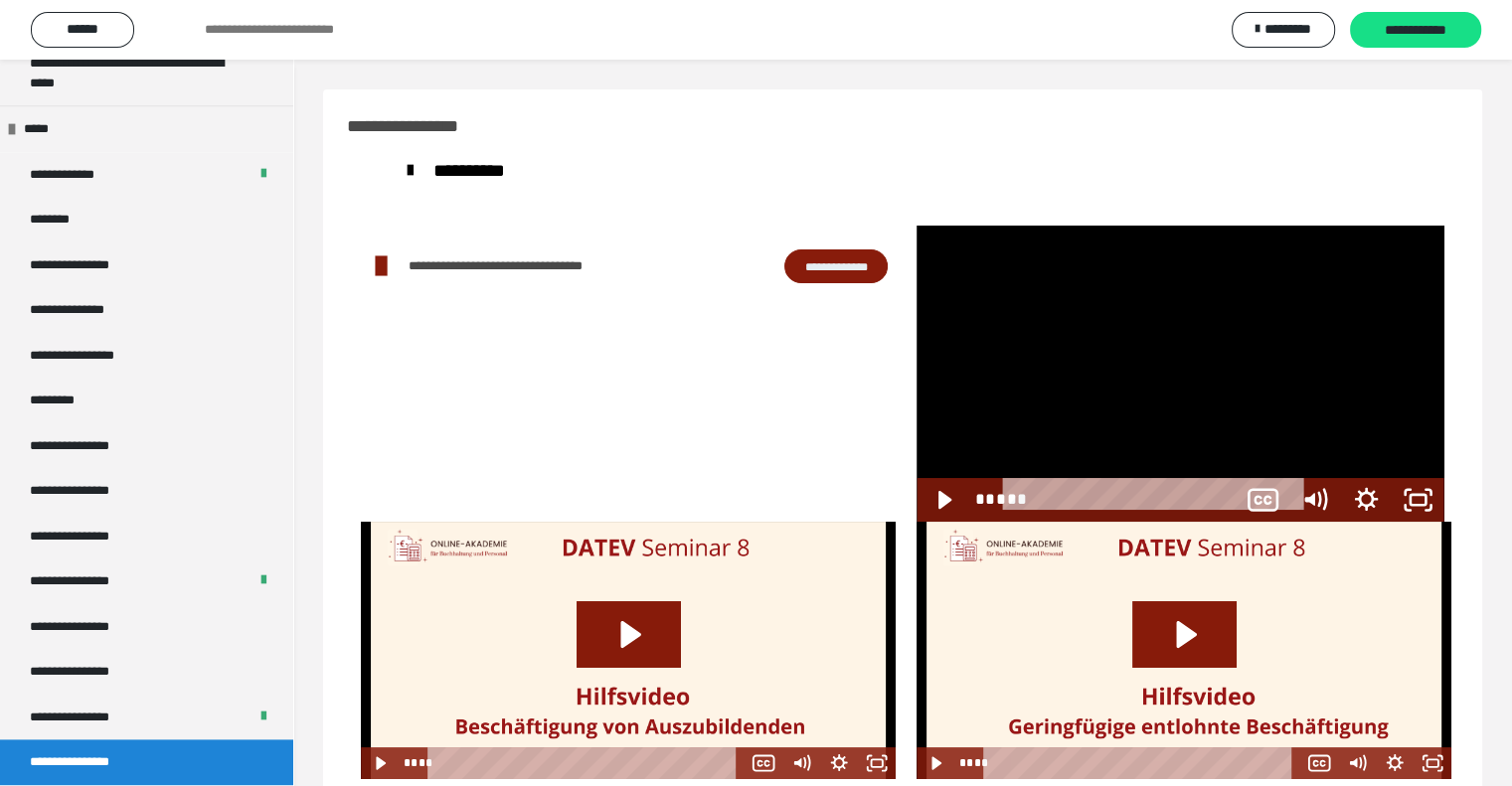 scroll, scrollTop: 2258, scrollLeft: 0, axis: vertical 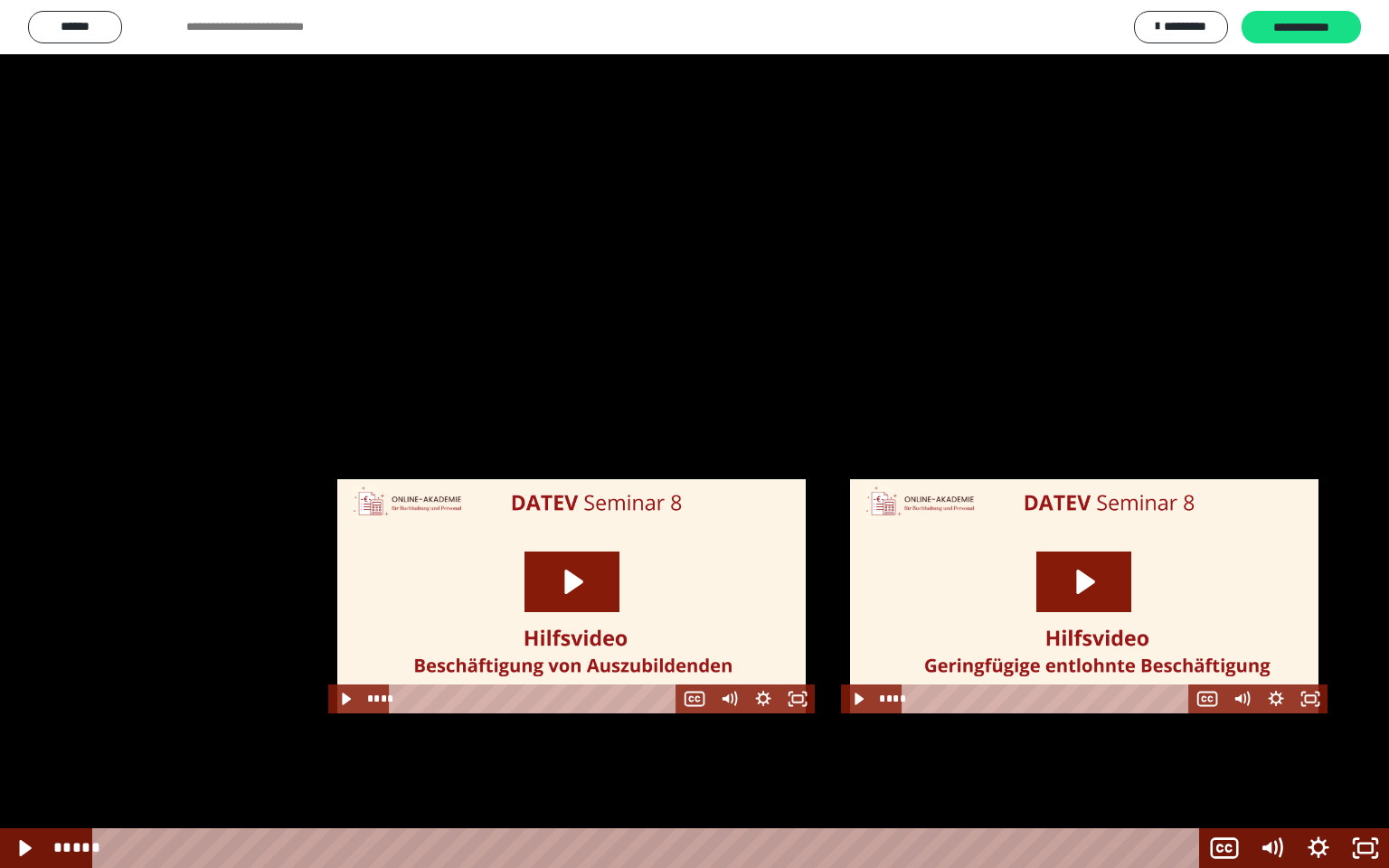 click at bounding box center (694, 434) 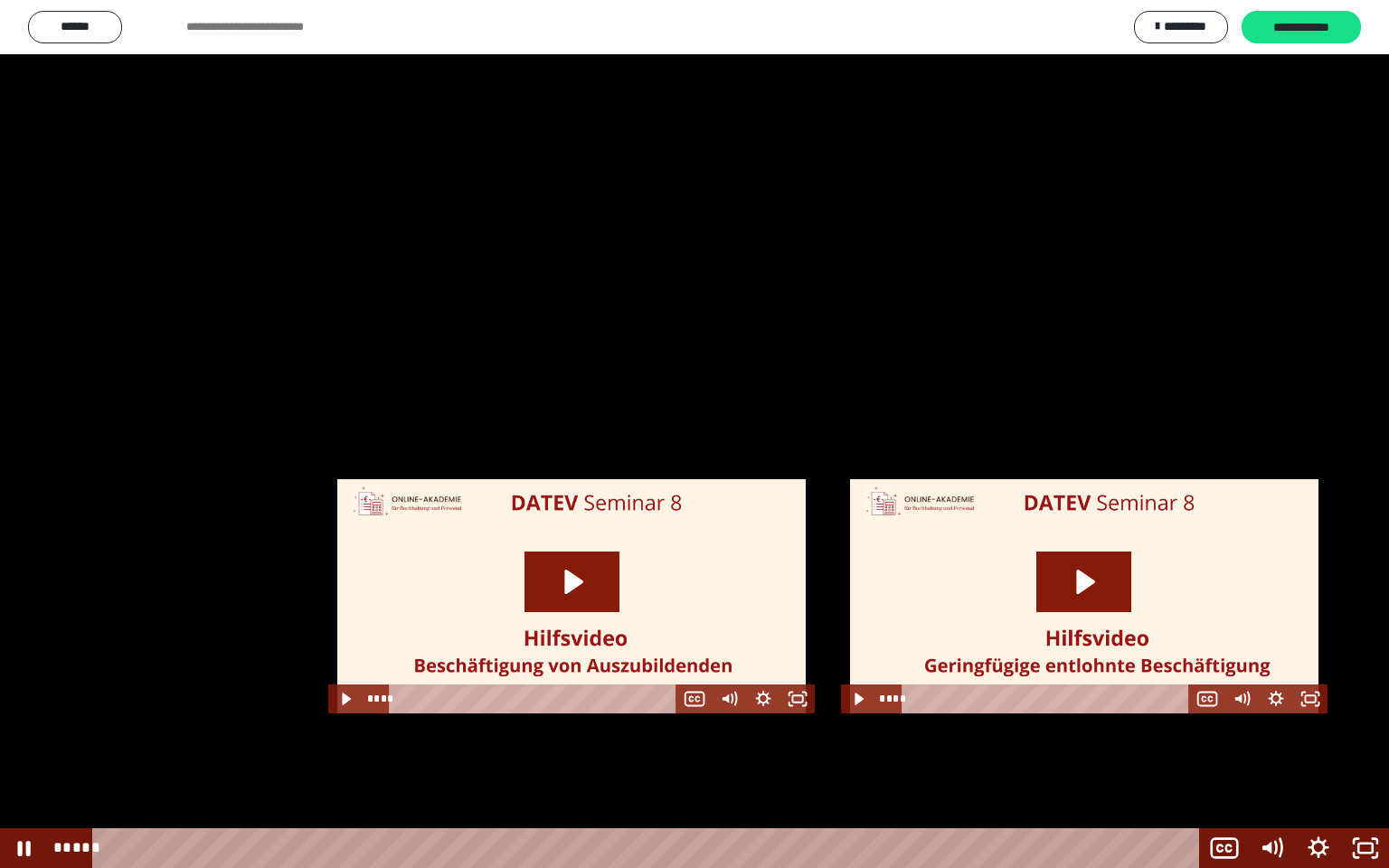 click at bounding box center (694, 434) 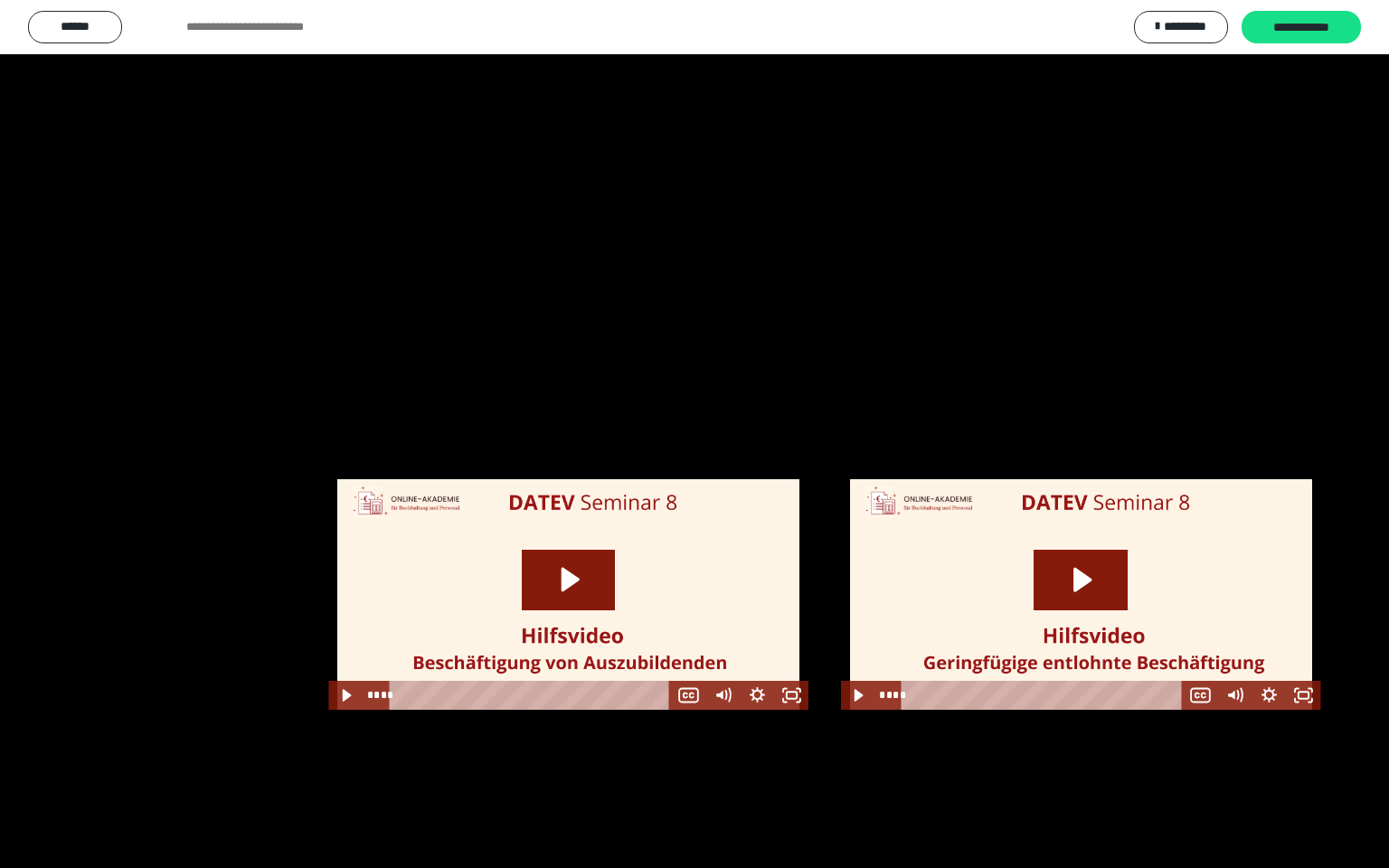 scroll, scrollTop: 2206, scrollLeft: 0, axis: vertical 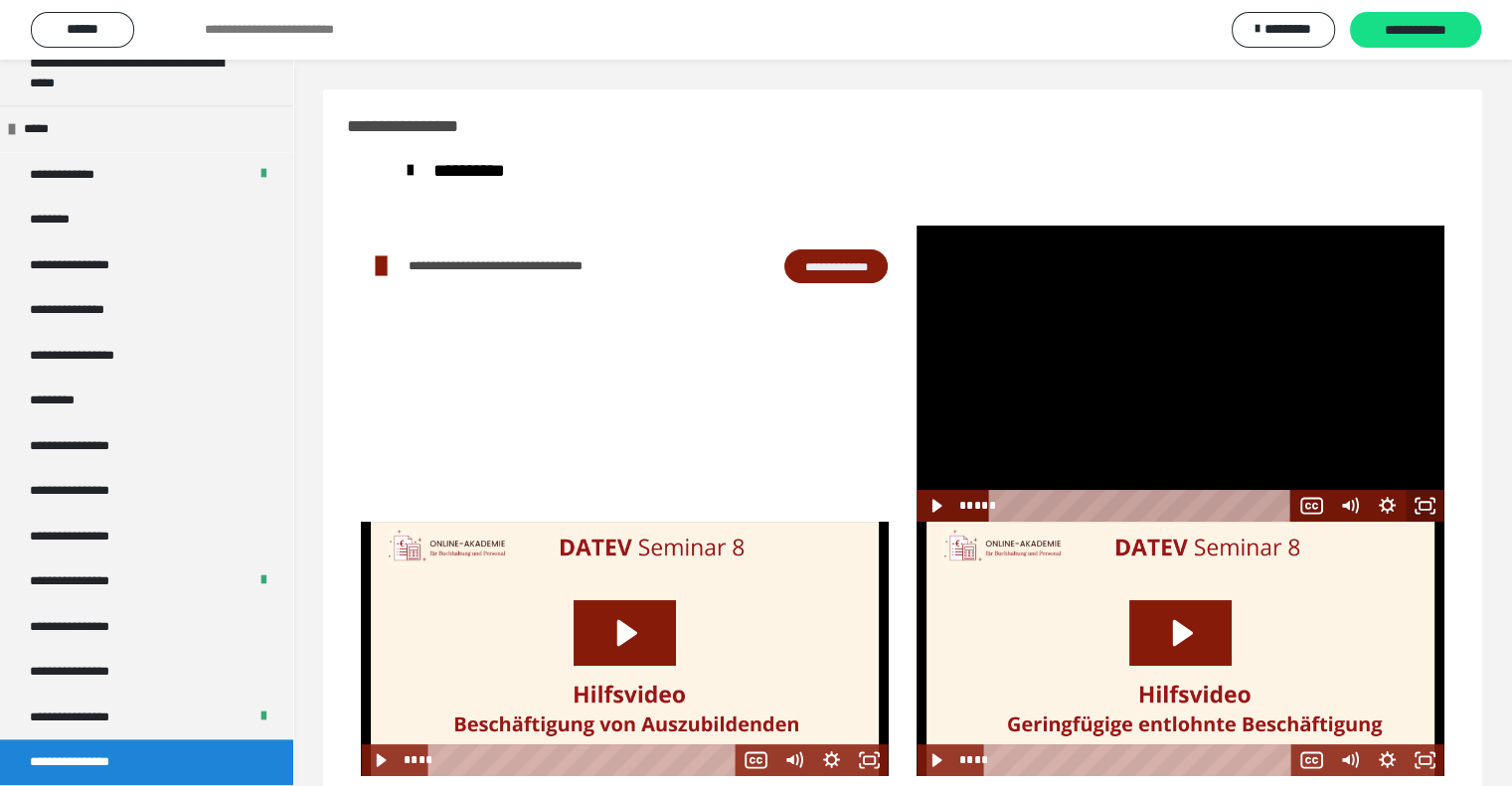 click 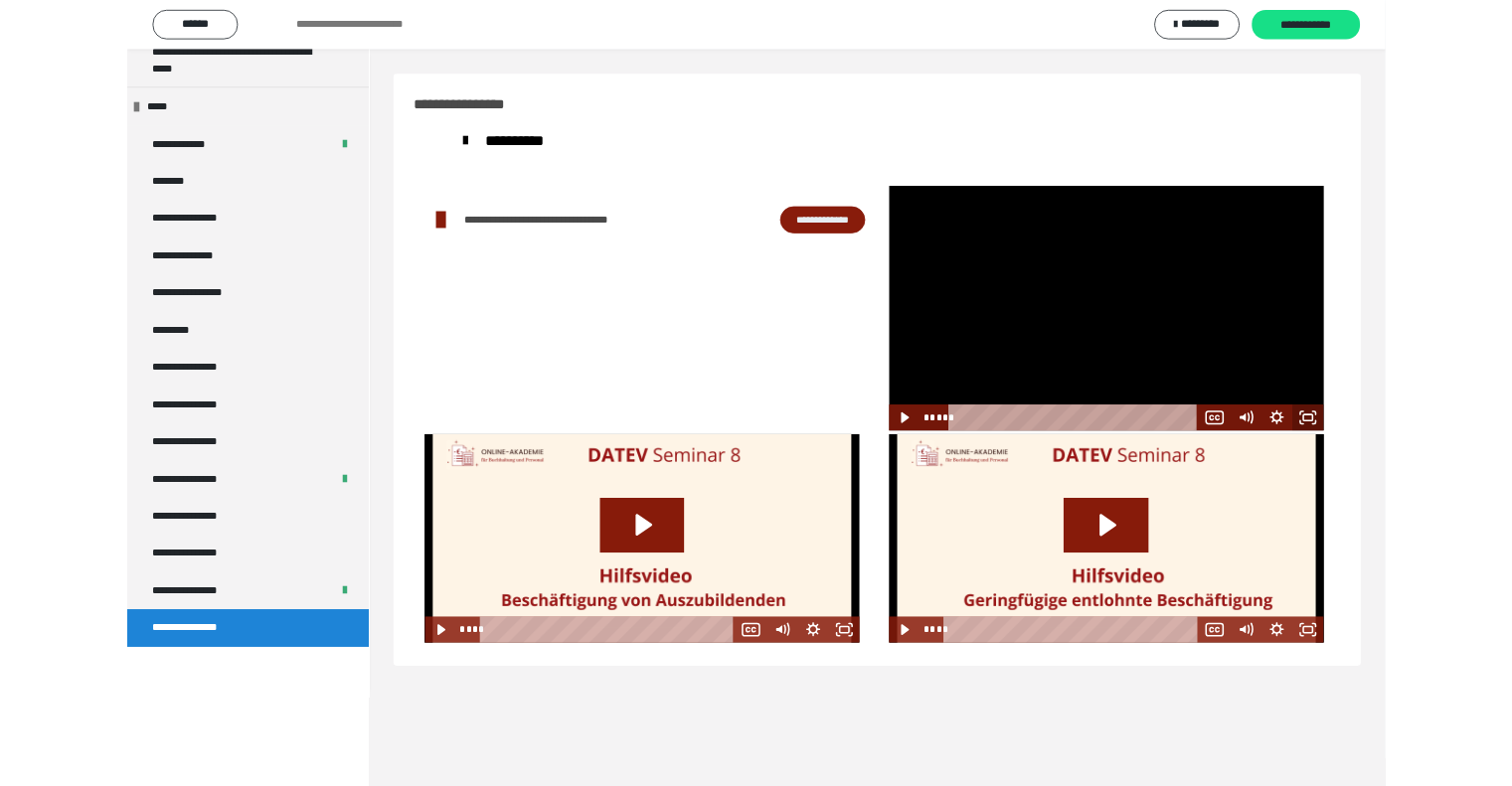 scroll, scrollTop: 2258, scrollLeft: 0, axis: vertical 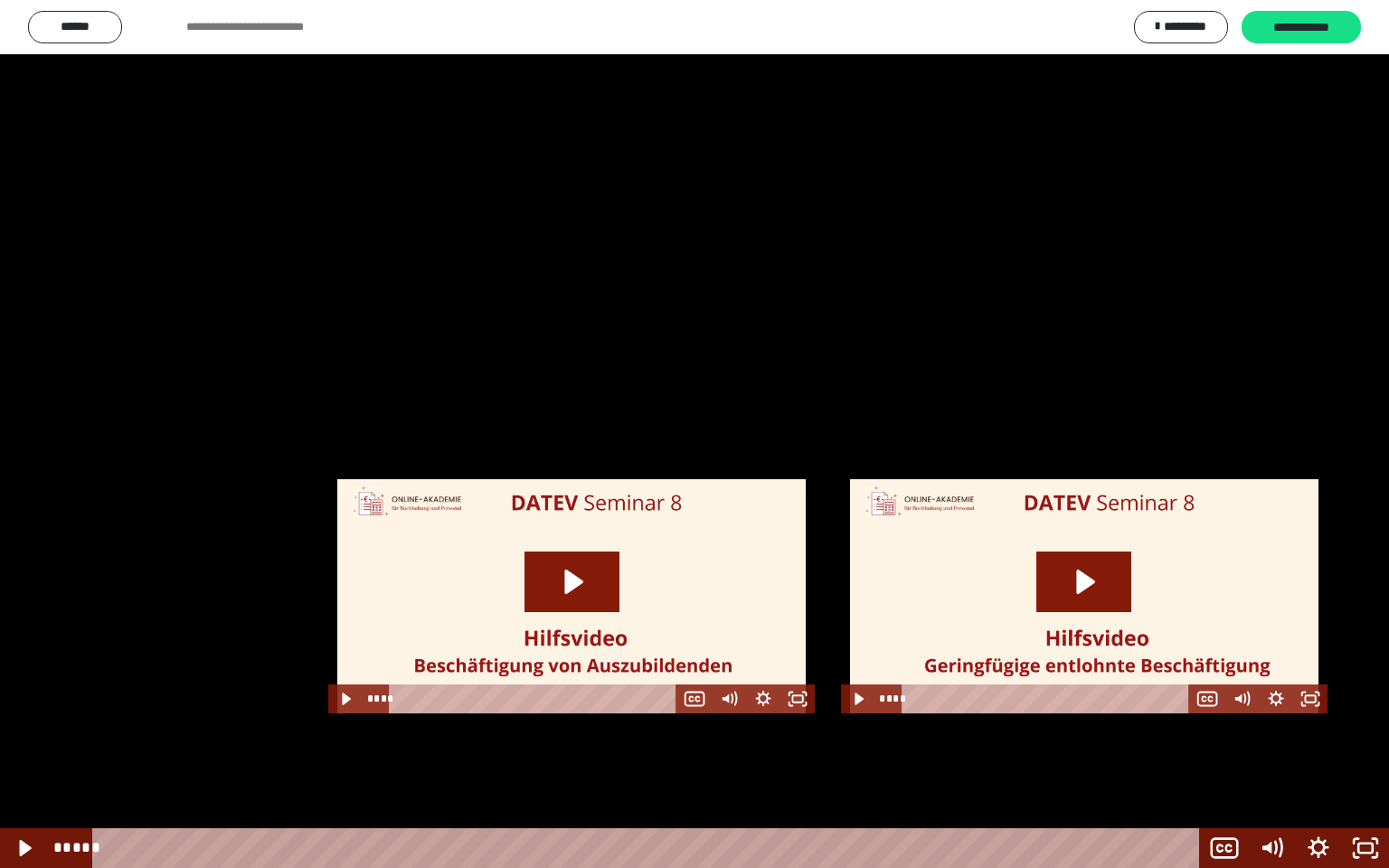 click at bounding box center (694, 434) 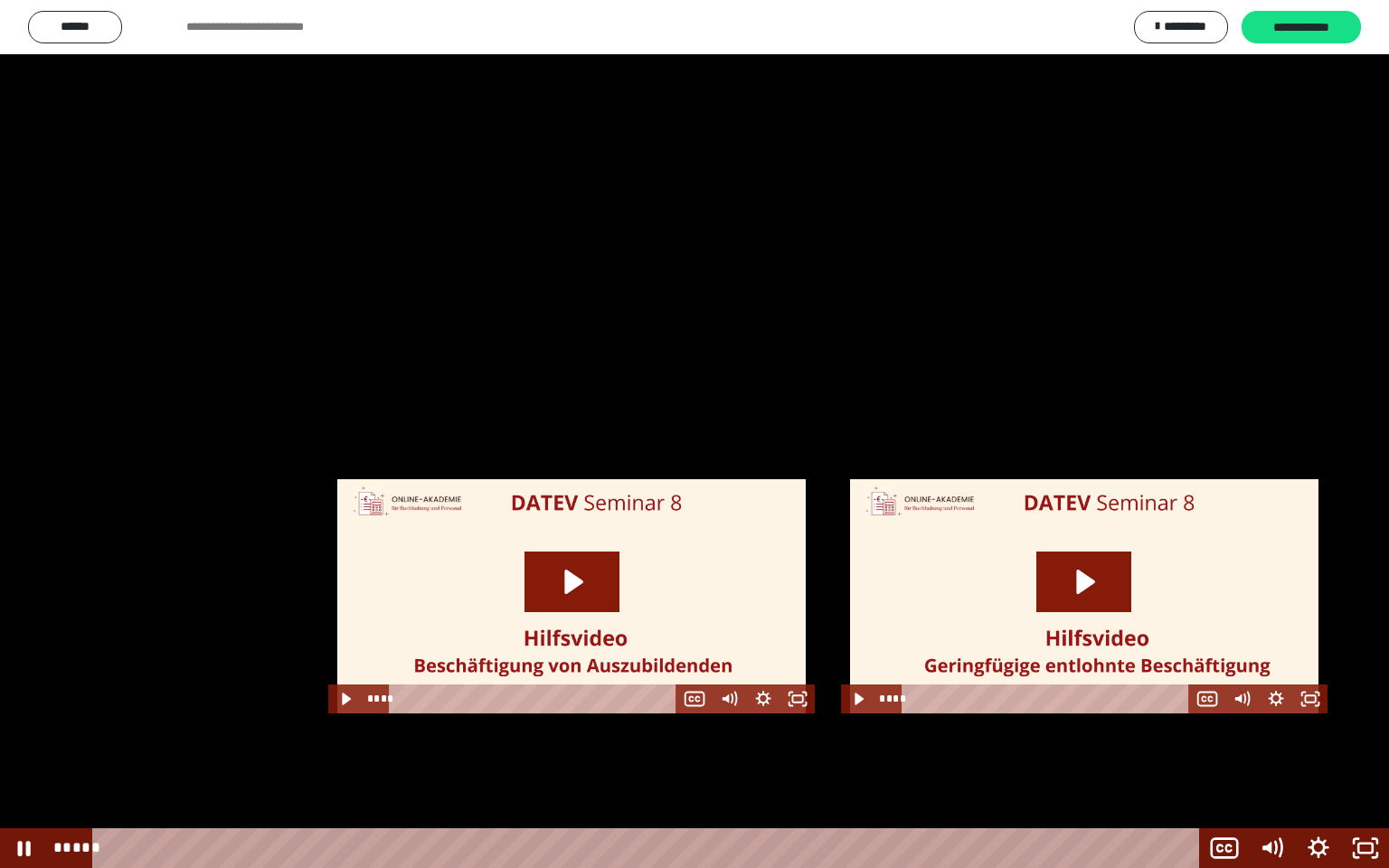 click at bounding box center (694, 434) 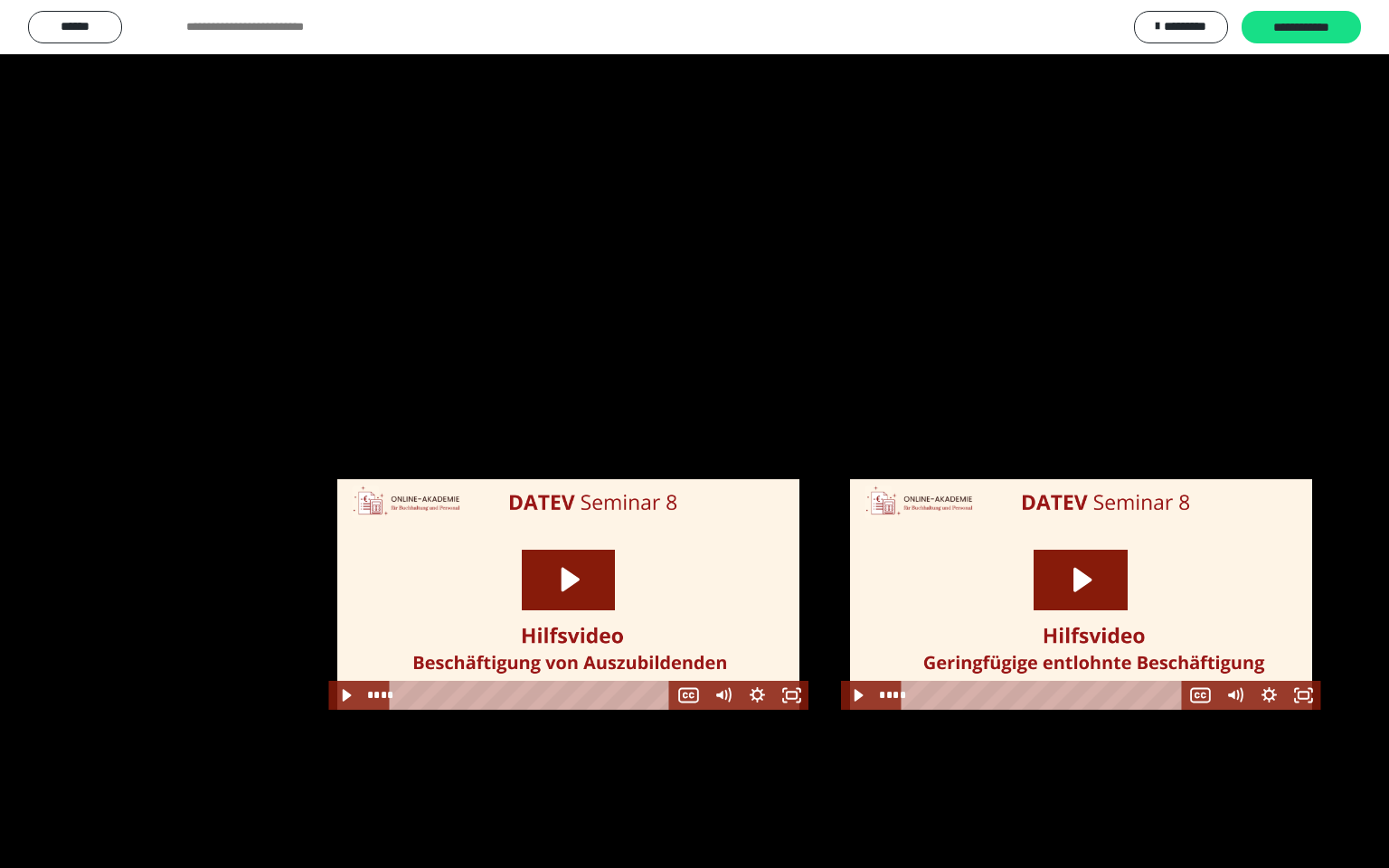 scroll, scrollTop: 2206, scrollLeft: 0, axis: vertical 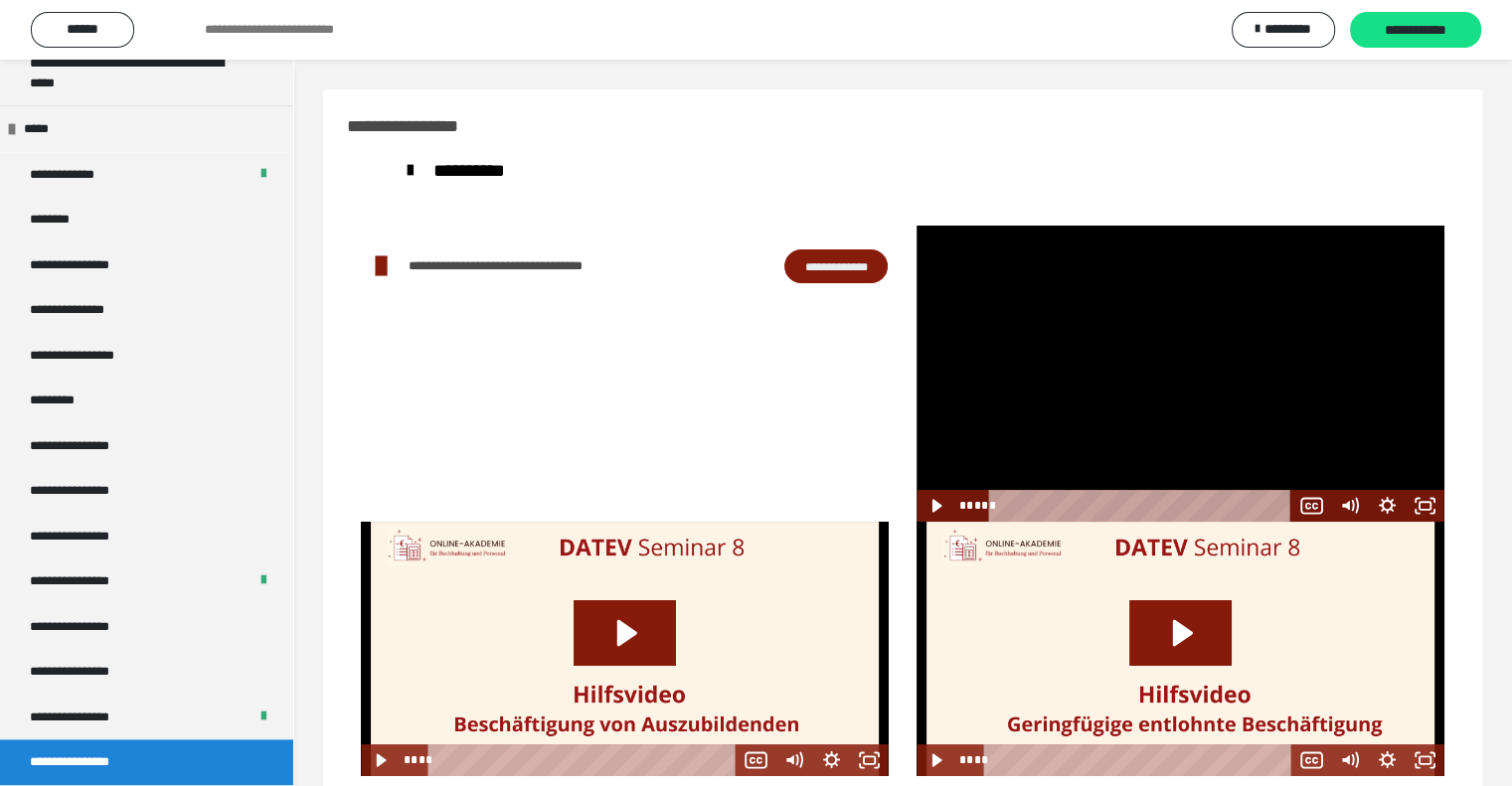 click at bounding box center (1180, 374) 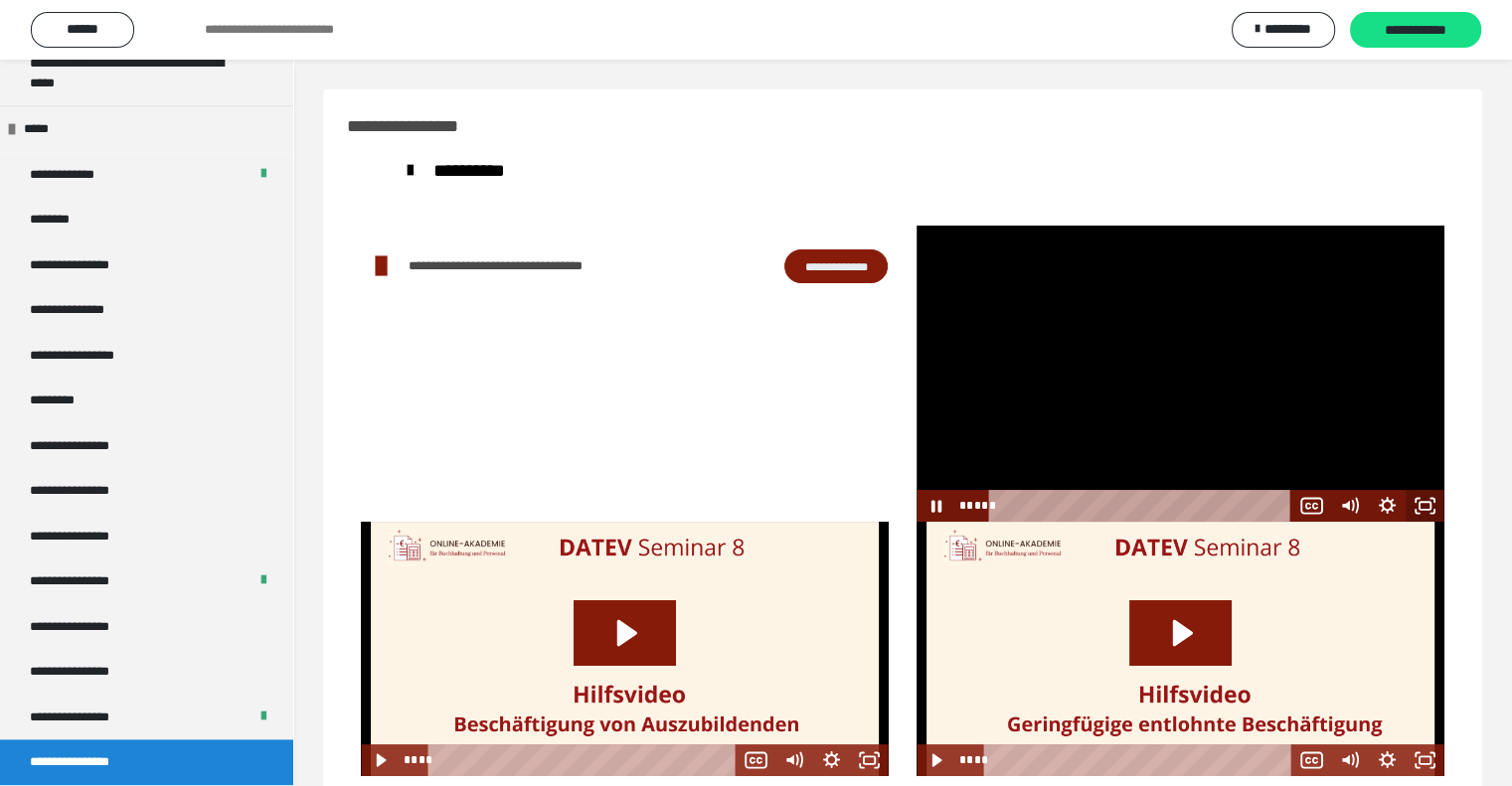 click 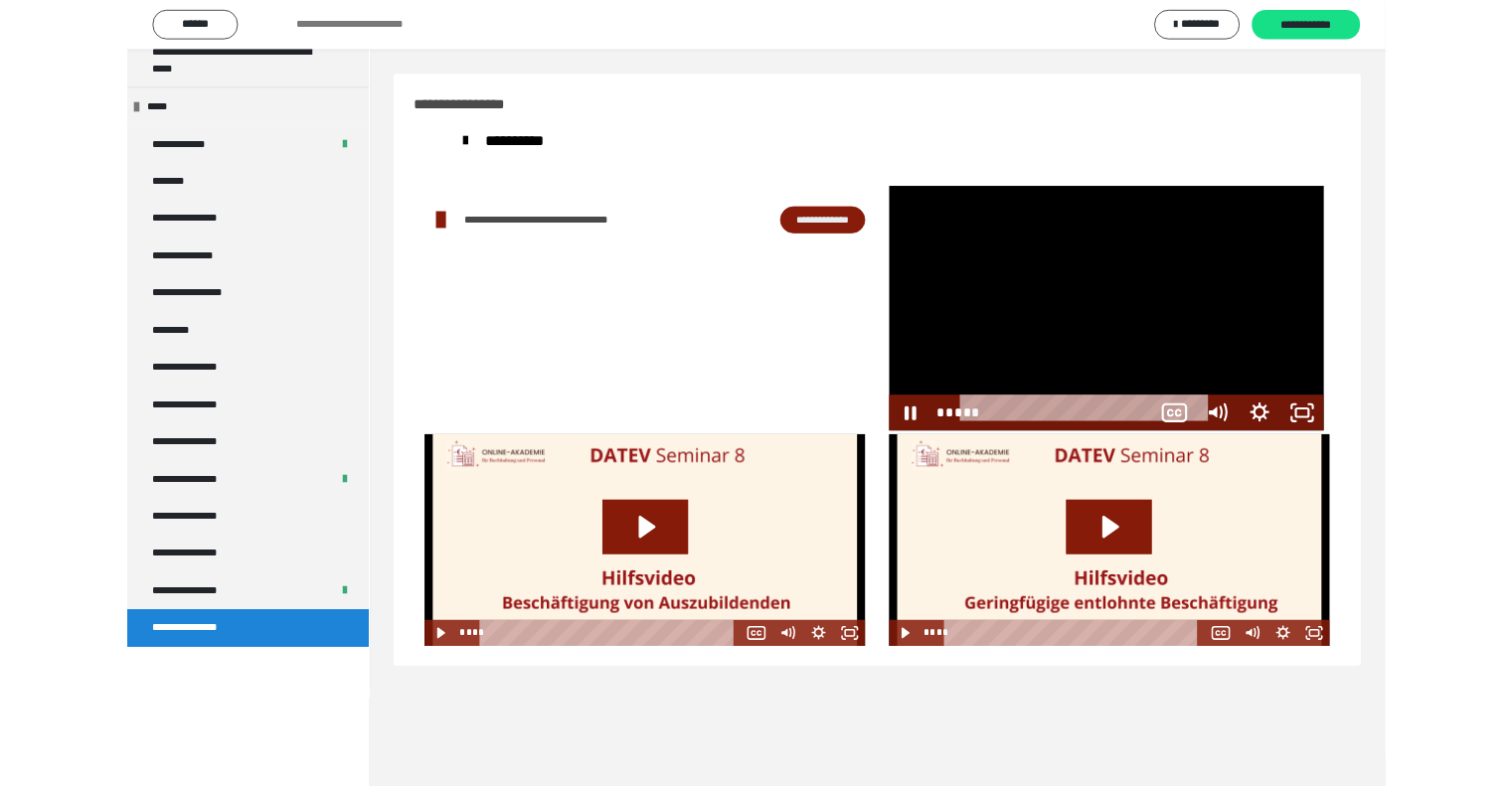 scroll, scrollTop: 2258, scrollLeft: 0, axis: vertical 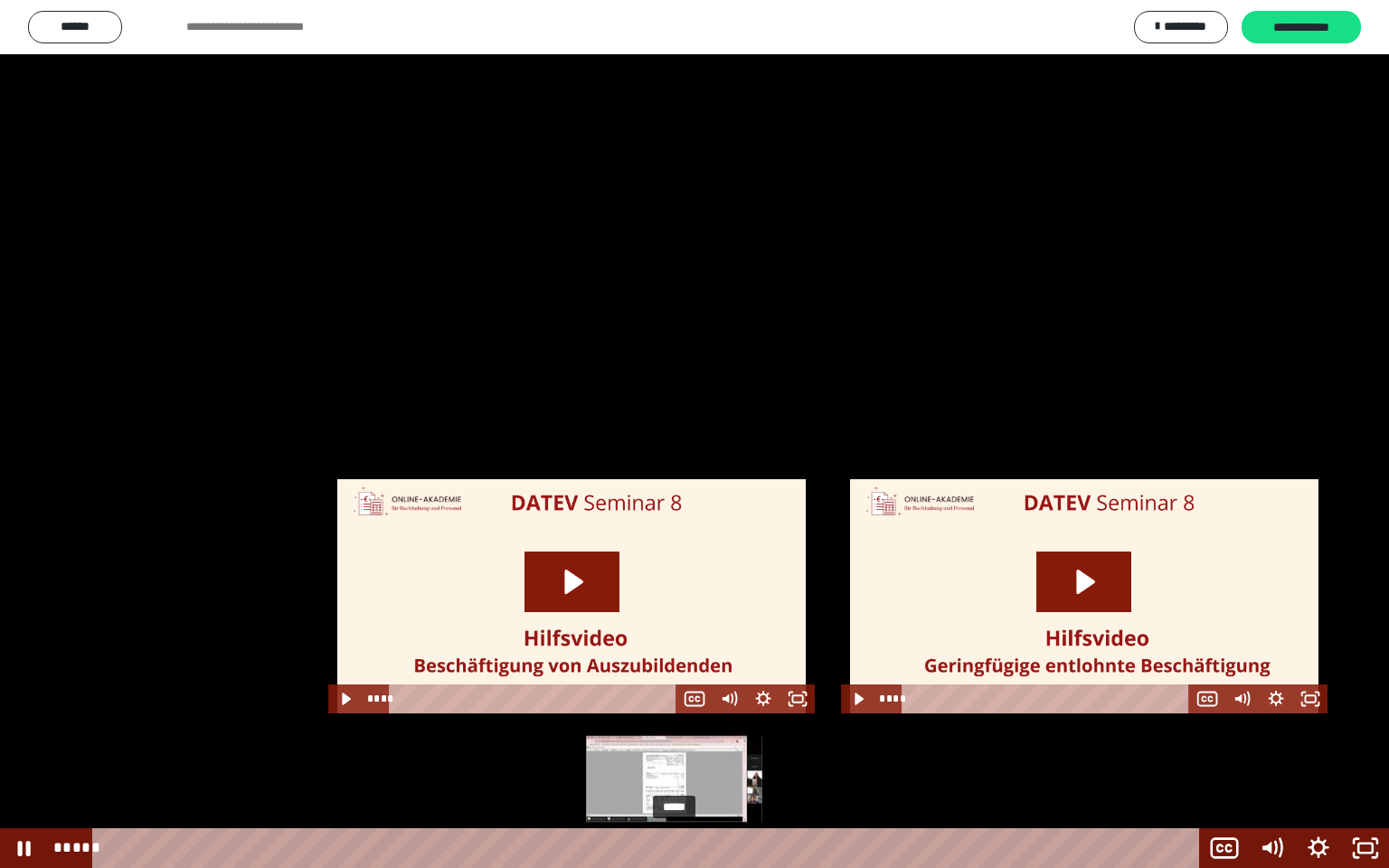 click on "*****" at bounding box center (649, 848) 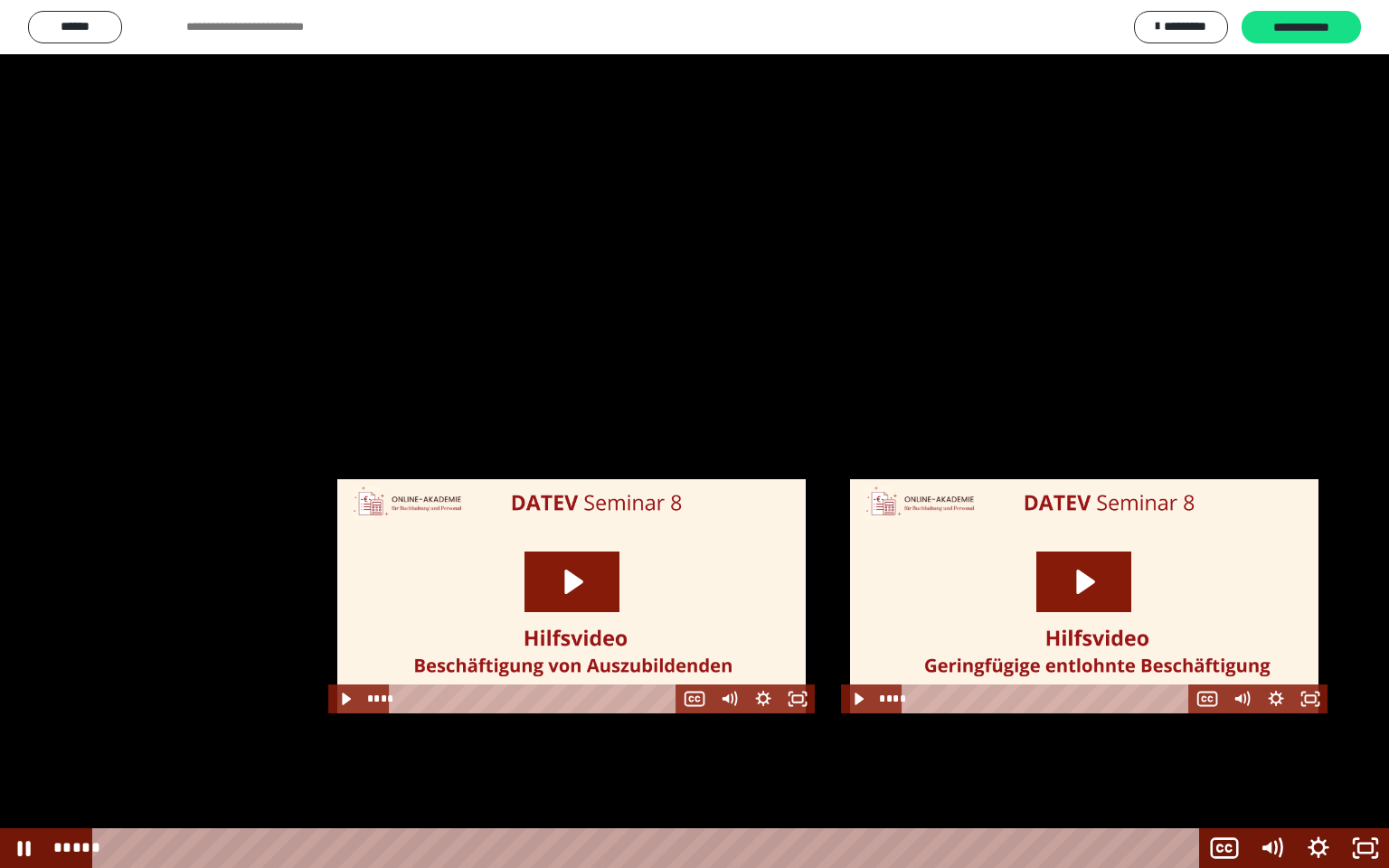 click at bounding box center (694, 434) 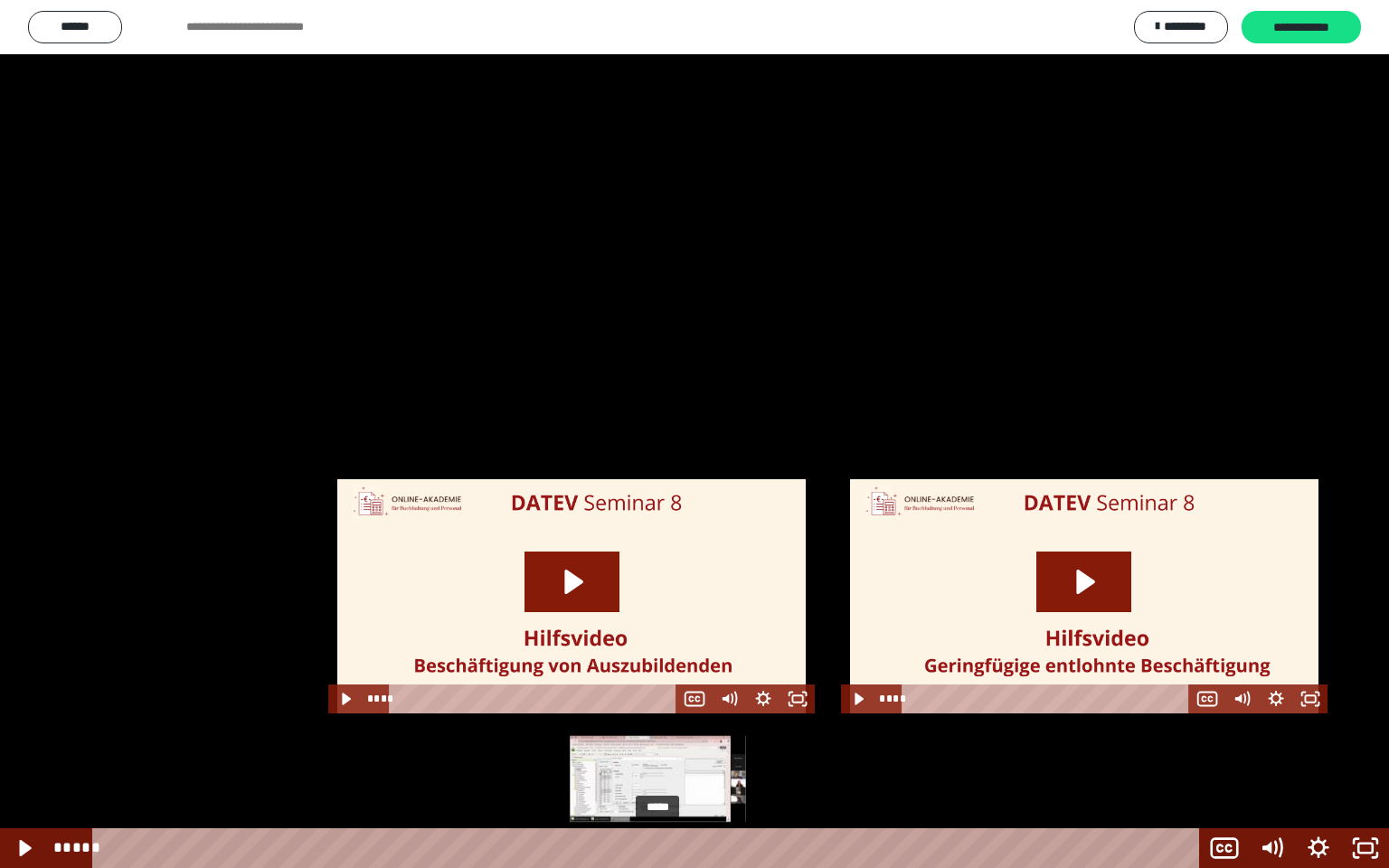 click on "*****" at bounding box center [649, 848] 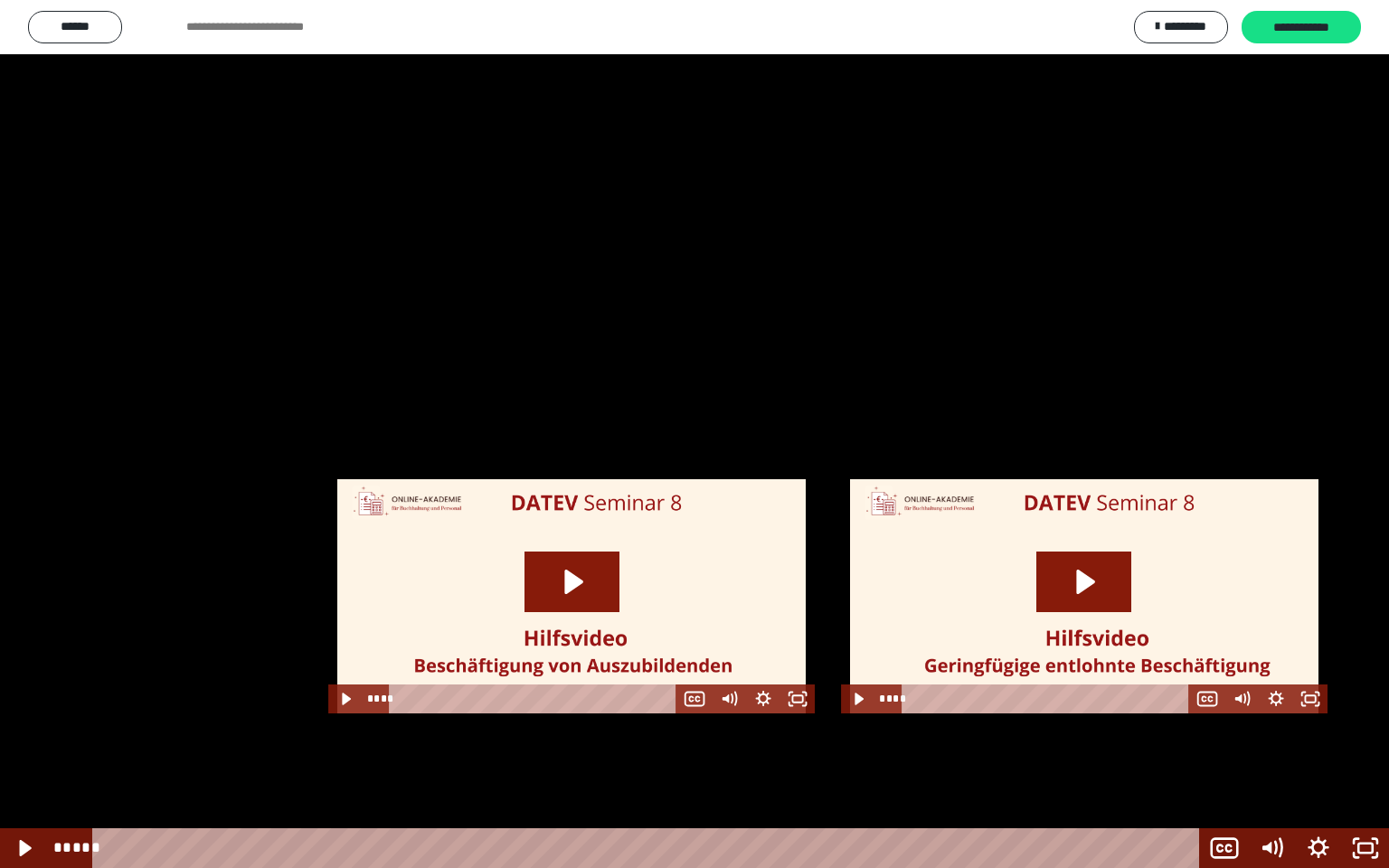 click at bounding box center [694, 434] 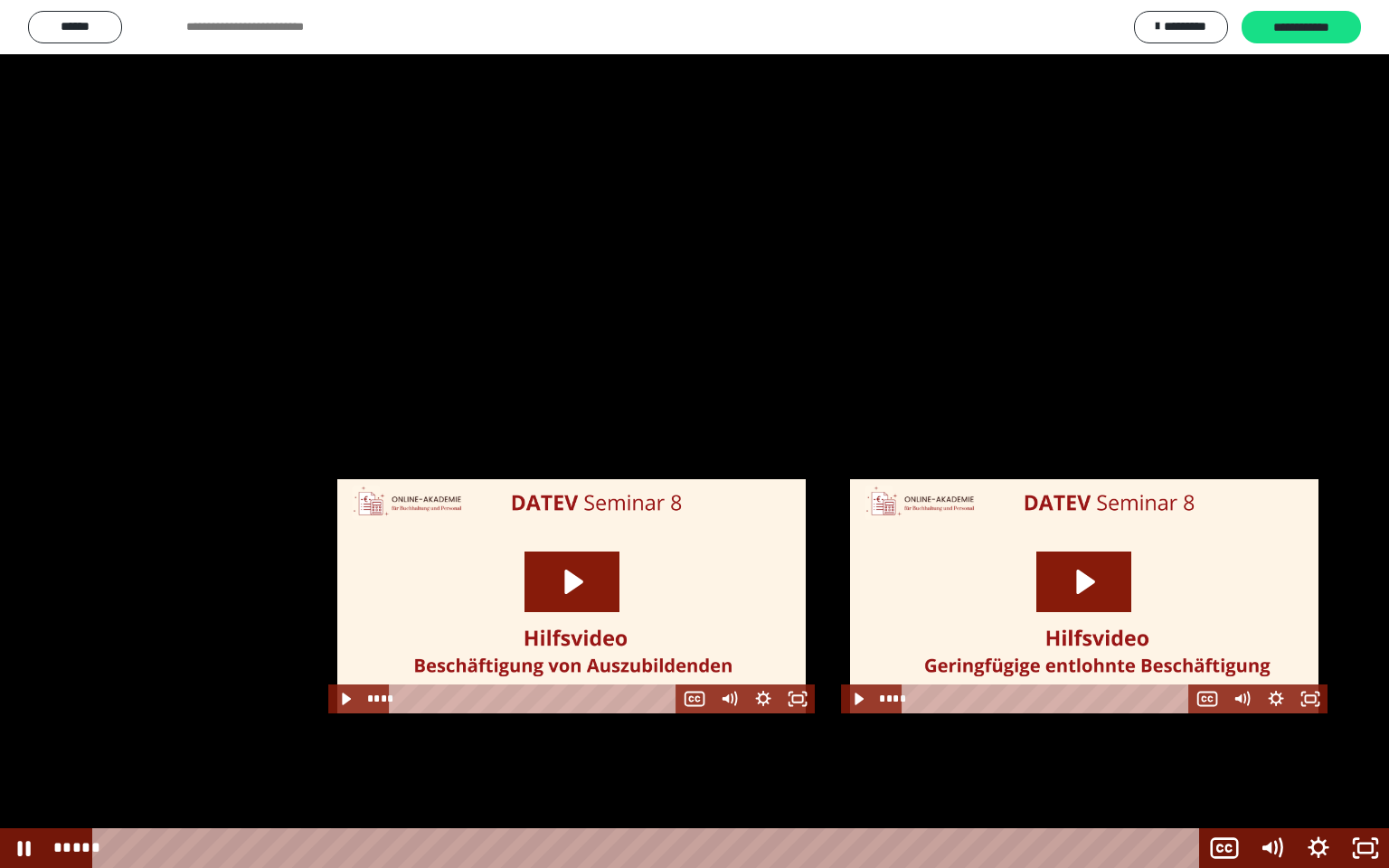 click at bounding box center [694, 434] 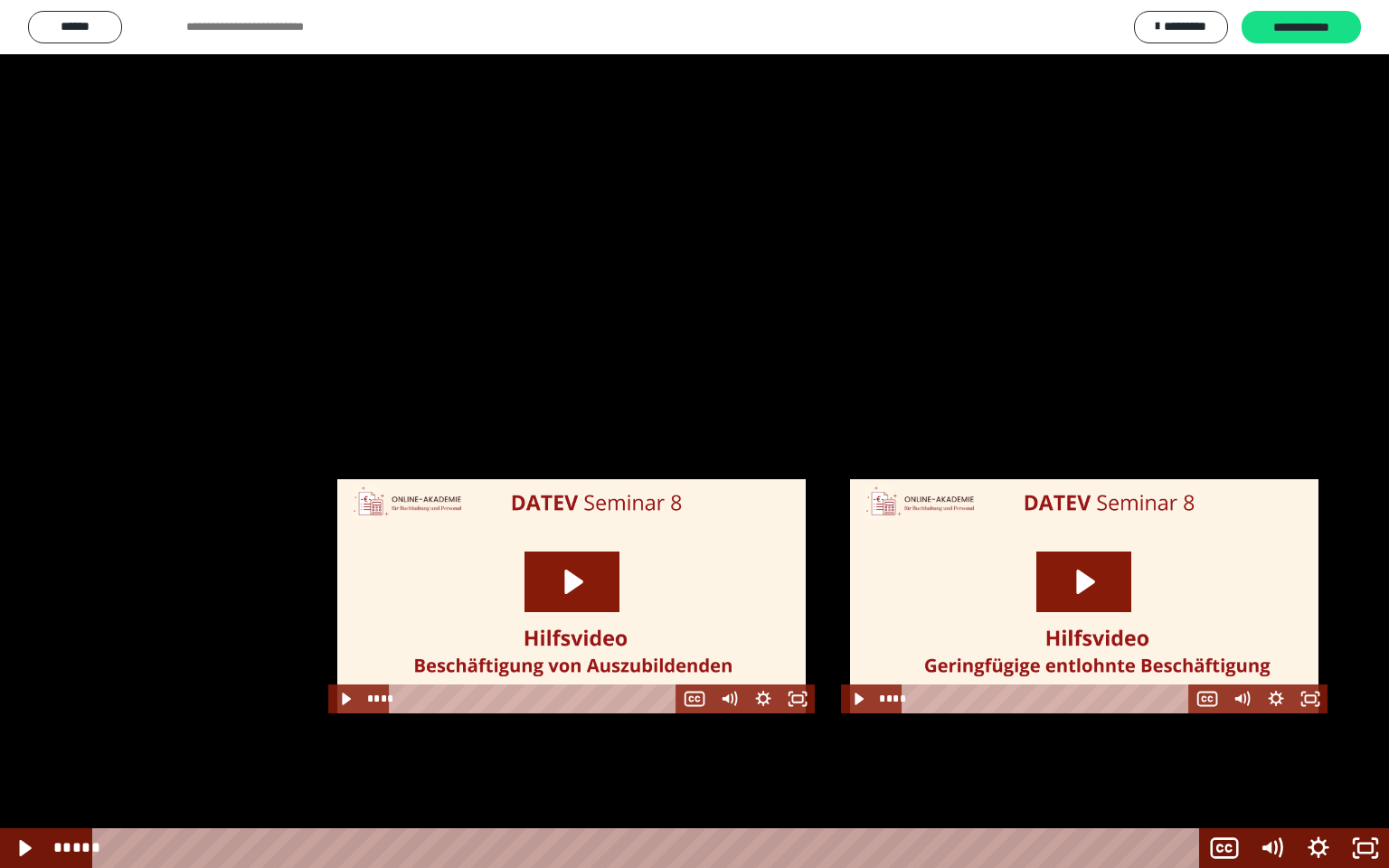 click at bounding box center (694, 434) 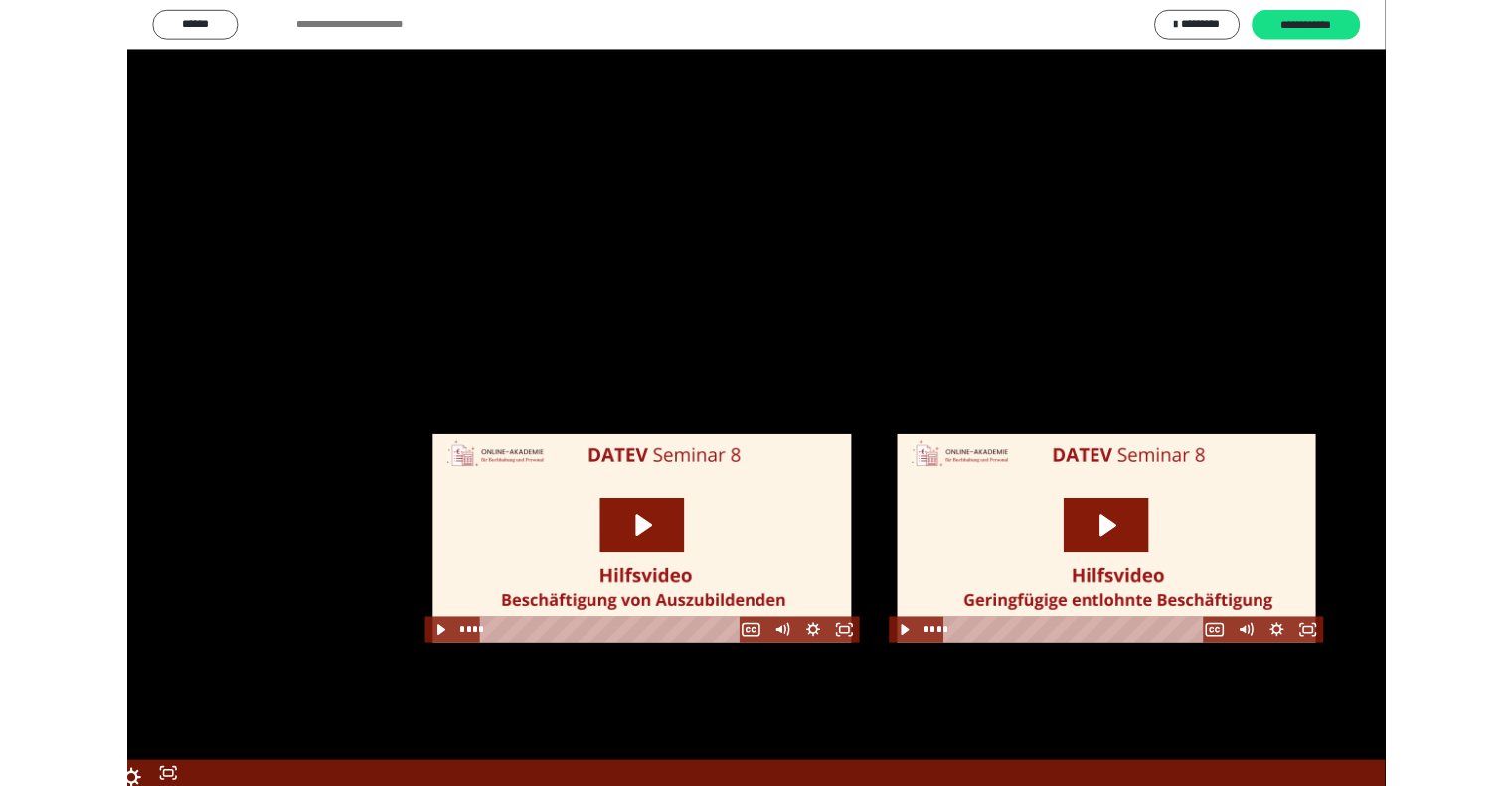 scroll, scrollTop: 2425, scrollLeft: 0, axis: vertical 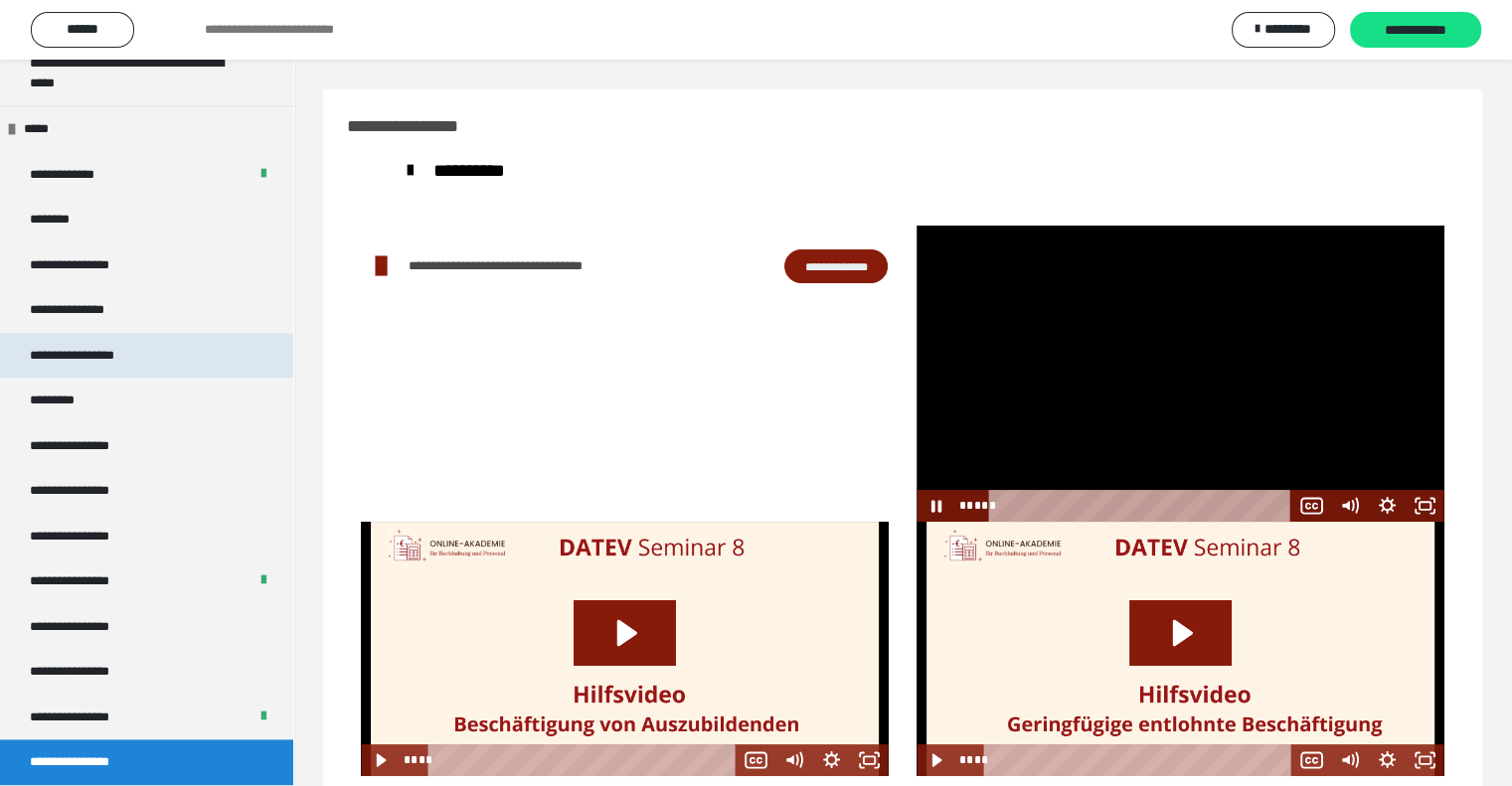 click on "**********" at bounding box center [92, 356] 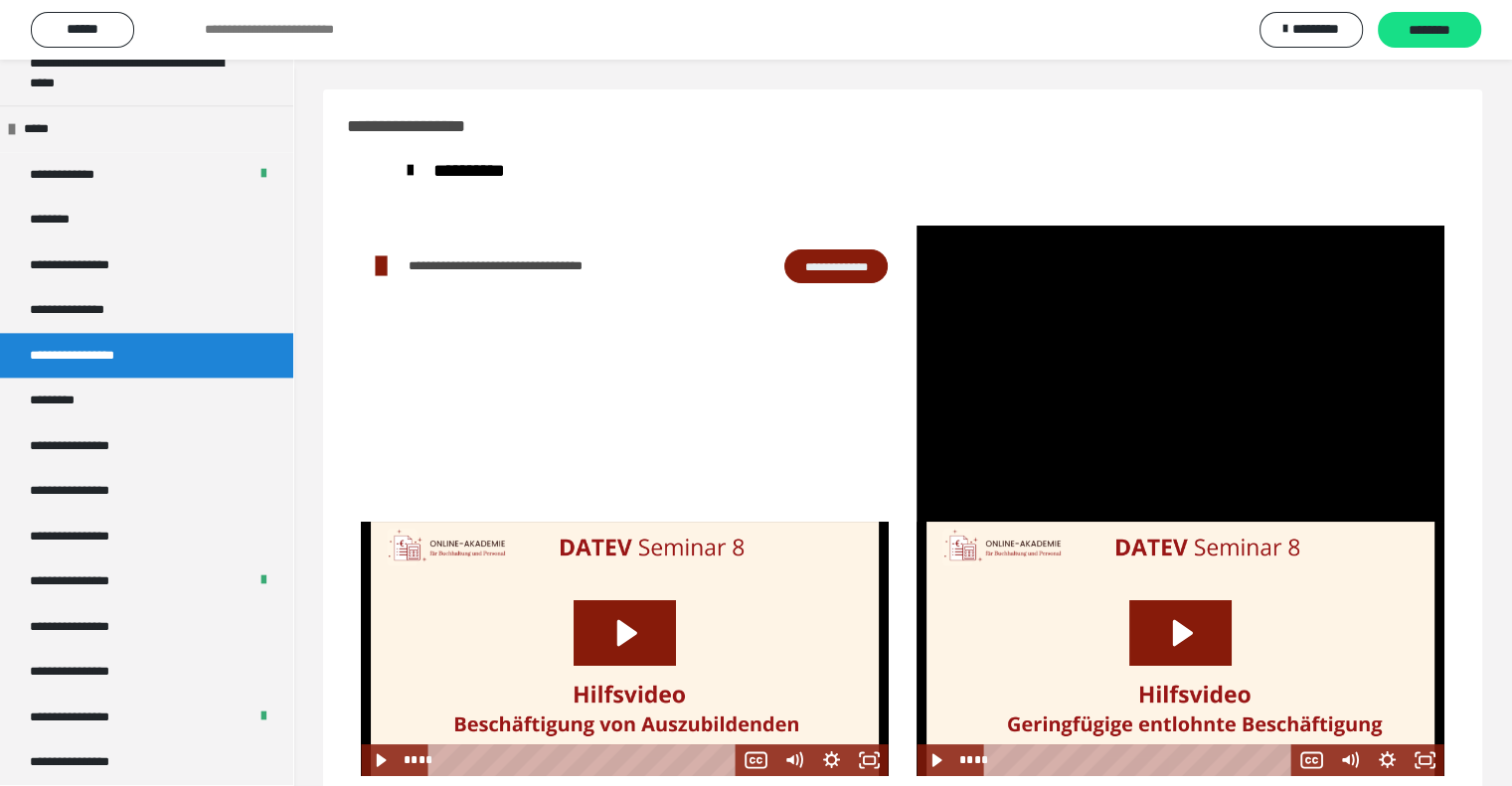 click on "**********" at bounding box center [92, 356] 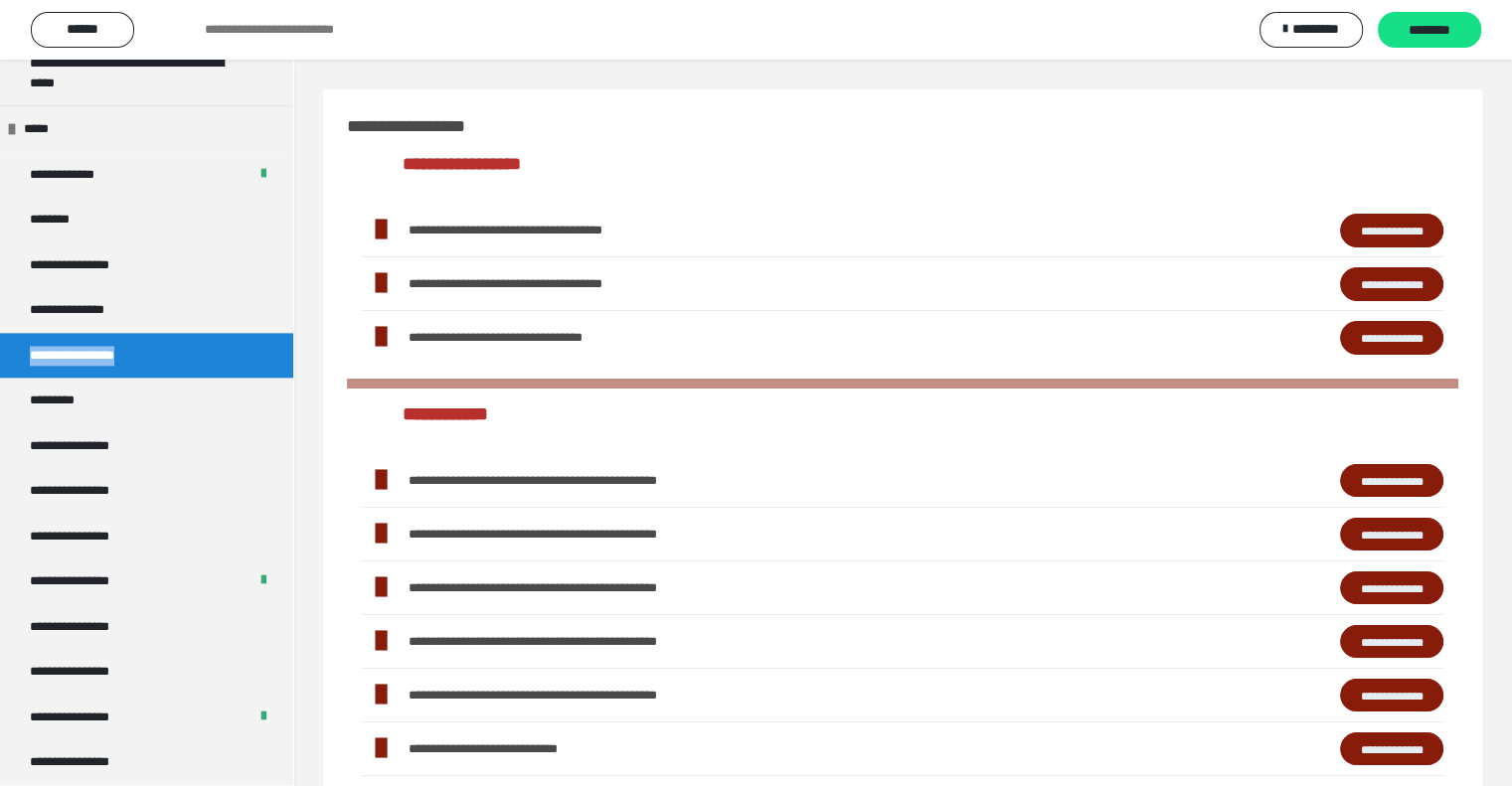 click on "**********" at bounding box center (92, 356) 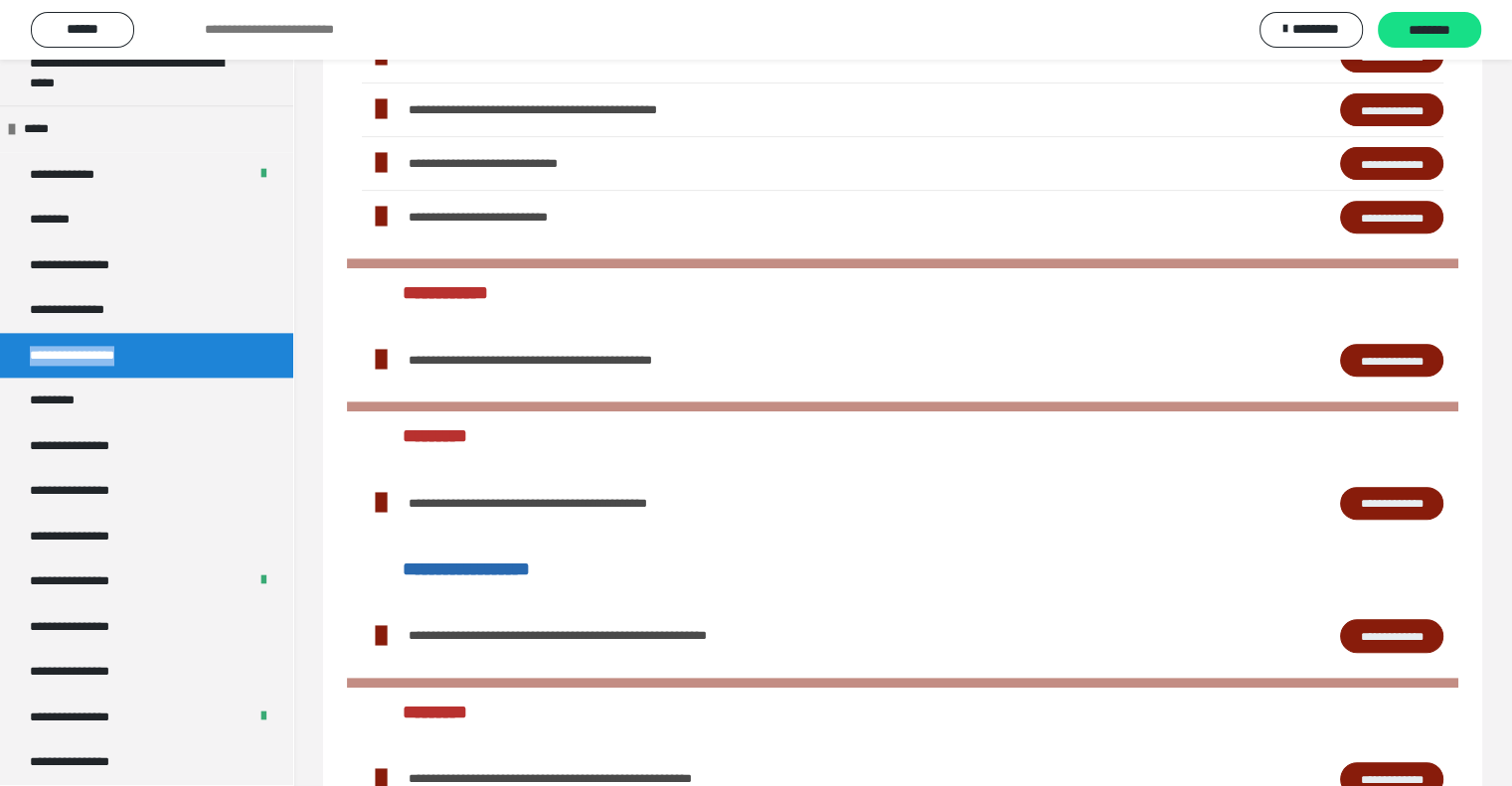 scroll, scrollTop: 787, scrollLeft: 0, axis: vertical 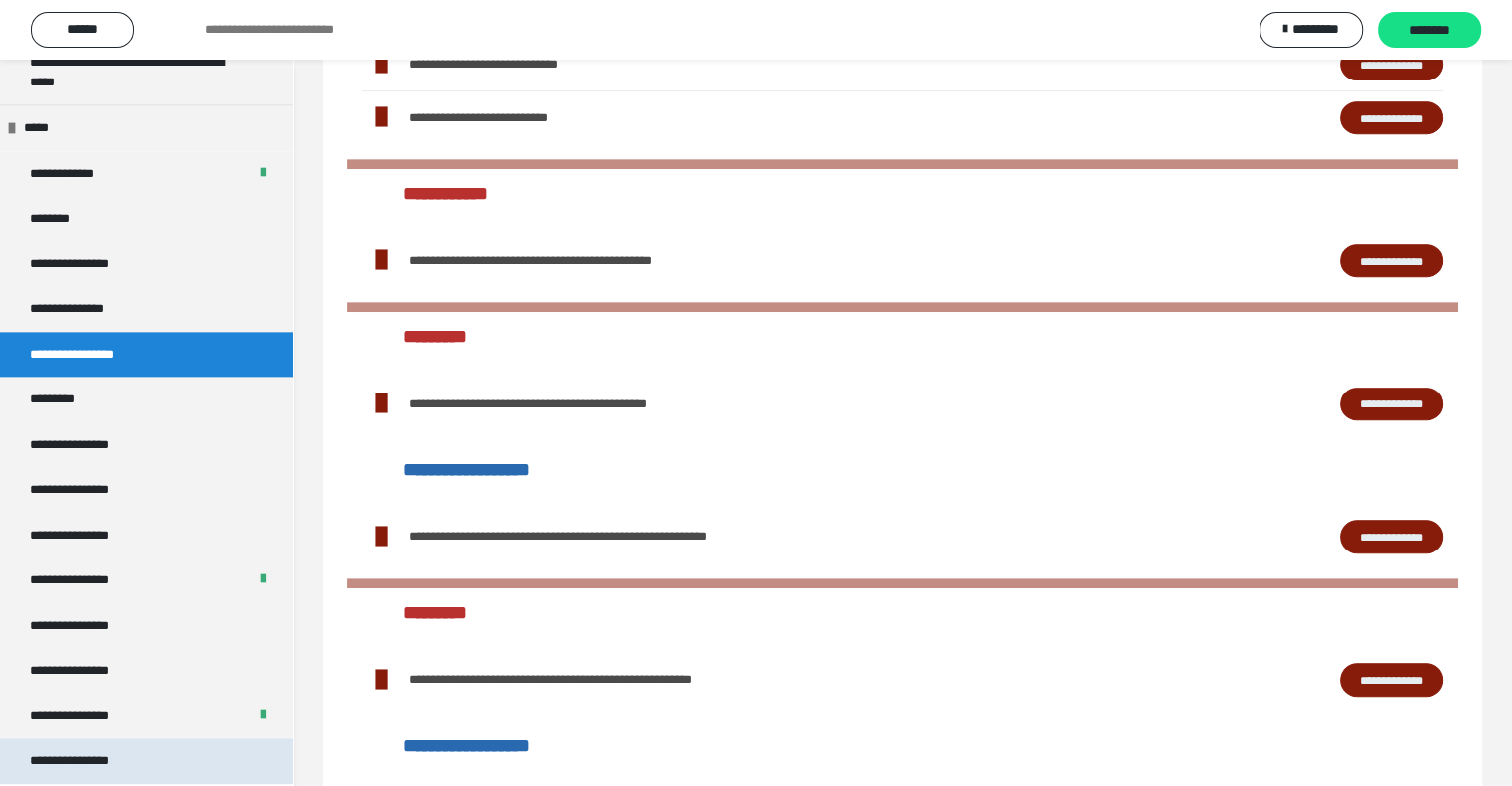 click on "**********" at bounding box center (86, 761) 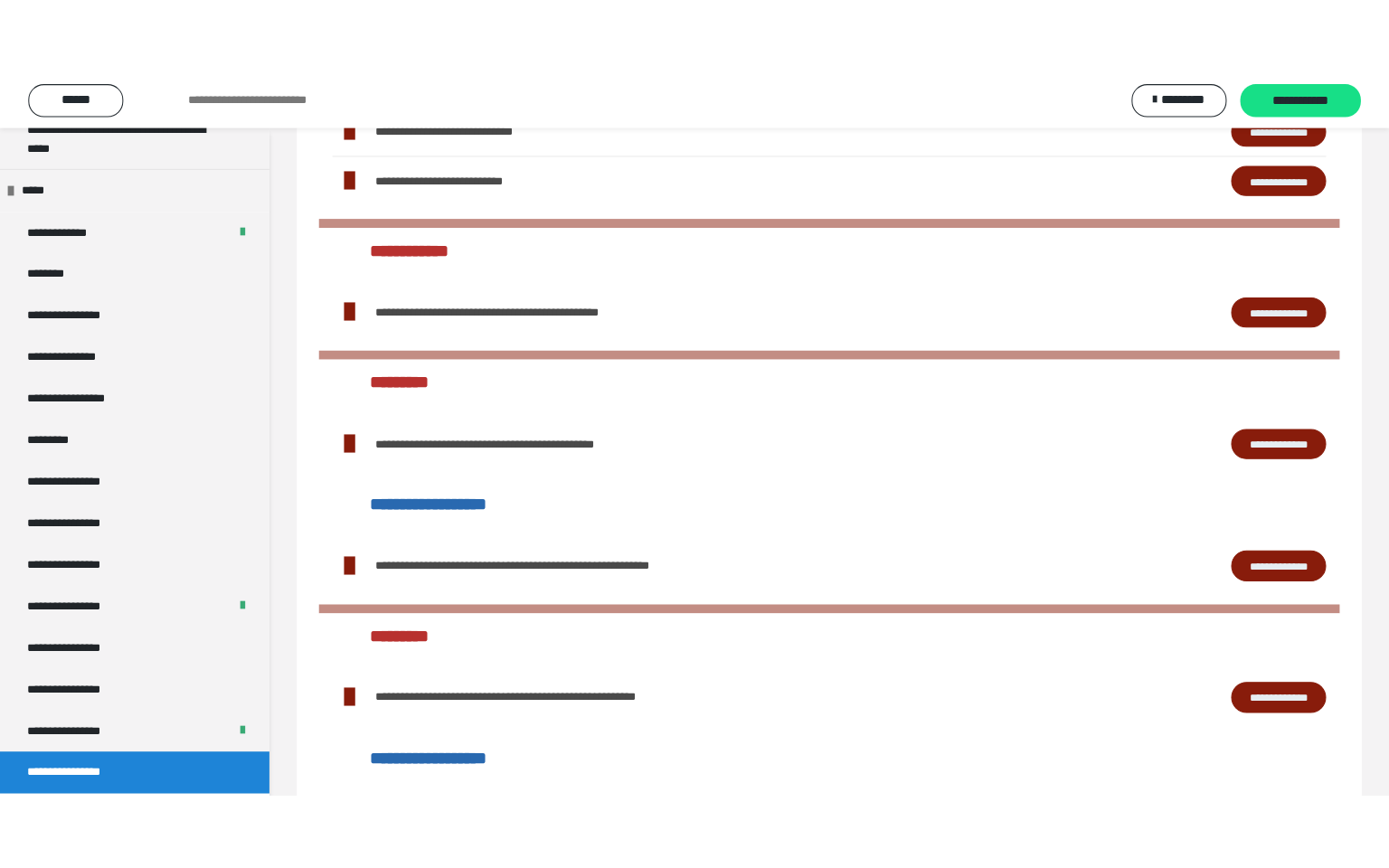 scroll, scrollTop: 54, scrollLeft: 0, axis: vertical 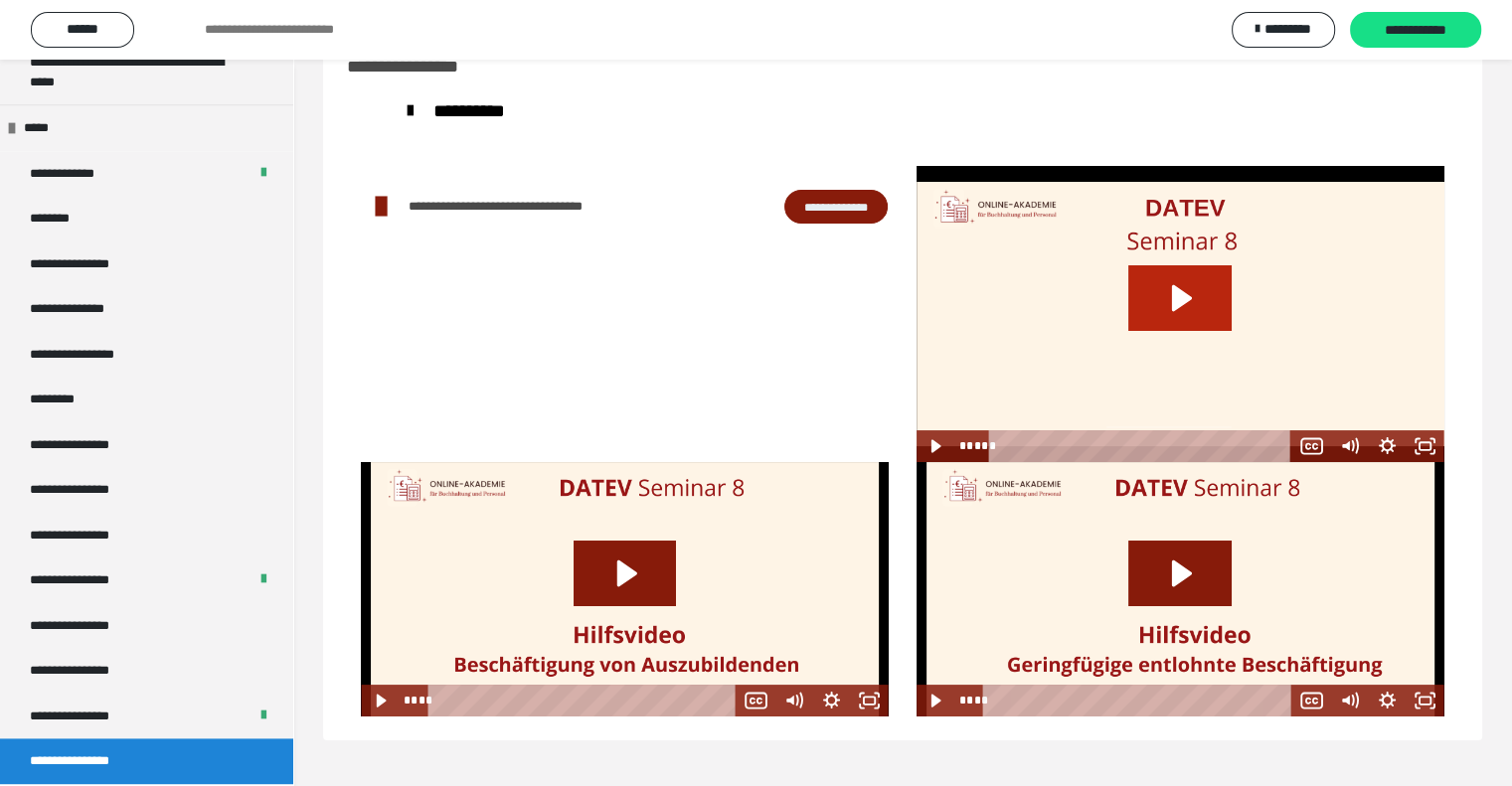 click 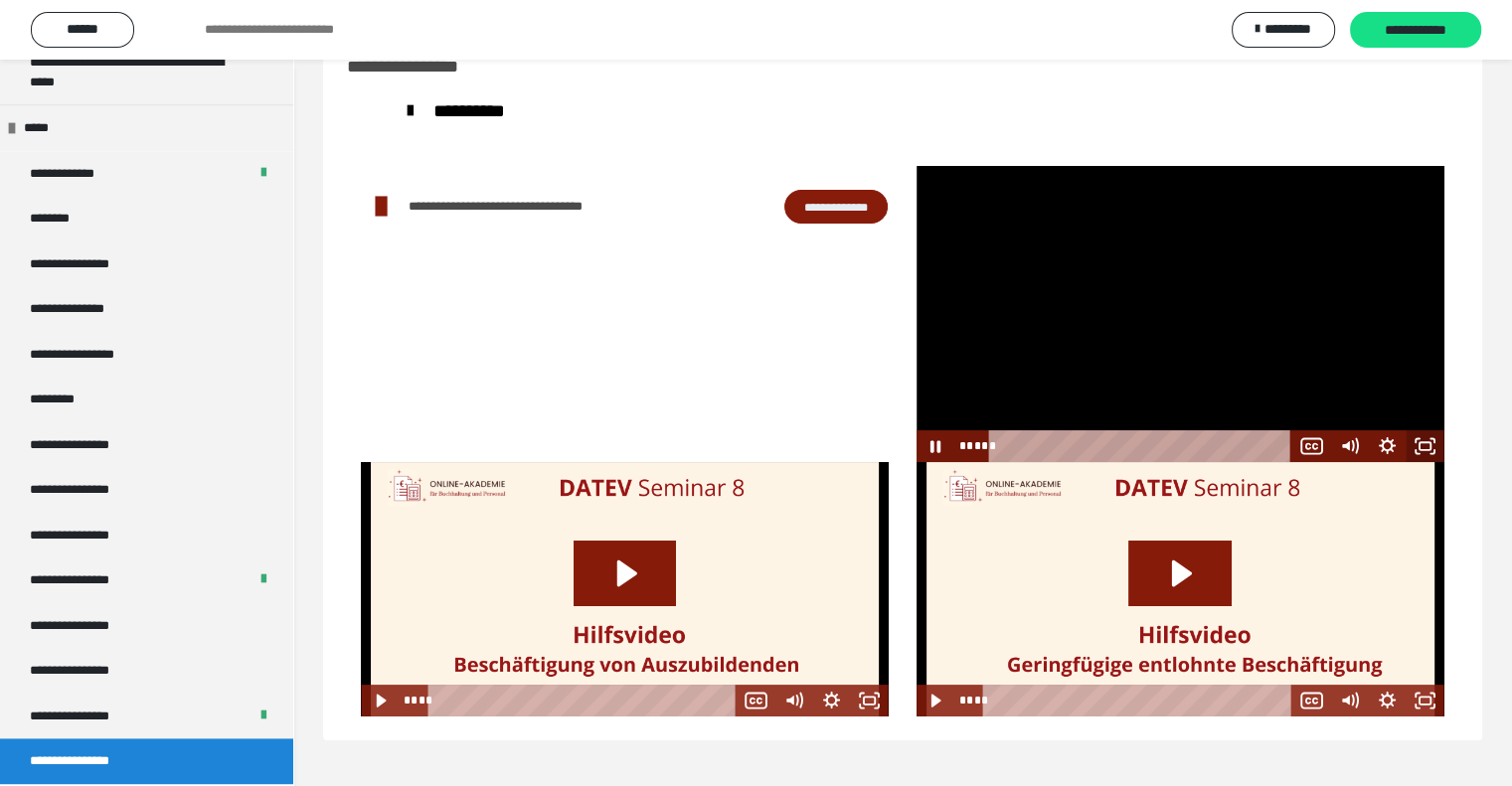 drag, startPoint x: 1420, startPoint y: 448, endPoint x: 1420, endPoint y: 566, distance: 118 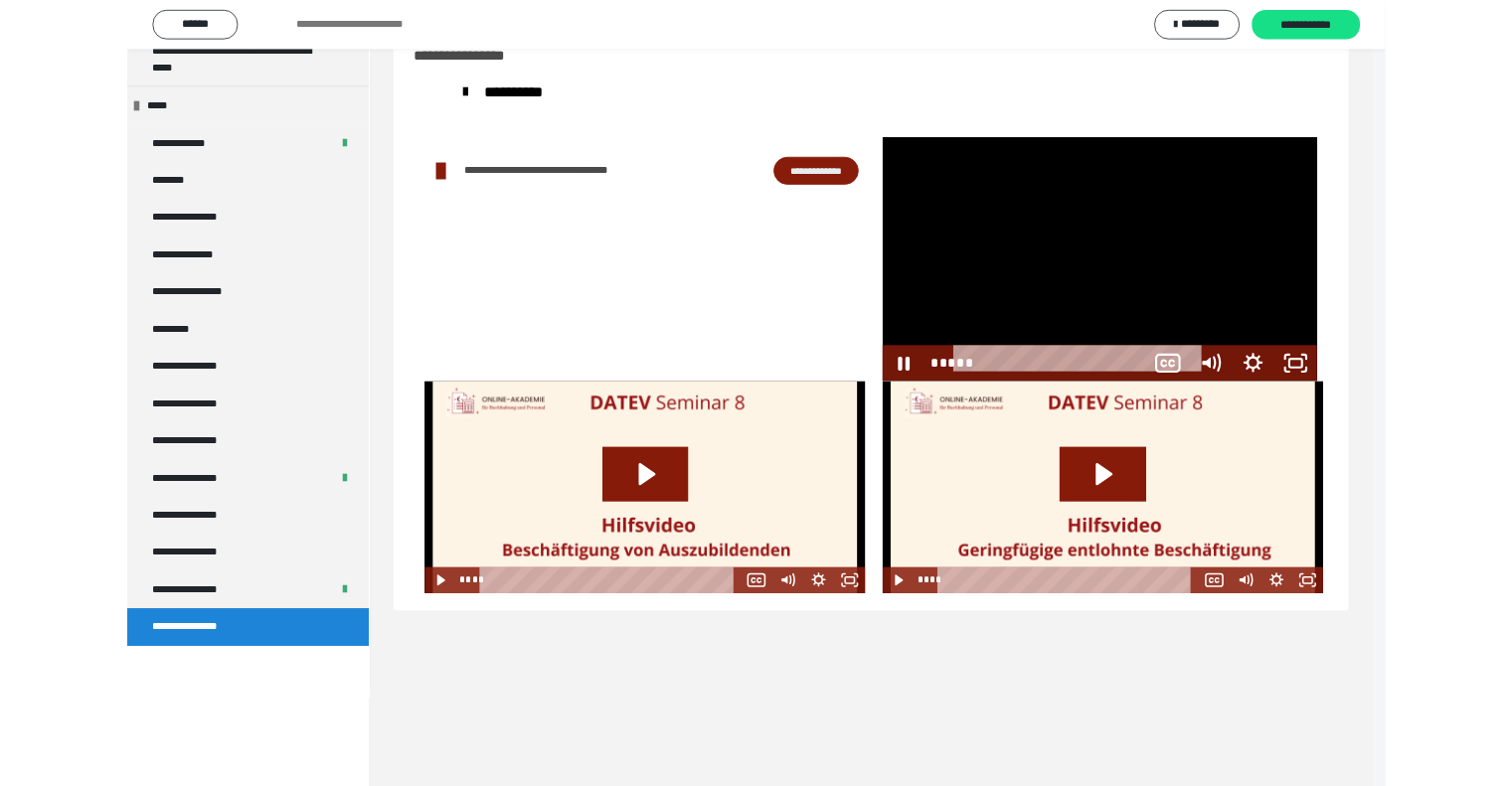 scroll, scrollTop: 2258, scrollLeft: 0, axis: vertical 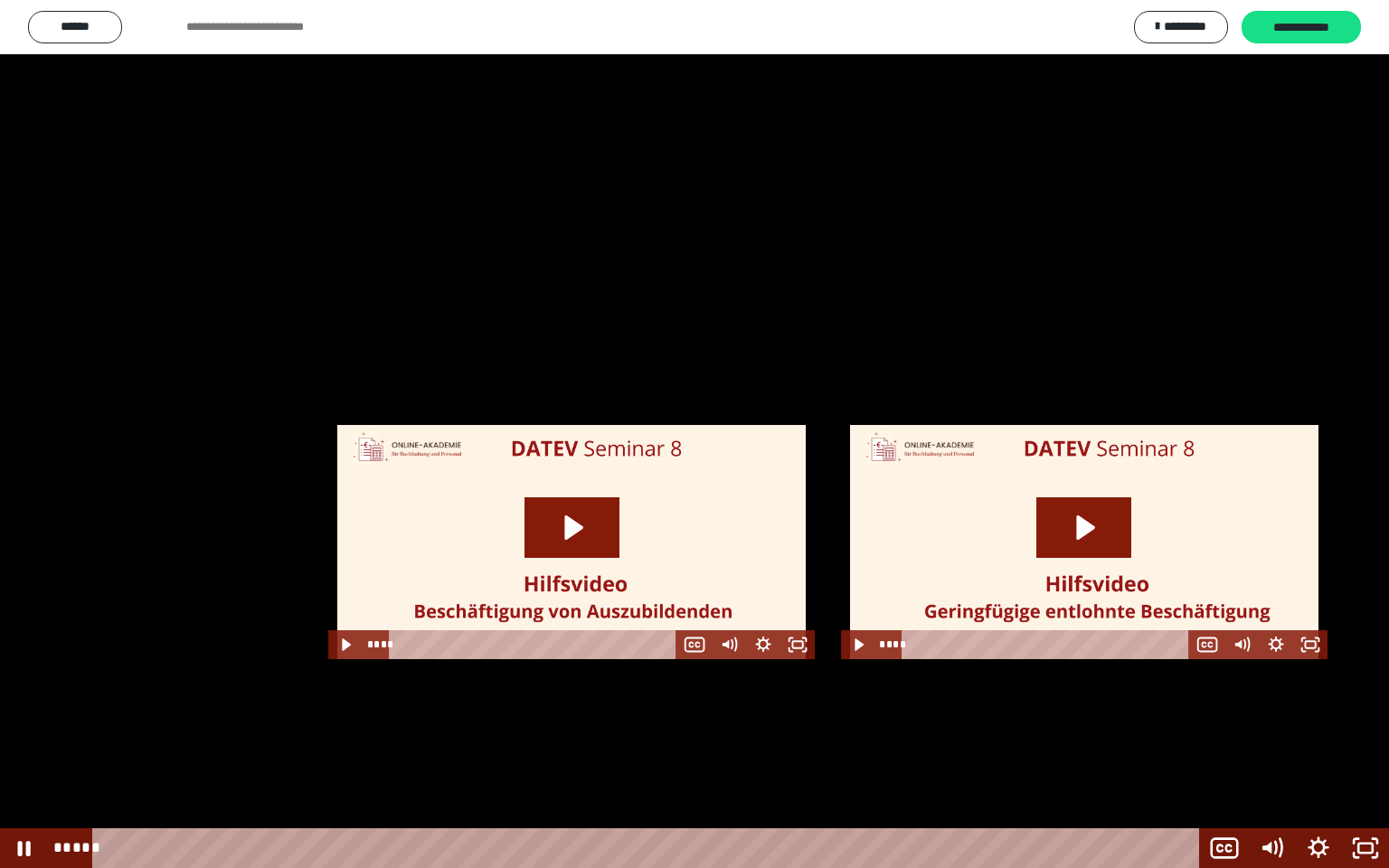 click at bounding box center (694, 434) 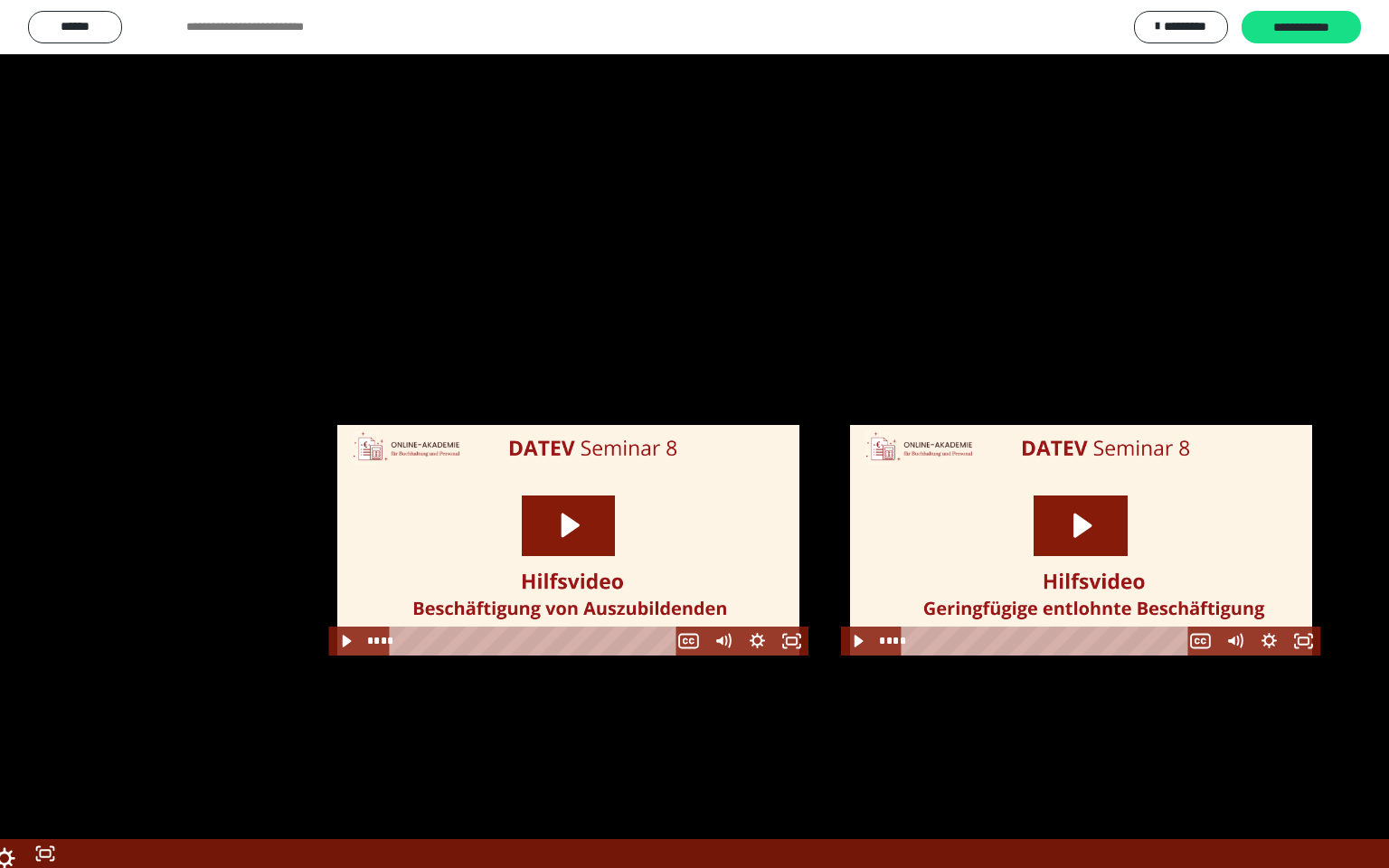 scroll, scrollTop: 2207, scrollLeft: 0, axis: vertical 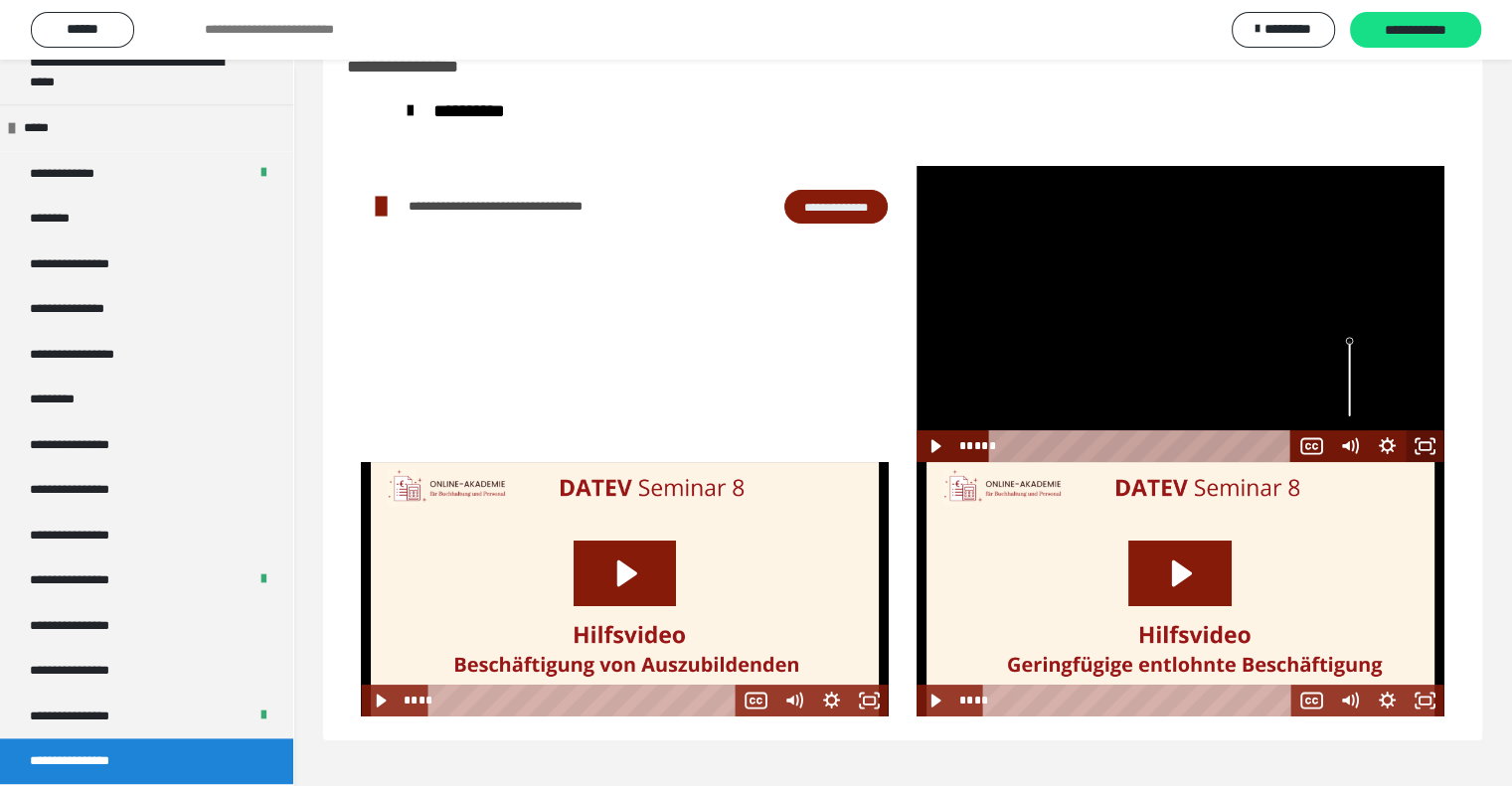 drag, startPoint x: 1422, startPoint y: 440, endPoint x: 1423, endPoint y: 559, distance: 119.004202 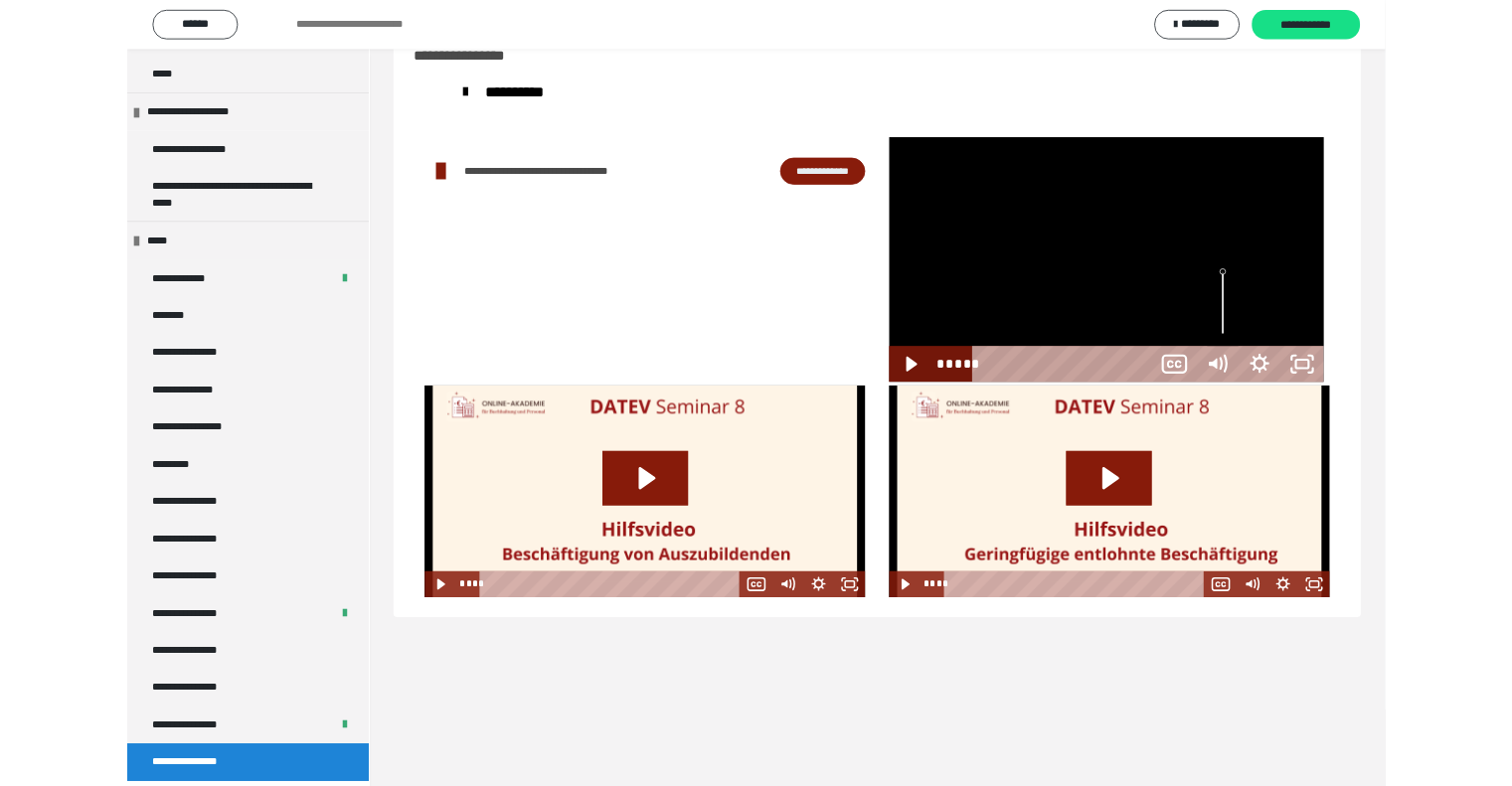 scroll, scrollTop: 2258, scrollLeft: 0, axis: vertical 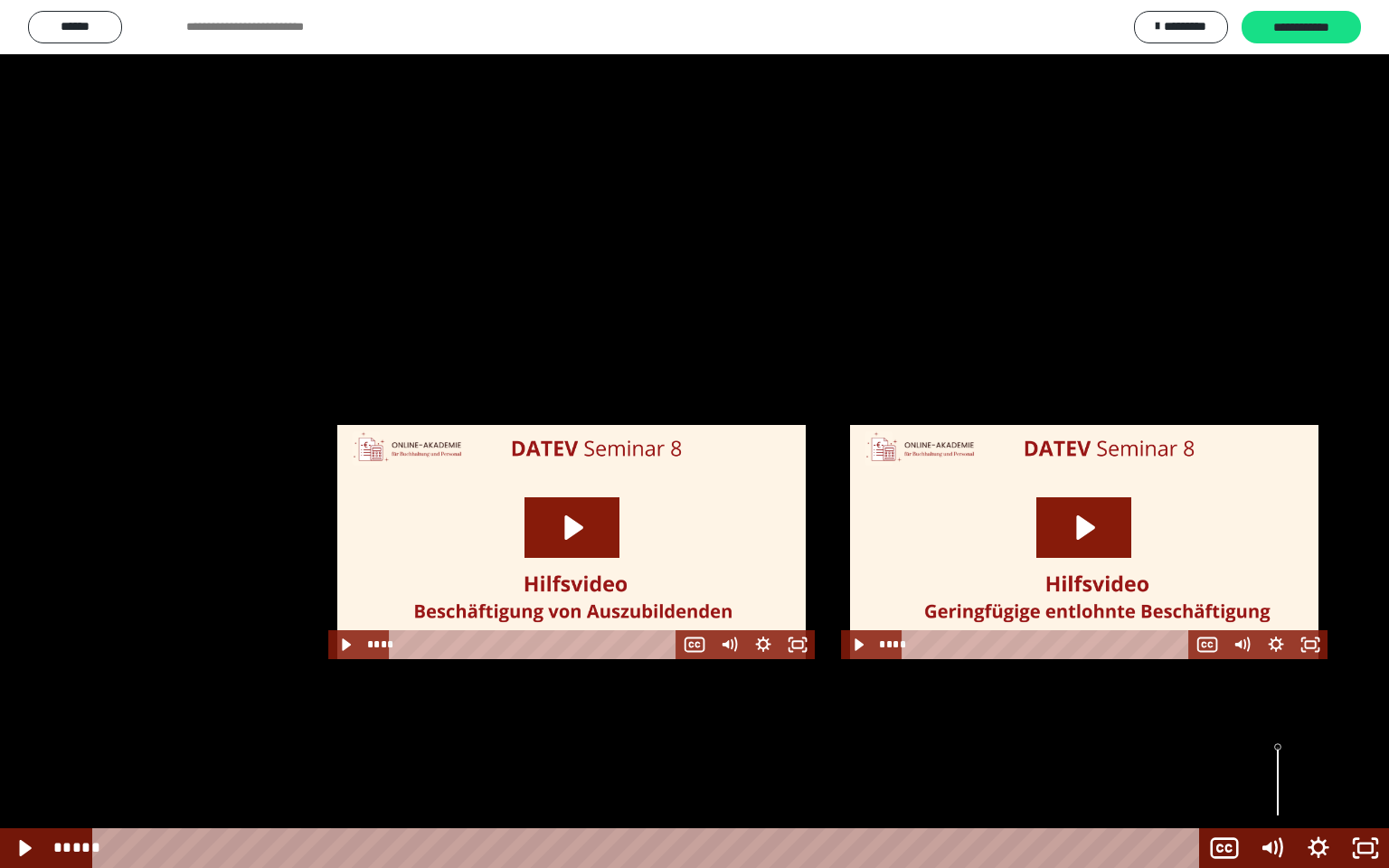 click at bounding box center (694, 434) 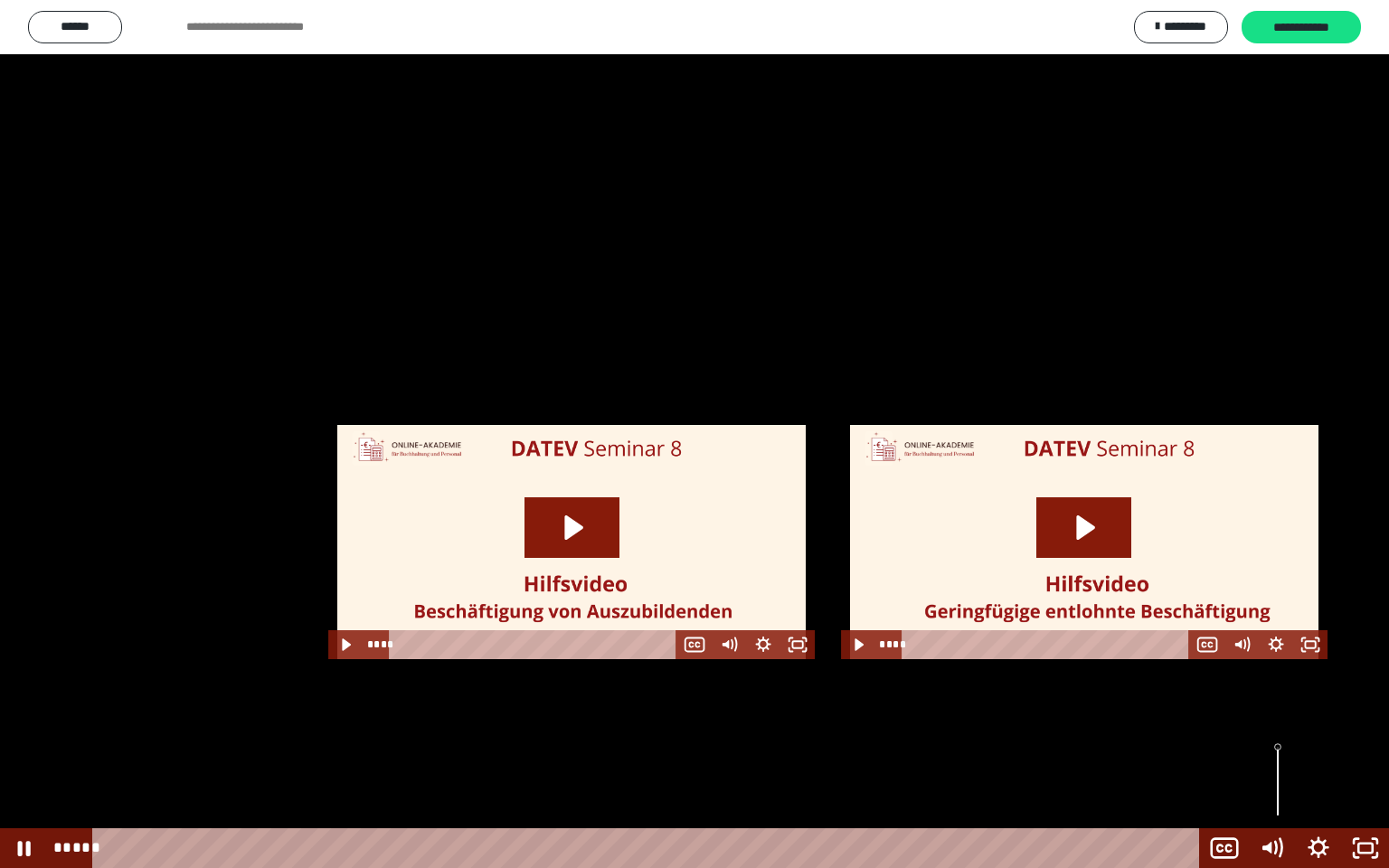 click at bounding box center [694, 434] 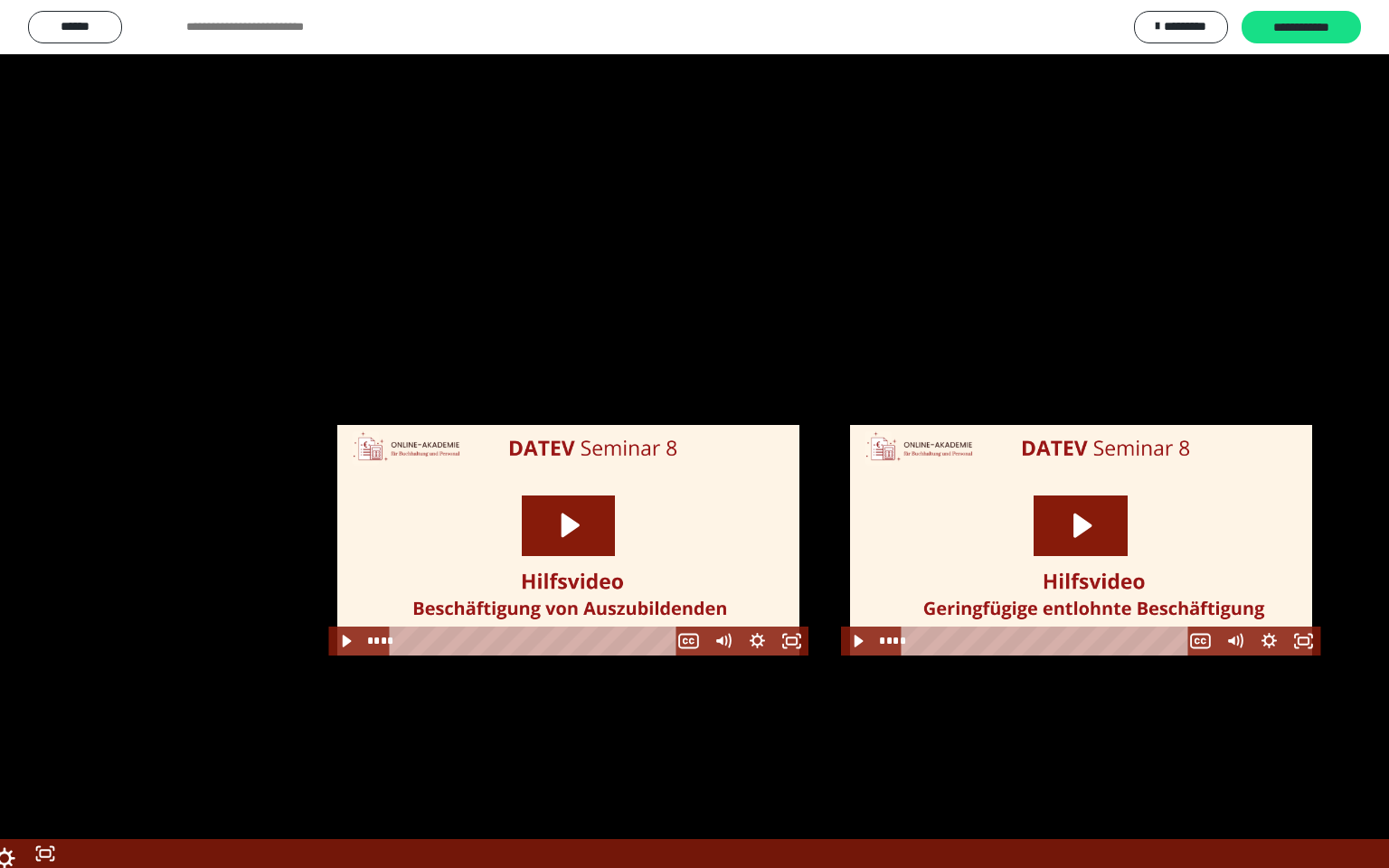 scroll, scrollTop: 2207, scrollLeft: 0, axis: vertical 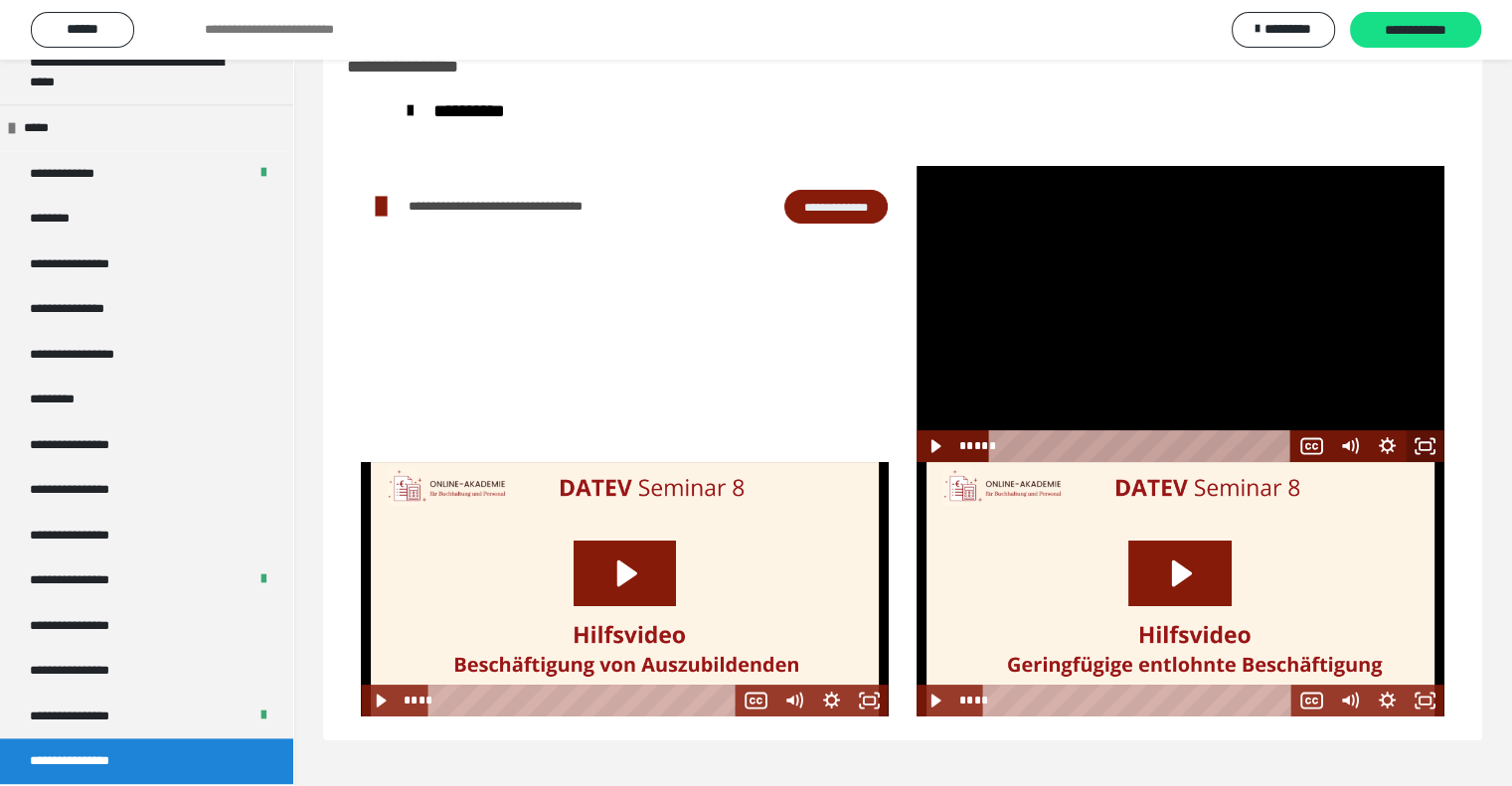 drag, startPoint x: 1431, startPoint y: 443, endPoint x: 1431, endPoint y: 563, distance: 120 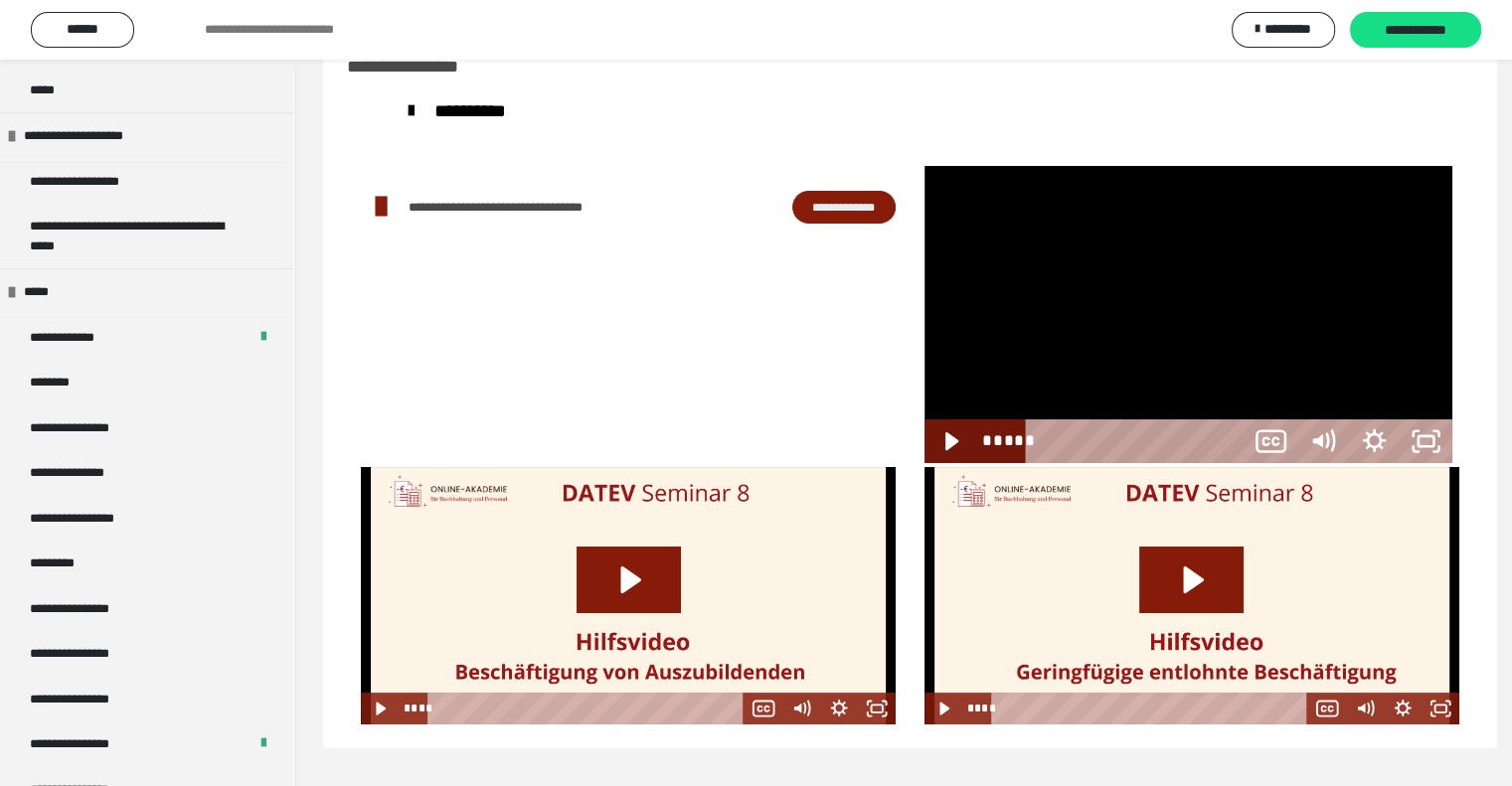 scroll, scrollTop: 2258, scrollLeft: 0, axis: vertical 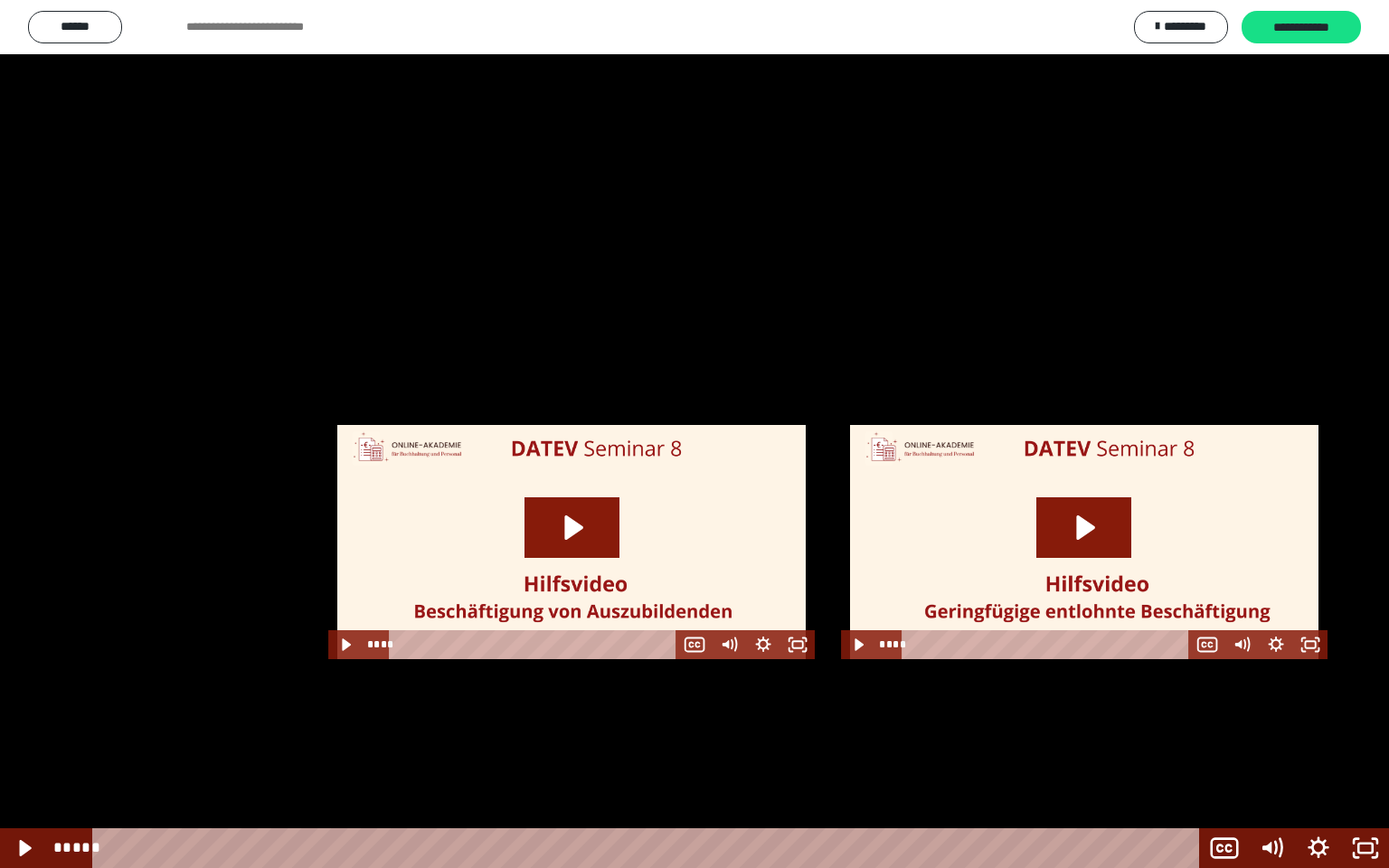 drag, startPoint x: 1230, startPoint y: 463, endPoint x: 1189, endPoint y: 524, distance: 73.4983 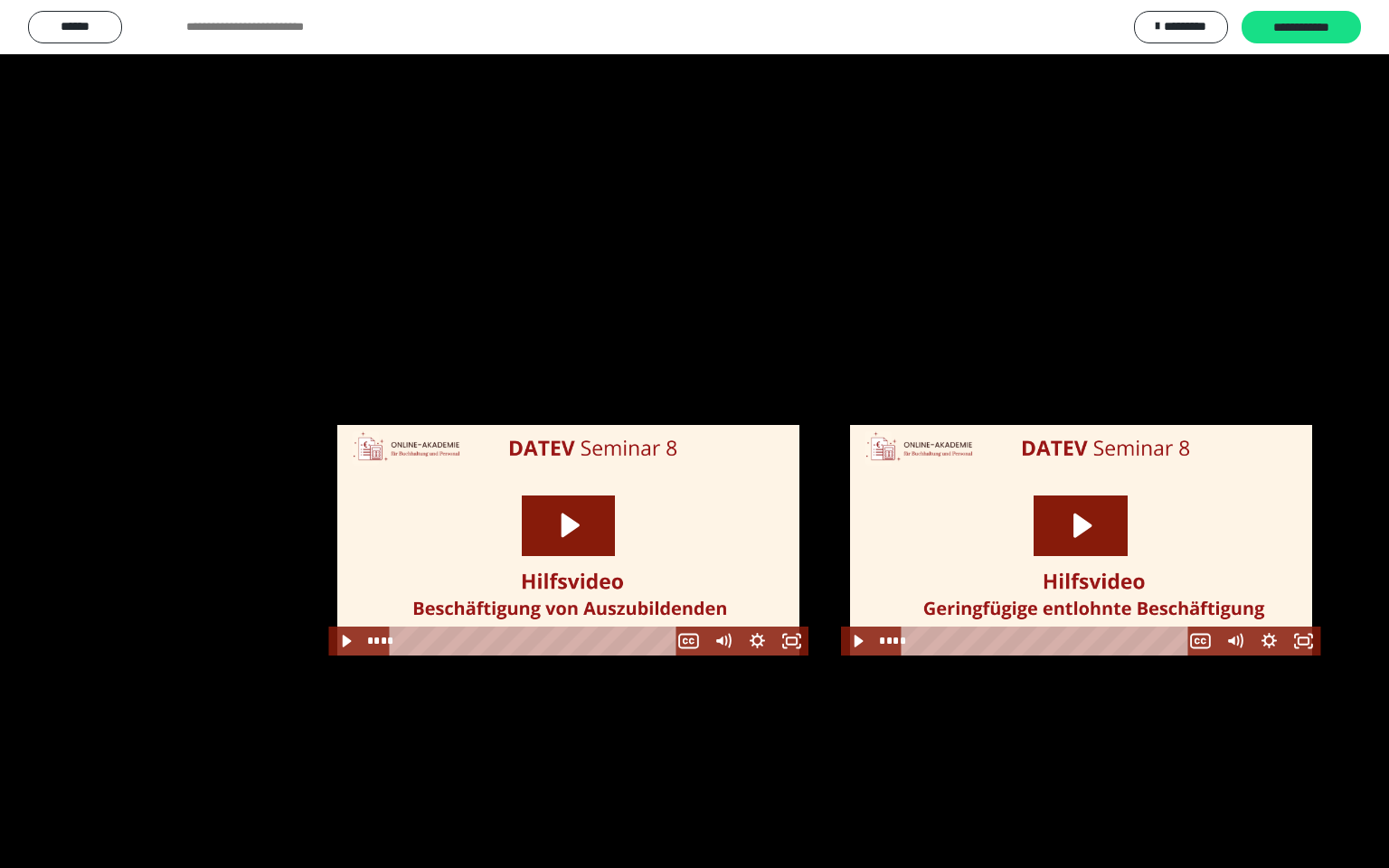 scroll, scrollTop: 2207, scrollLeft: 0, axis: vertical 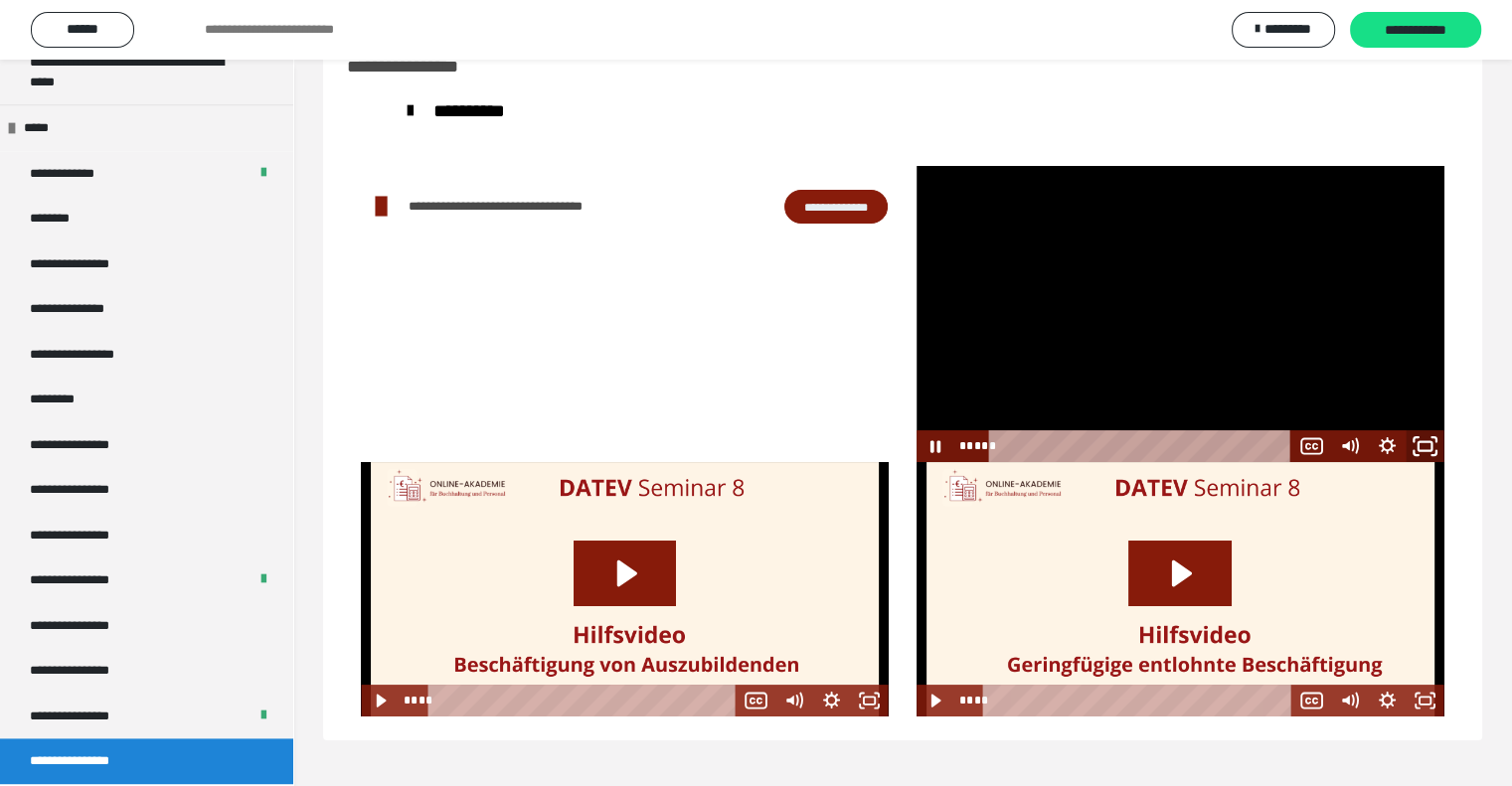 drag, startPoint x: 1423, startPoint y: 445, endPoint x: 1375, endPoint y: 585, distance: 148 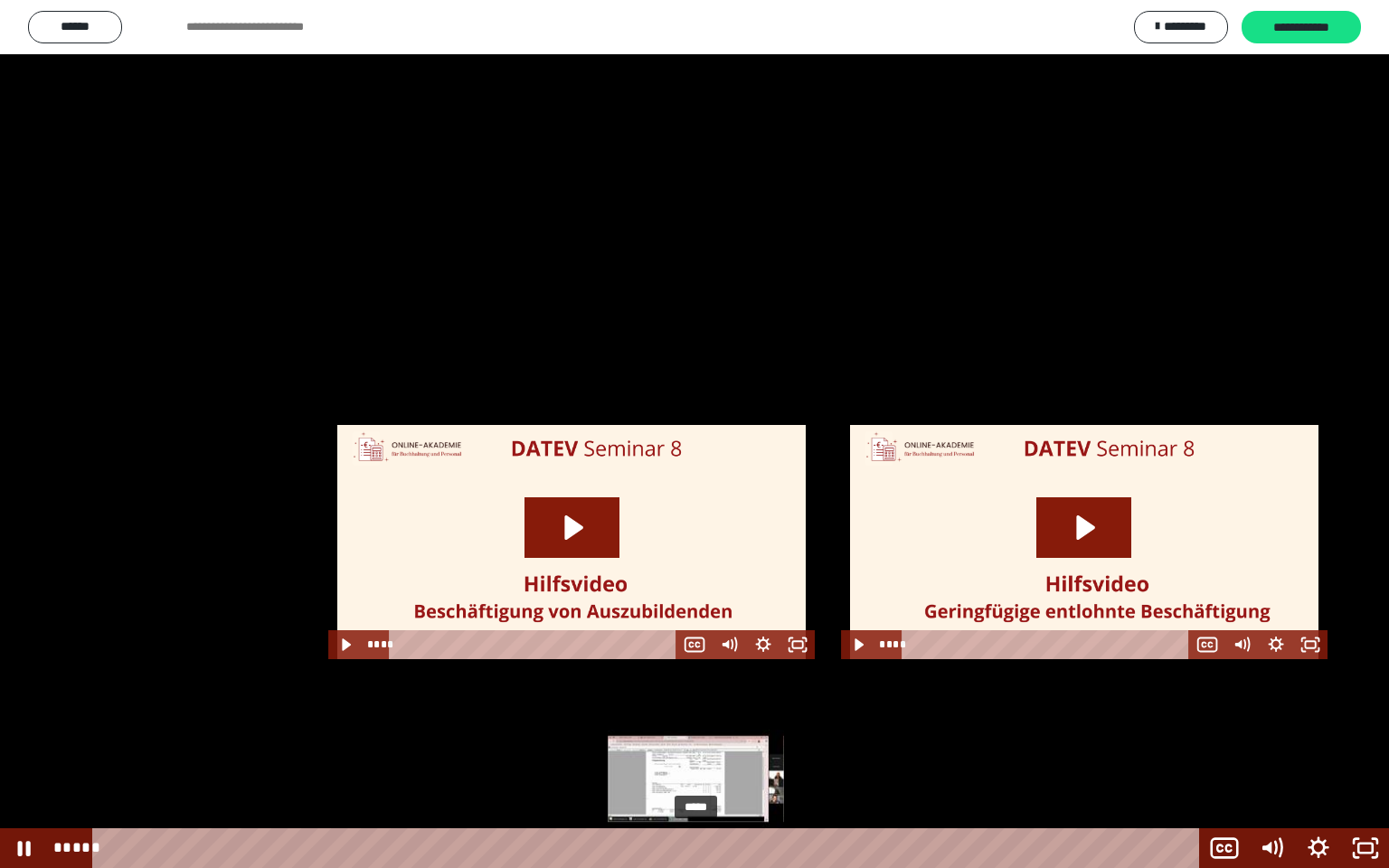 click on "*****" at bounding box center [649, 848] 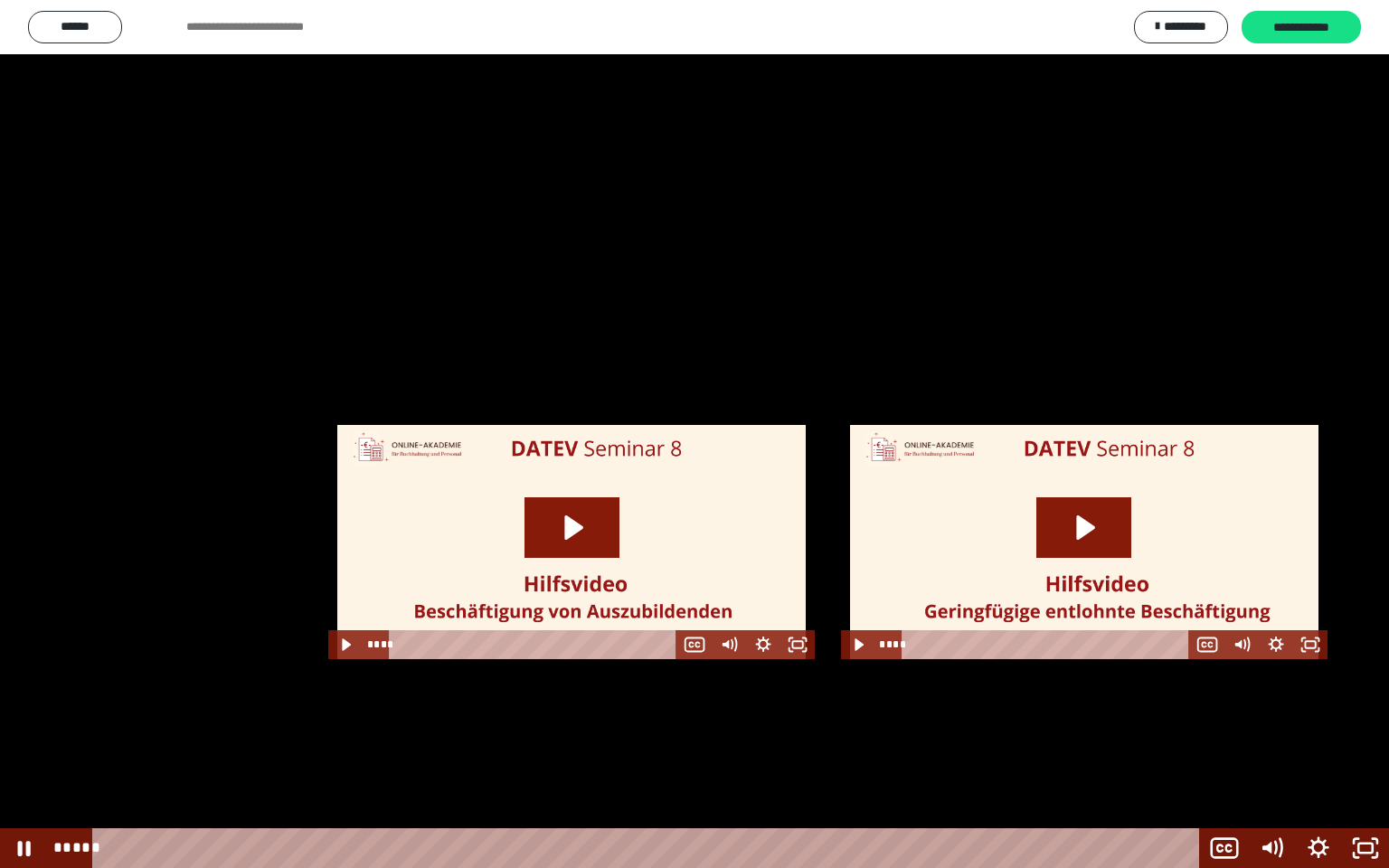 click at bounding box center (694, 434) 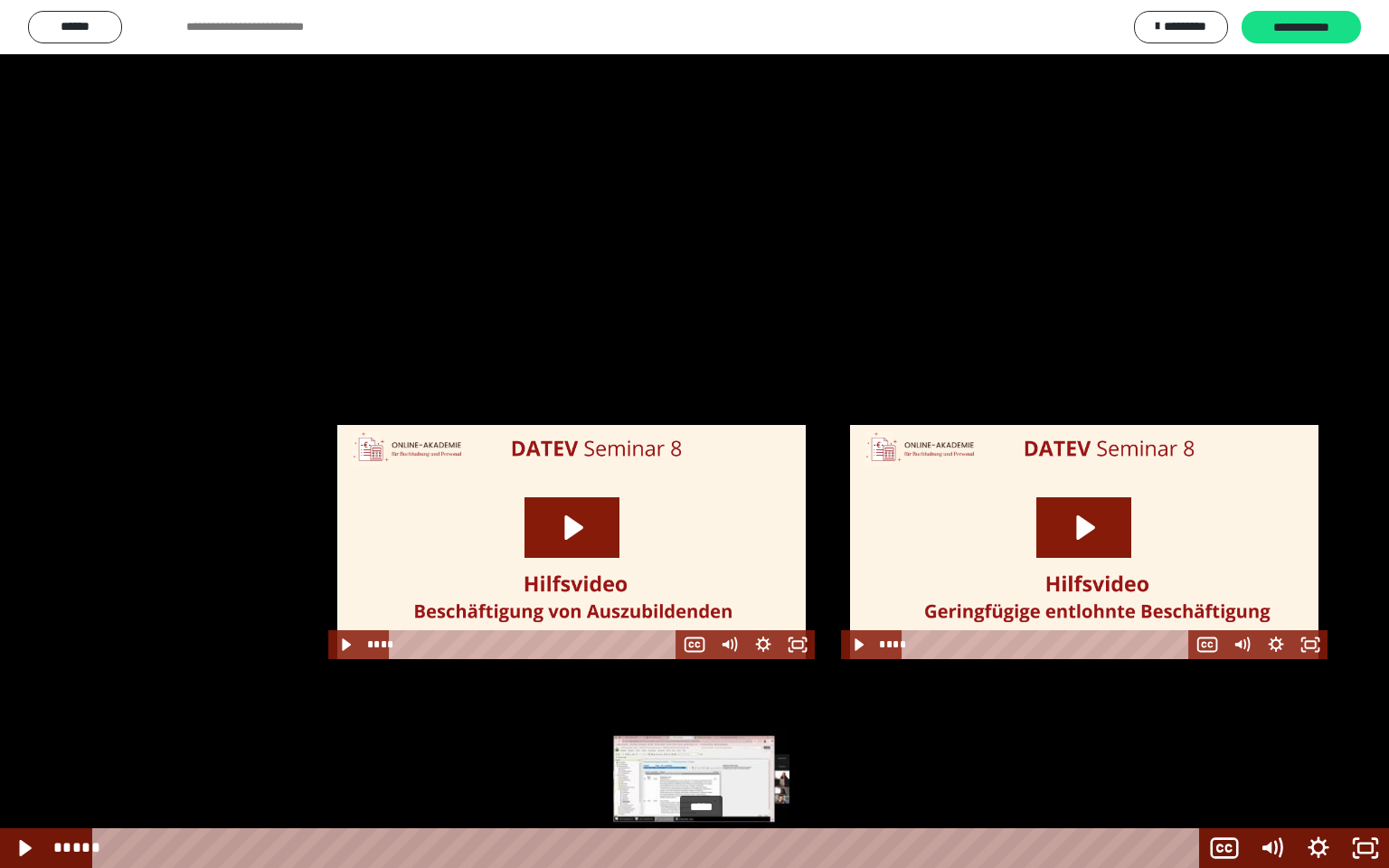 click on "*****" at bounding box center (649, 848) 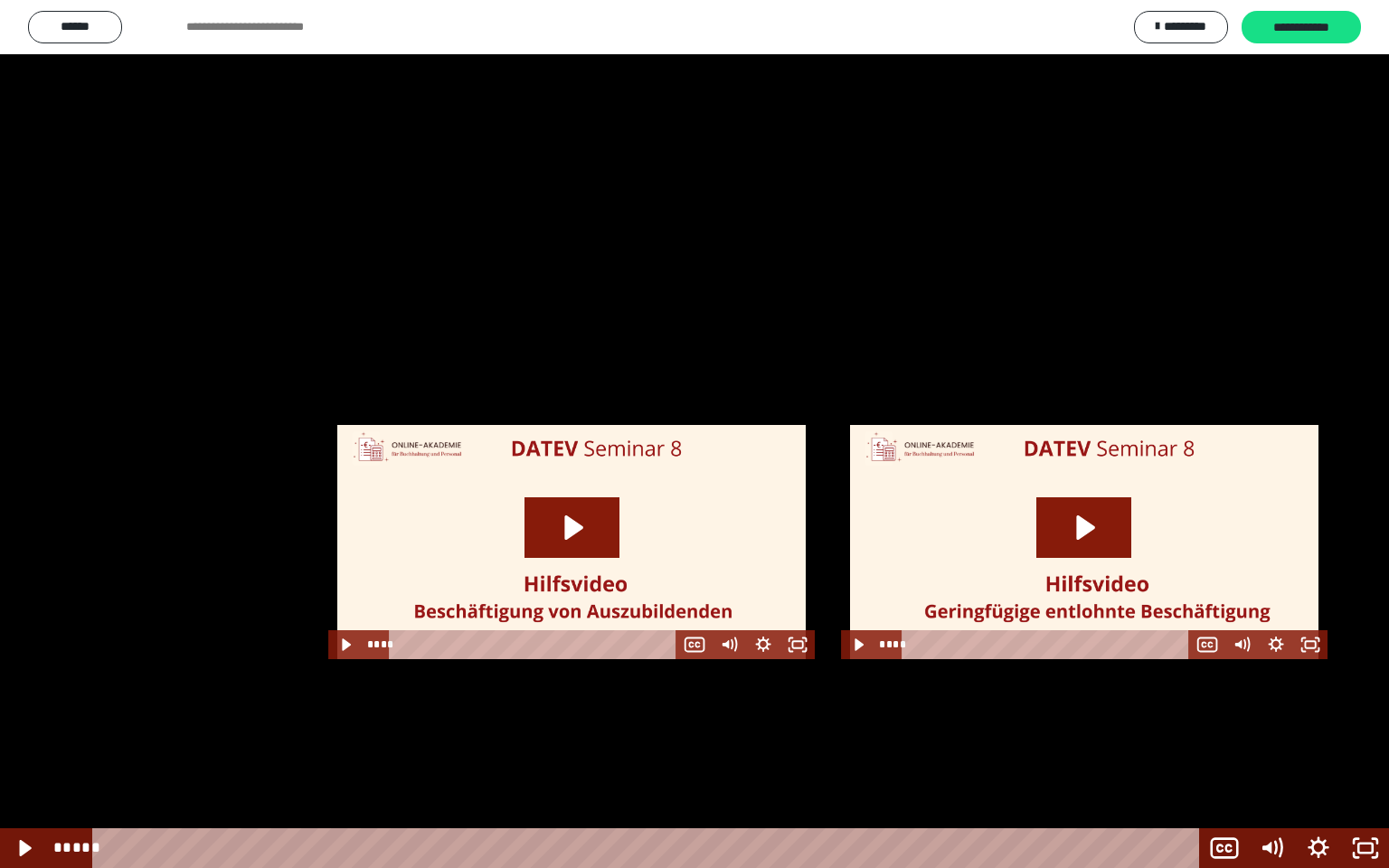 drag, startPoint x: 627, startPoint y: 593, endPoint x: 635, endPoint y: 600, distance: 10.6301458 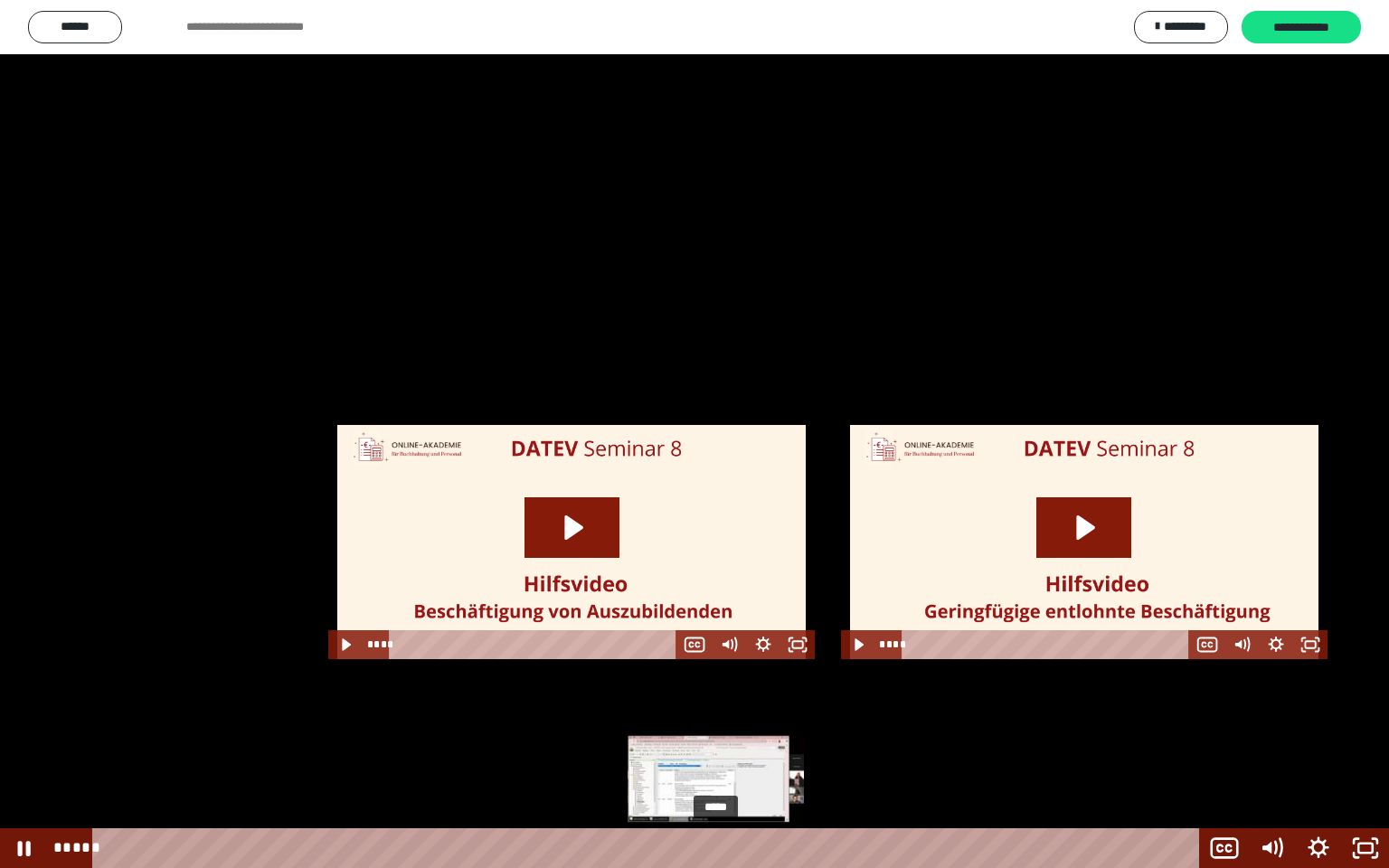 click on "*****" at bounding box center (649, 848) 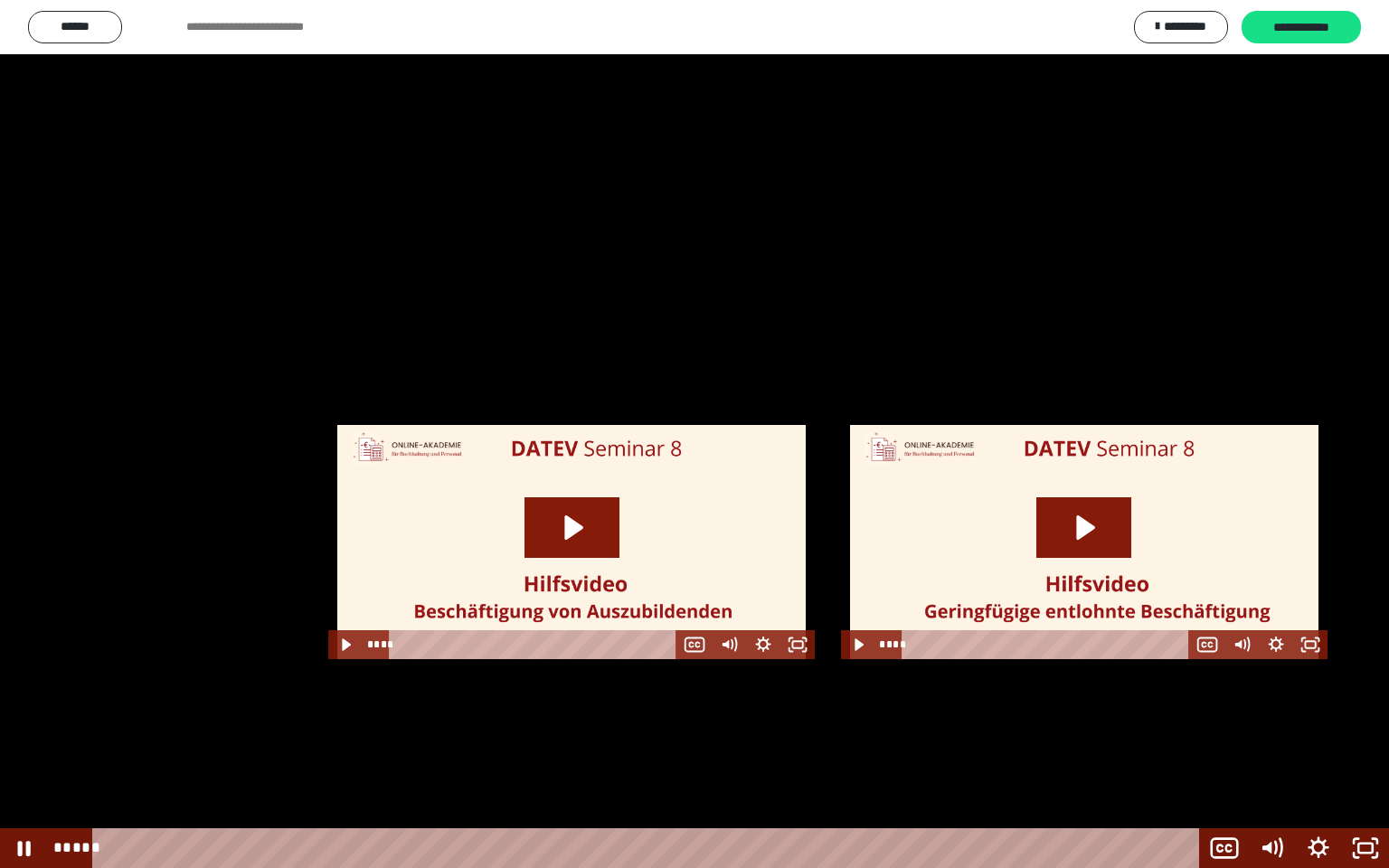 click at bounding box center (694, 434) 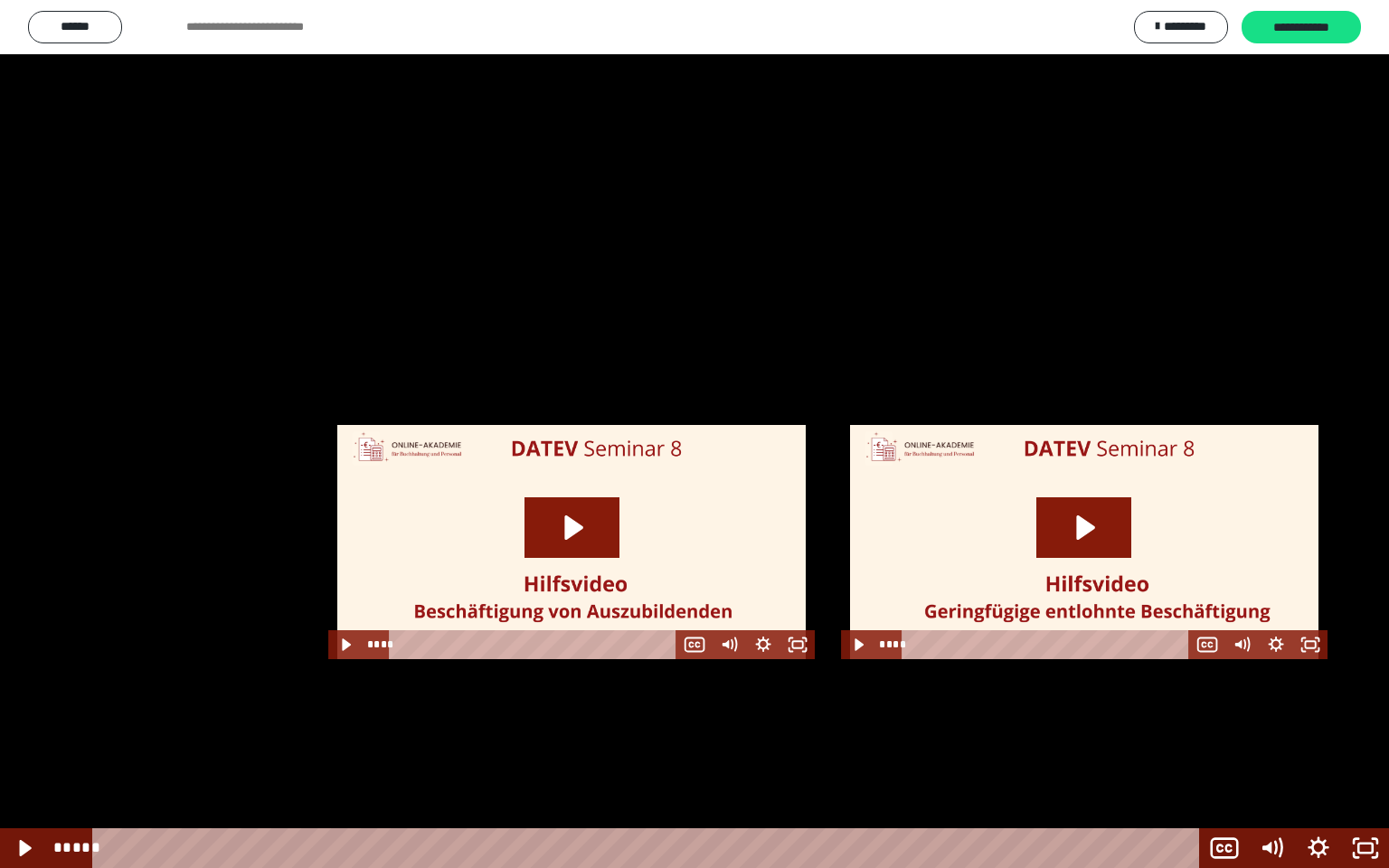 scroll, scrollTop: 2207, scrollLeft: 0, axis: vertical 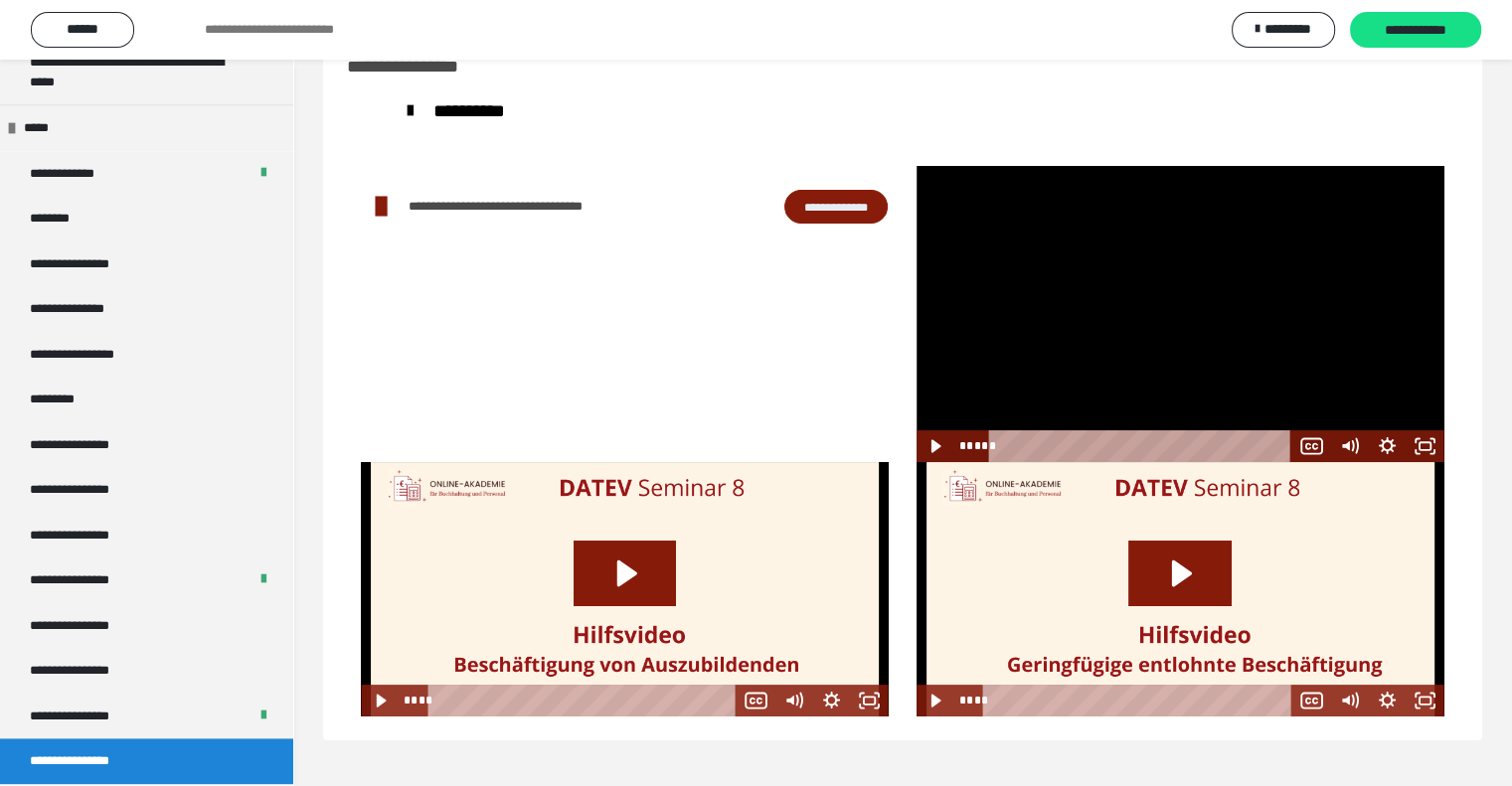 click at bounding box center (1180, 314) 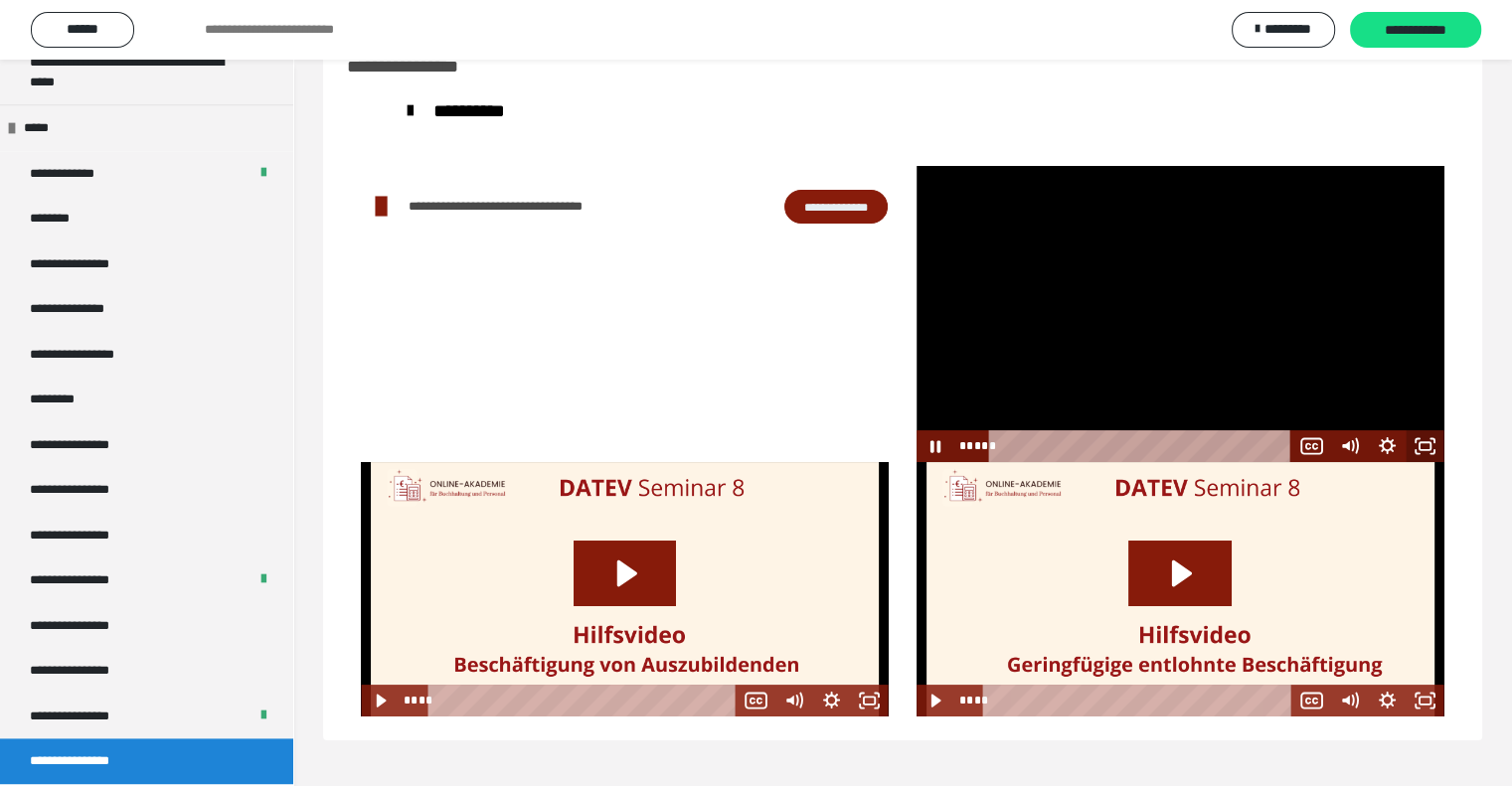 click 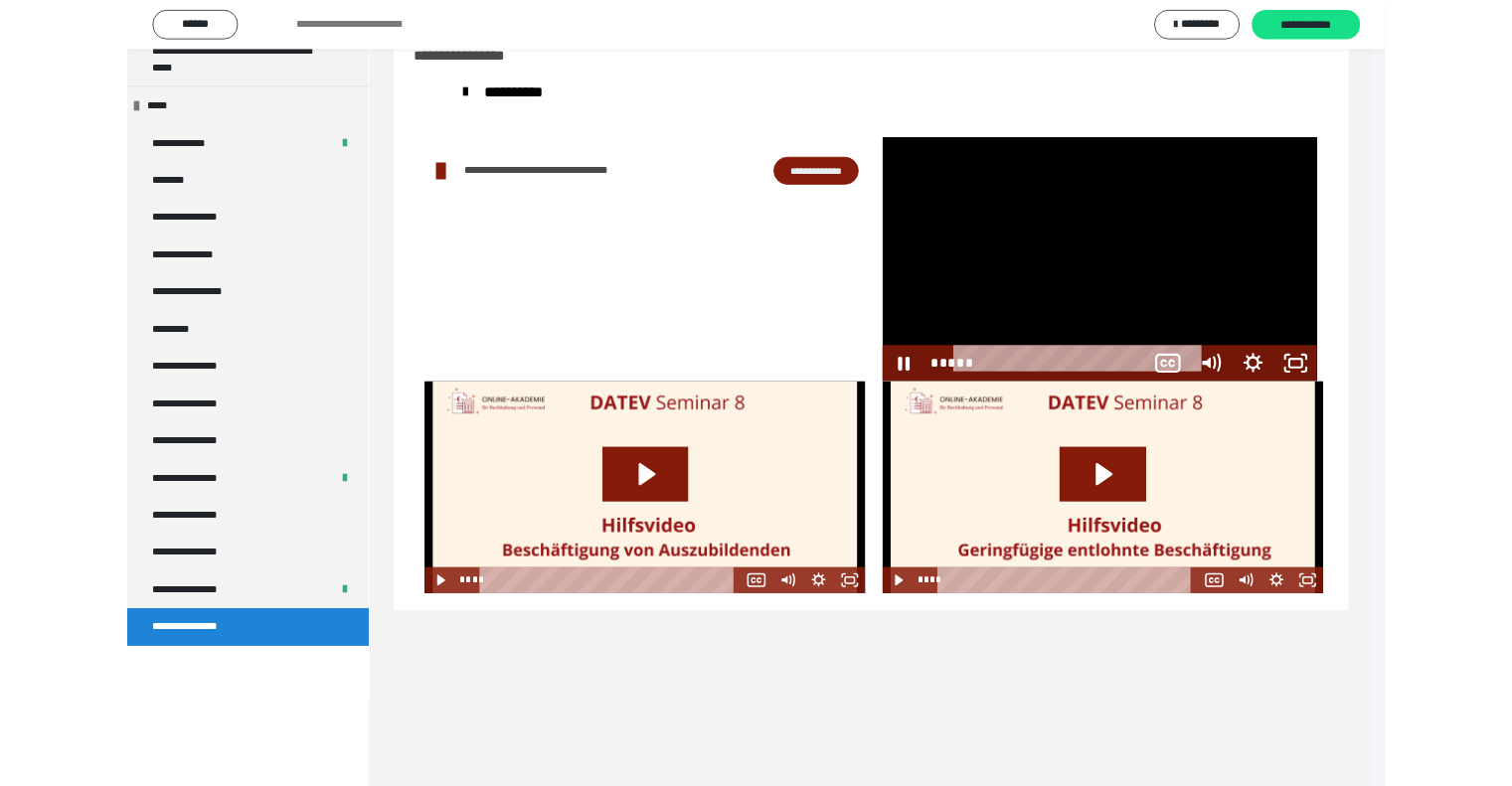 scroll, scrollTop: 2258, scrollLeft: 0, axis: vertical 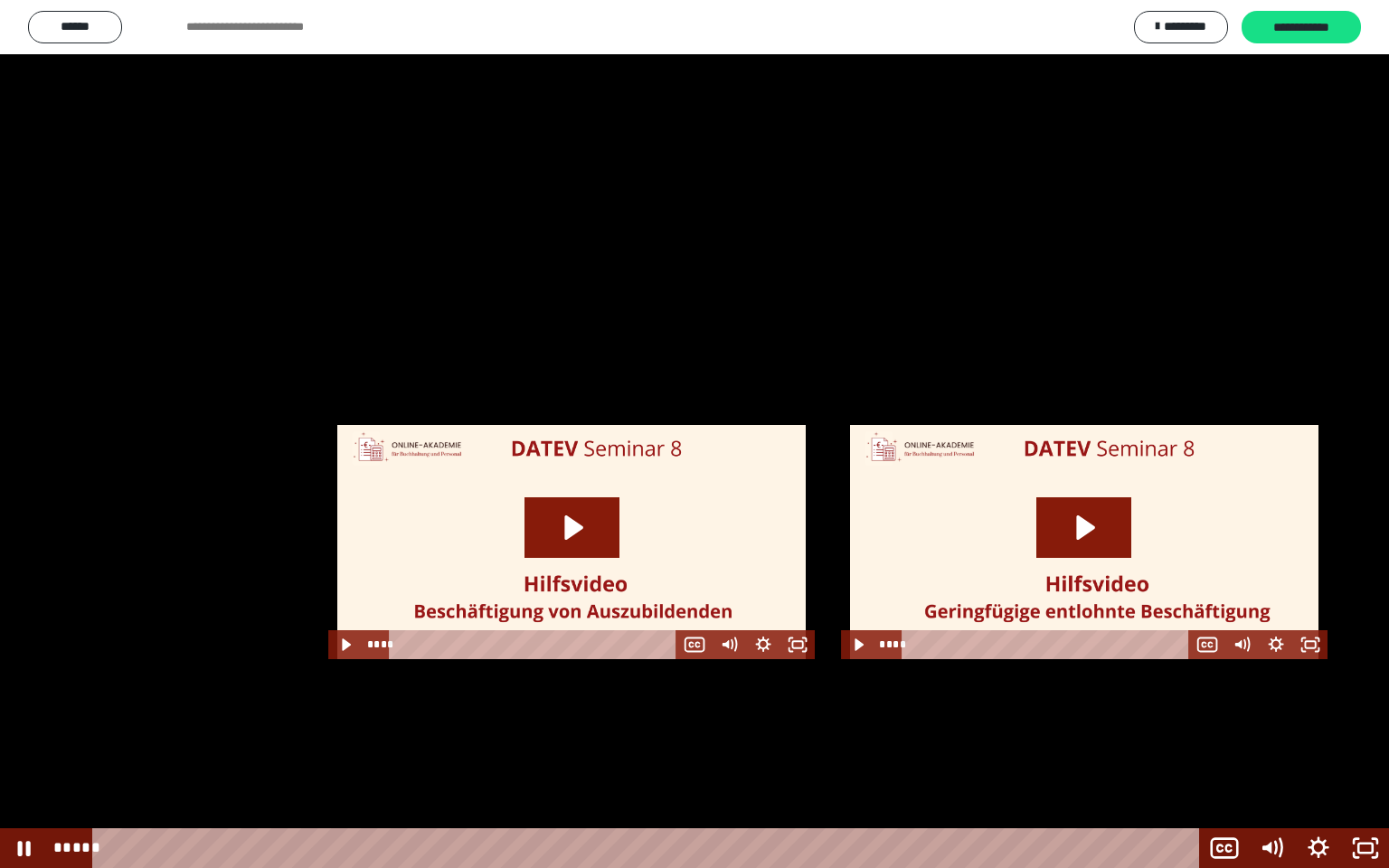 click at bounding box center [694, 434] 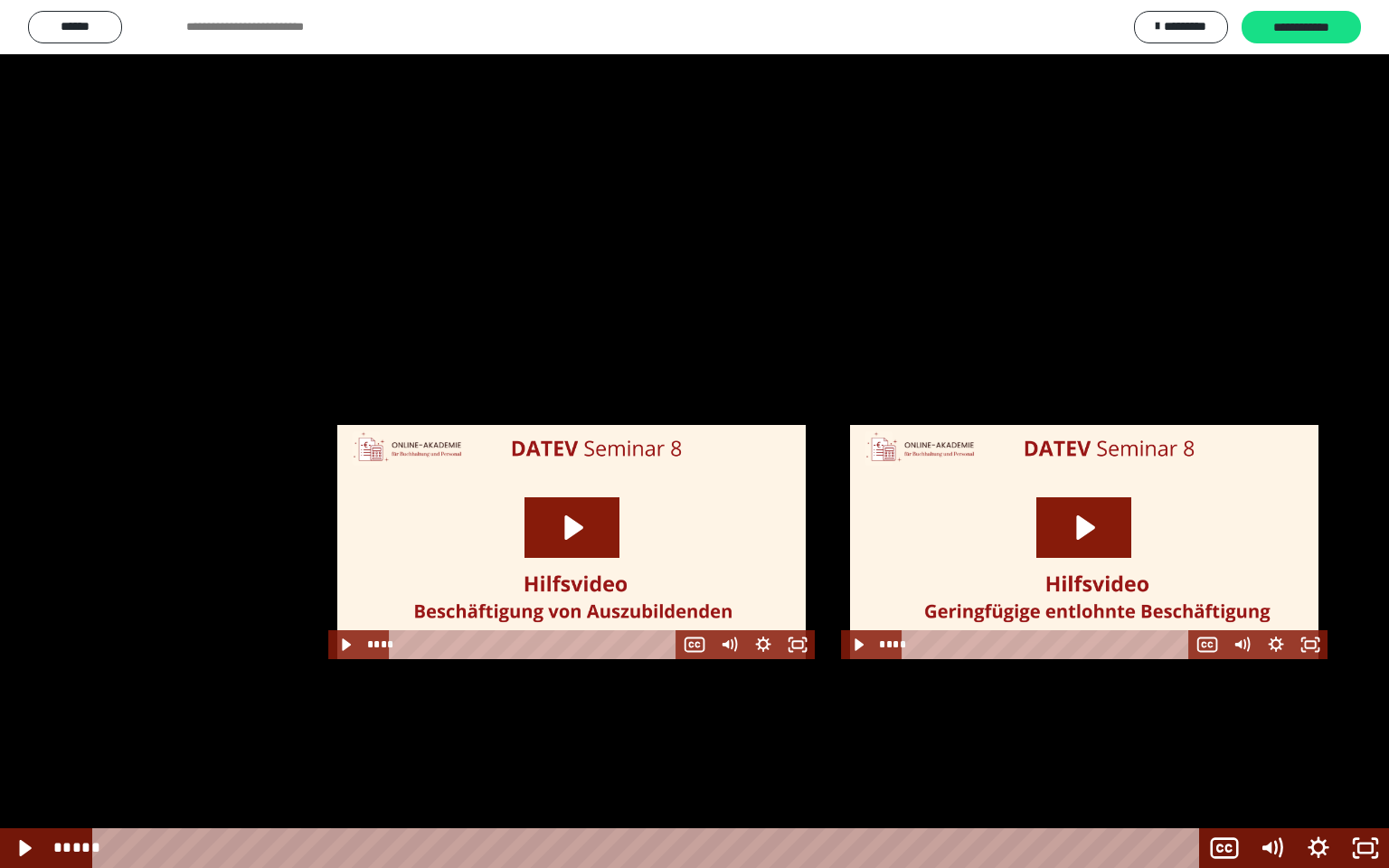 click at bounding box center [694, 434] 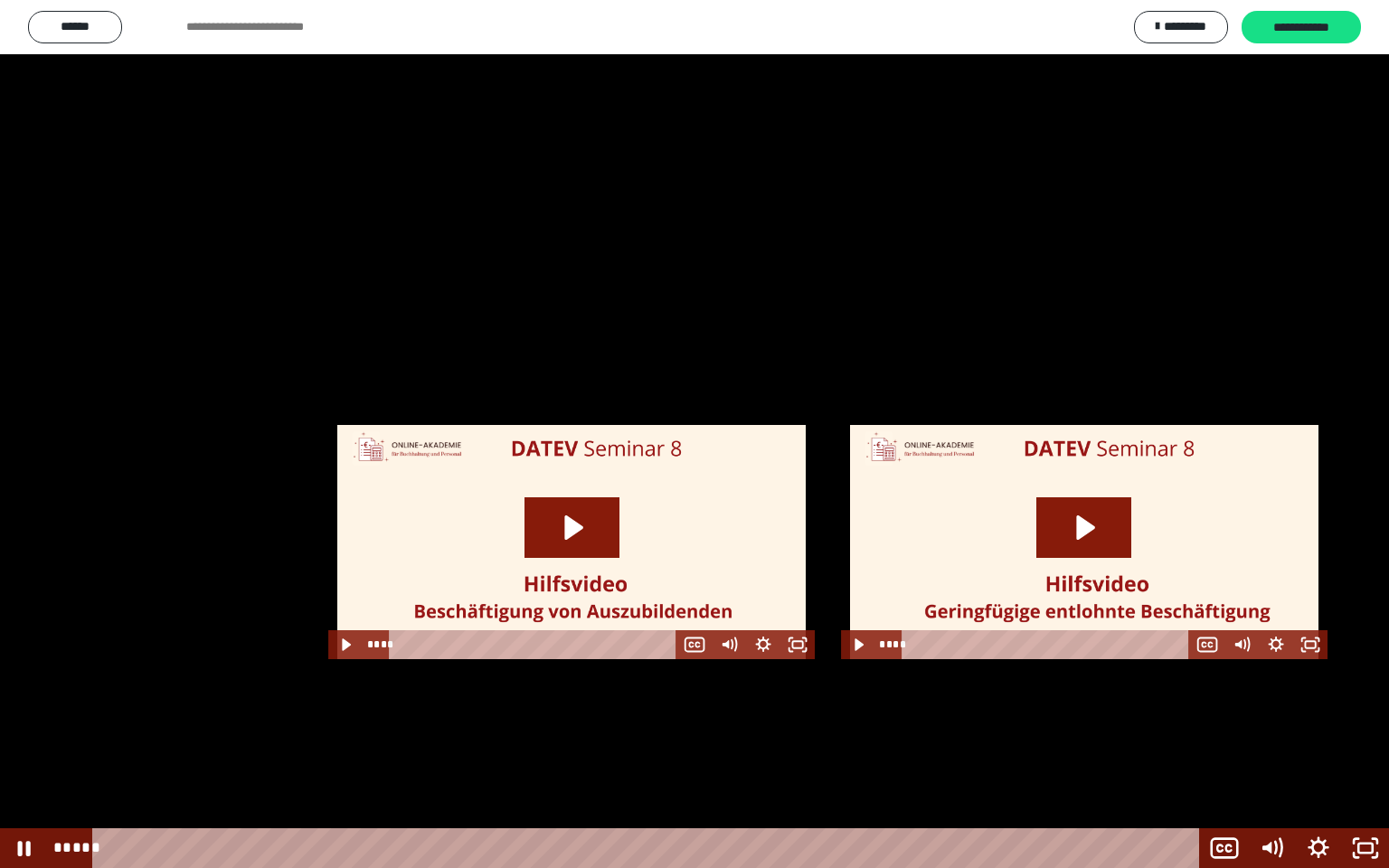 click at bounding box center [694, 434] 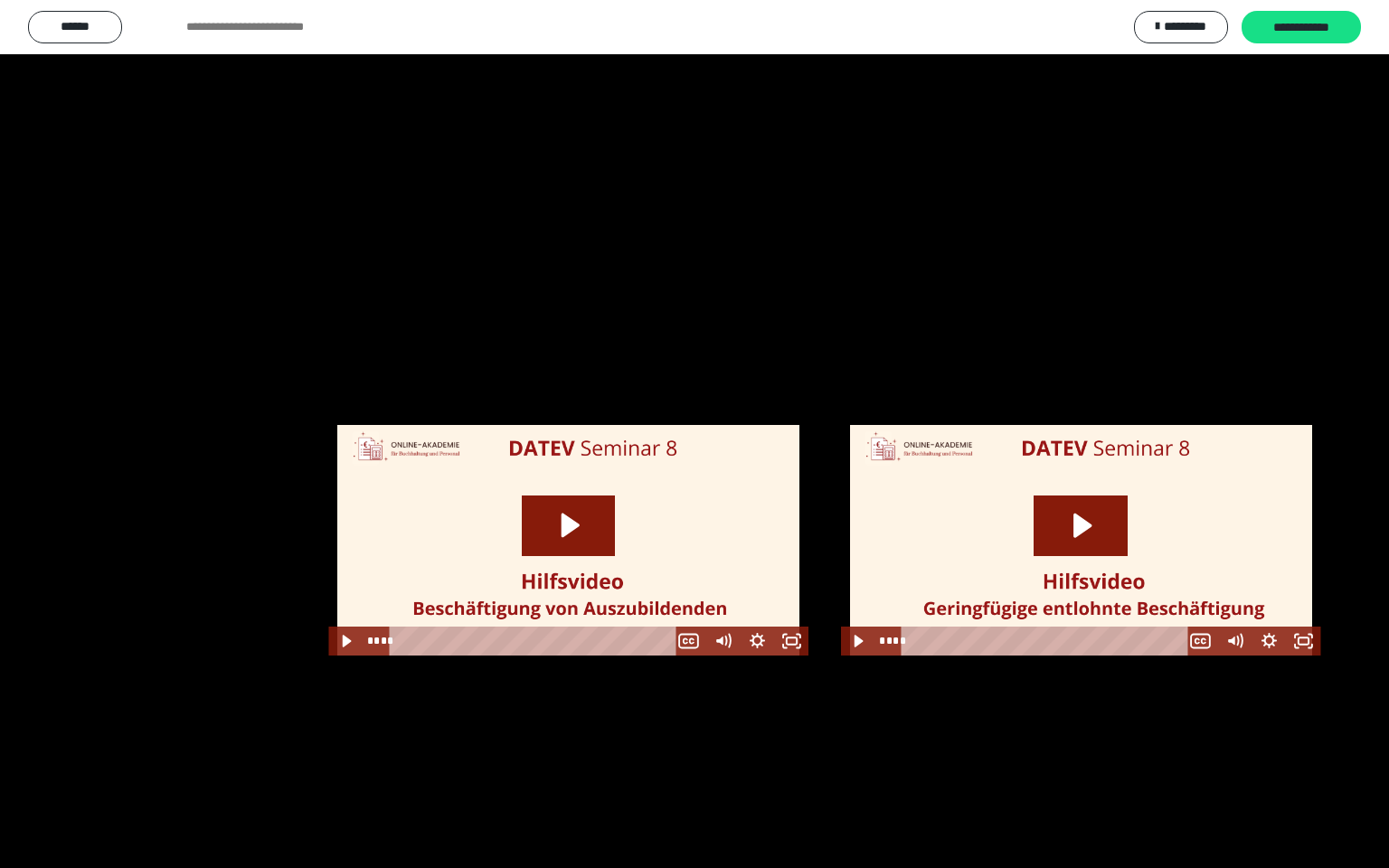 scroll, scrollTop: 2207, scrollLeft: 0, axis: vertical 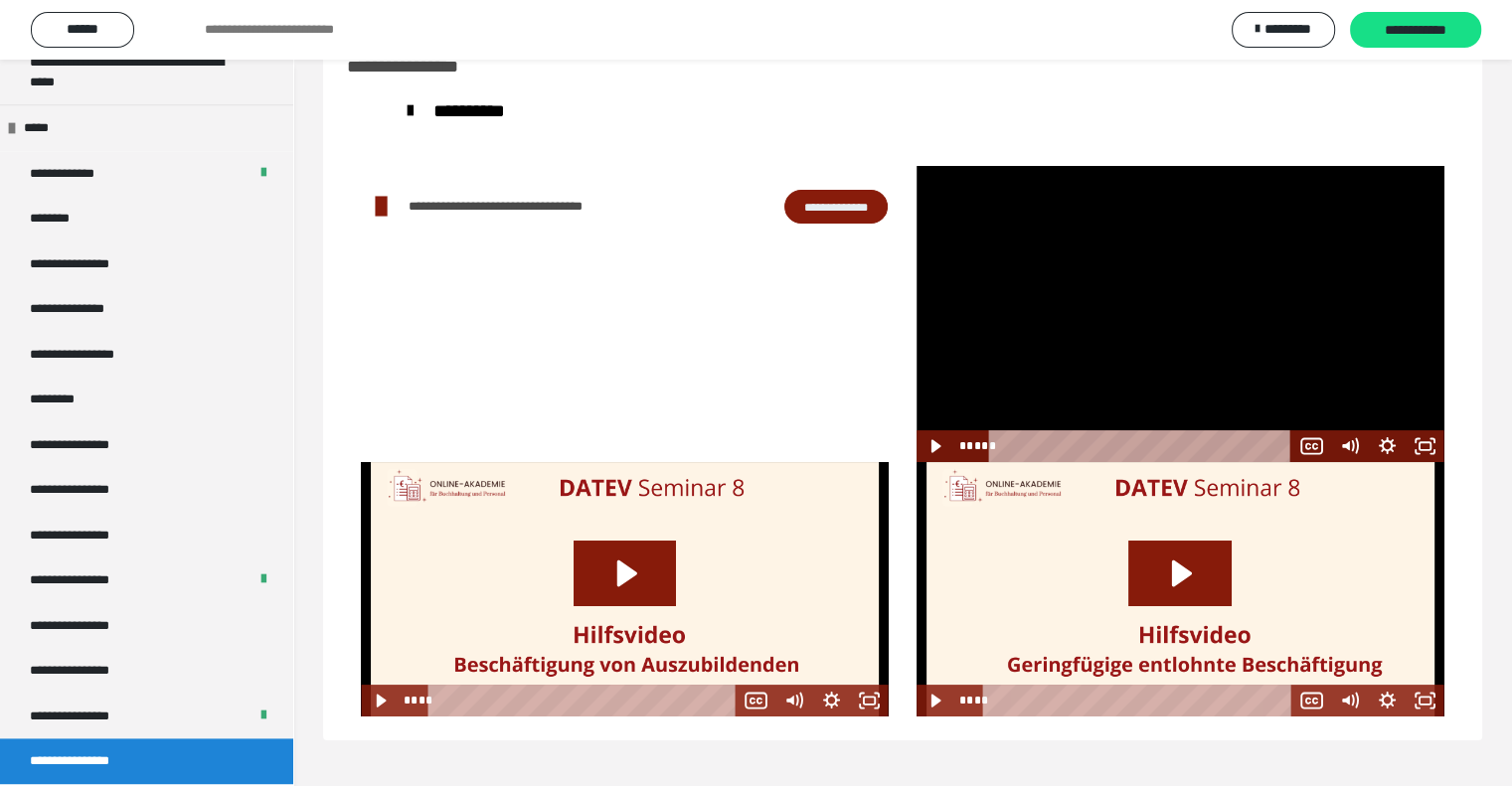 click at bounding box center (1180, 314) 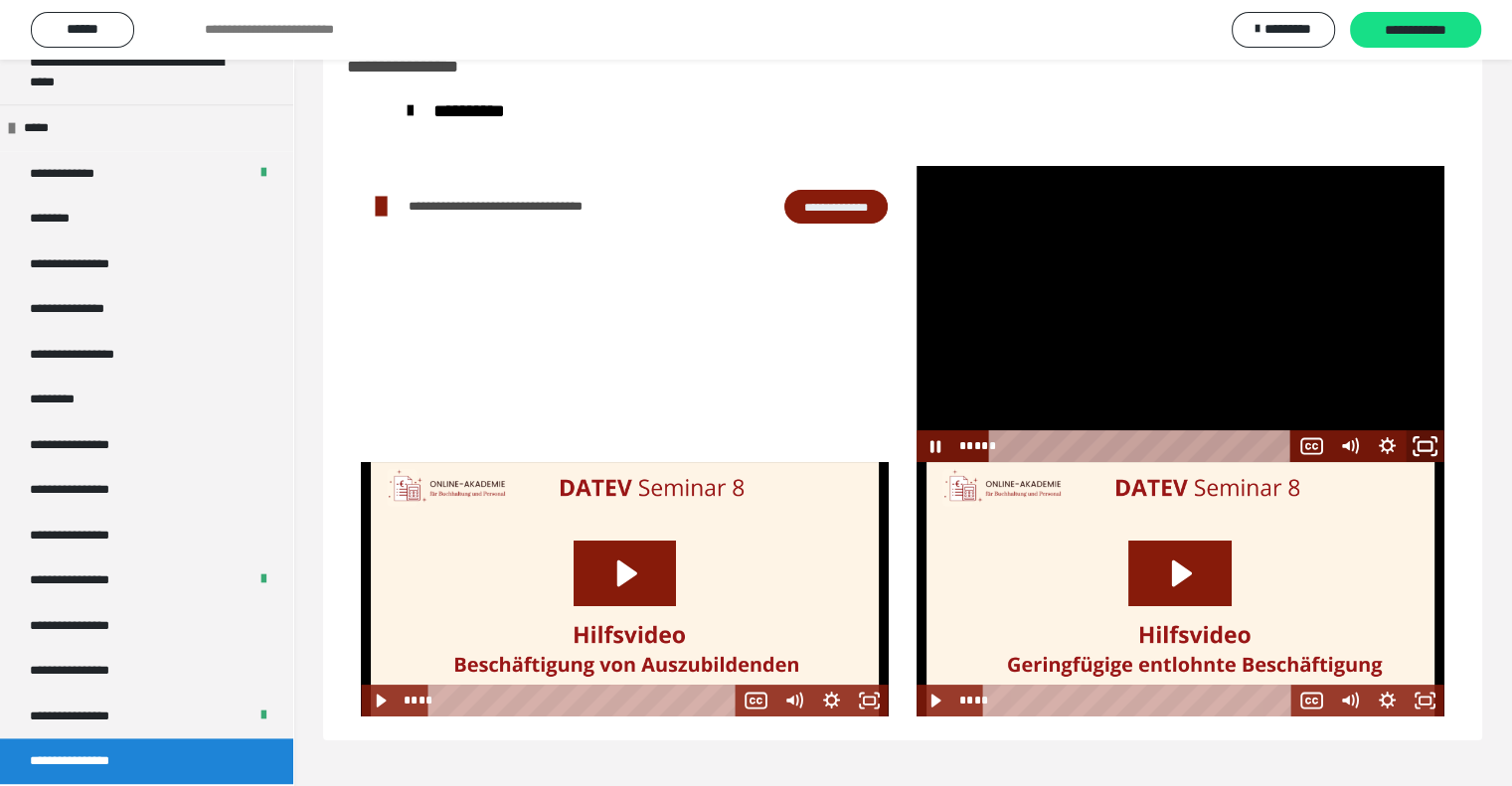 click 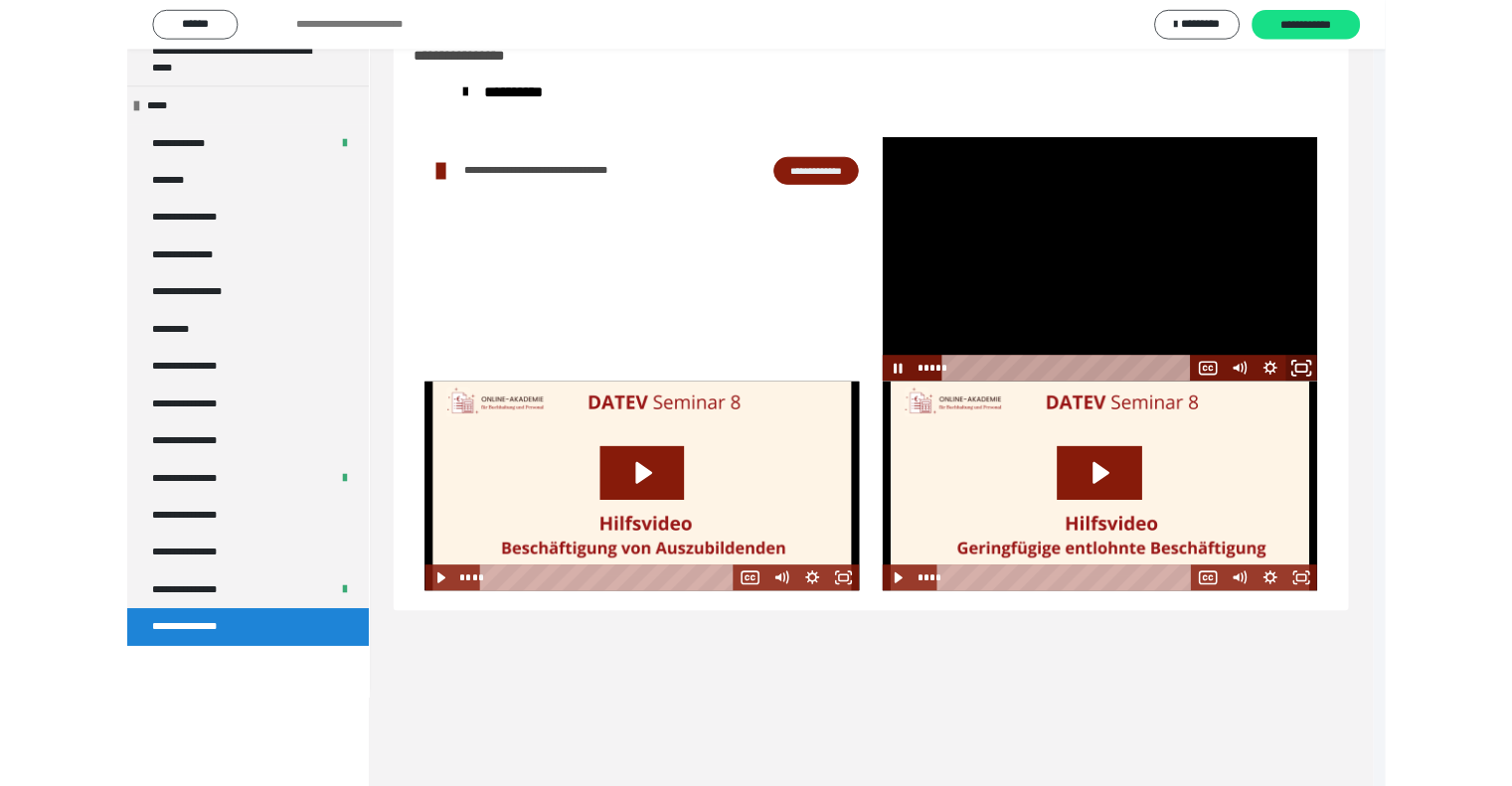 scroll, scrollTop: 2258, scrollLeft: 0, axis: vertical 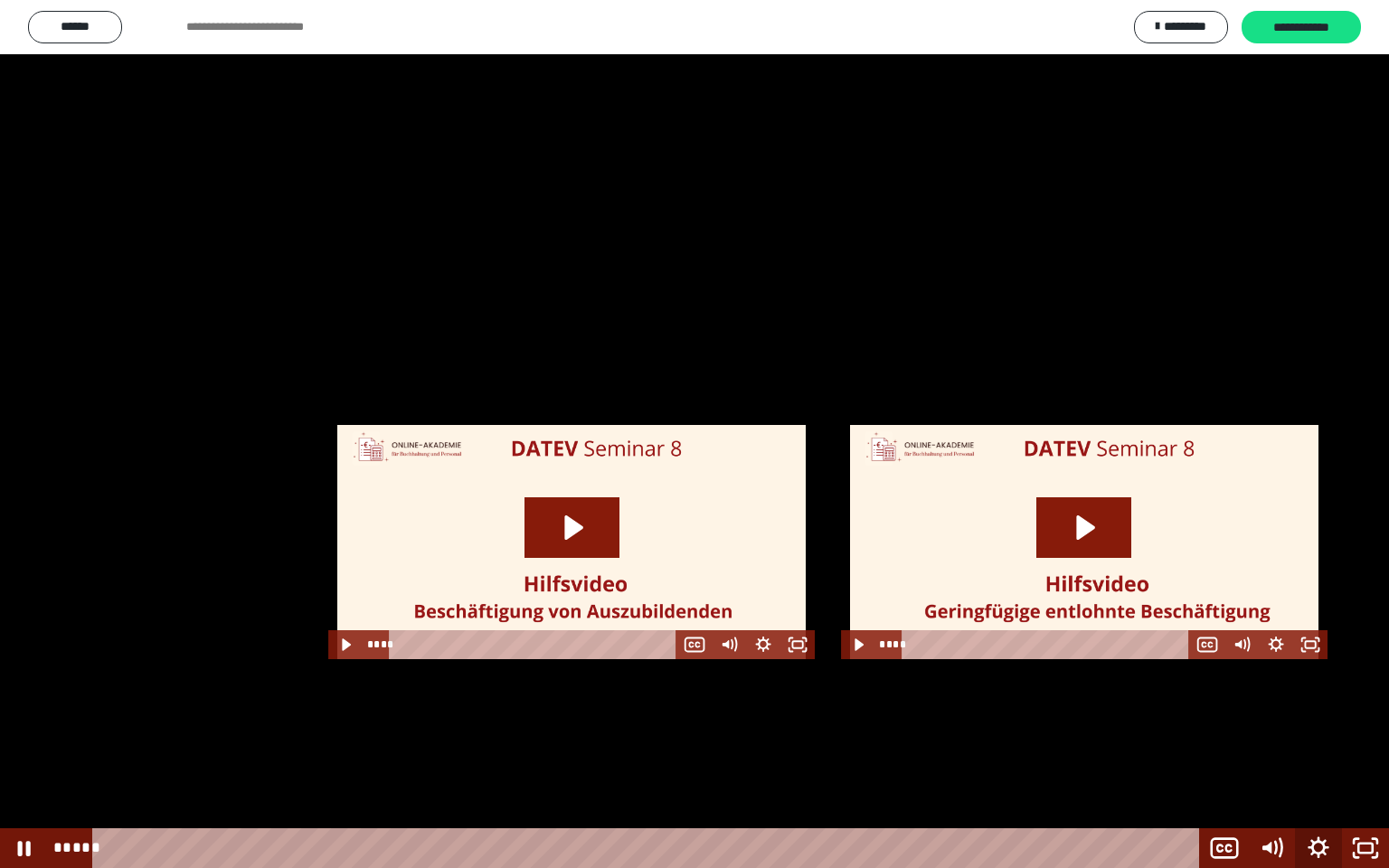 click 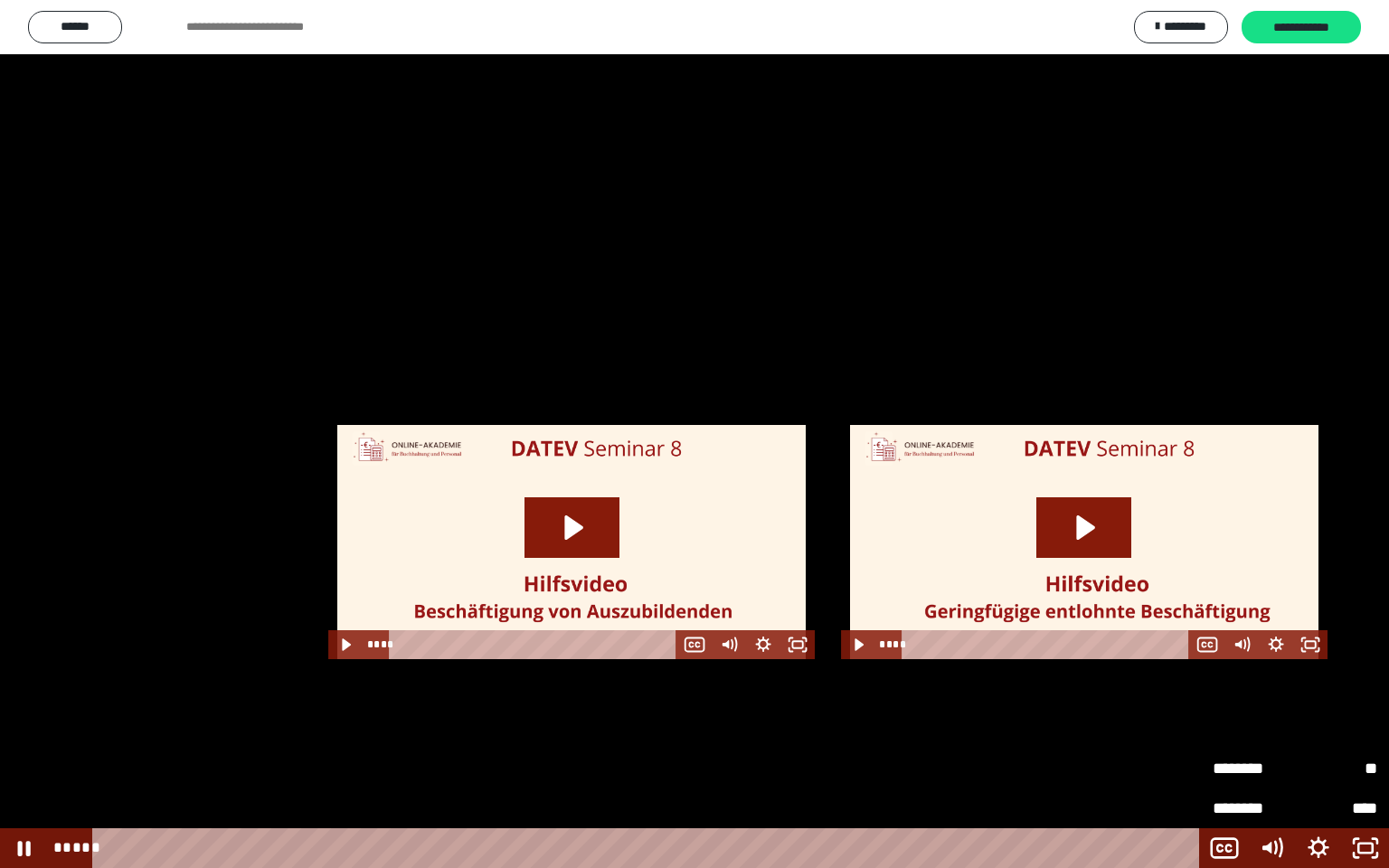 click on "**" at bounding box center (1336, 768) 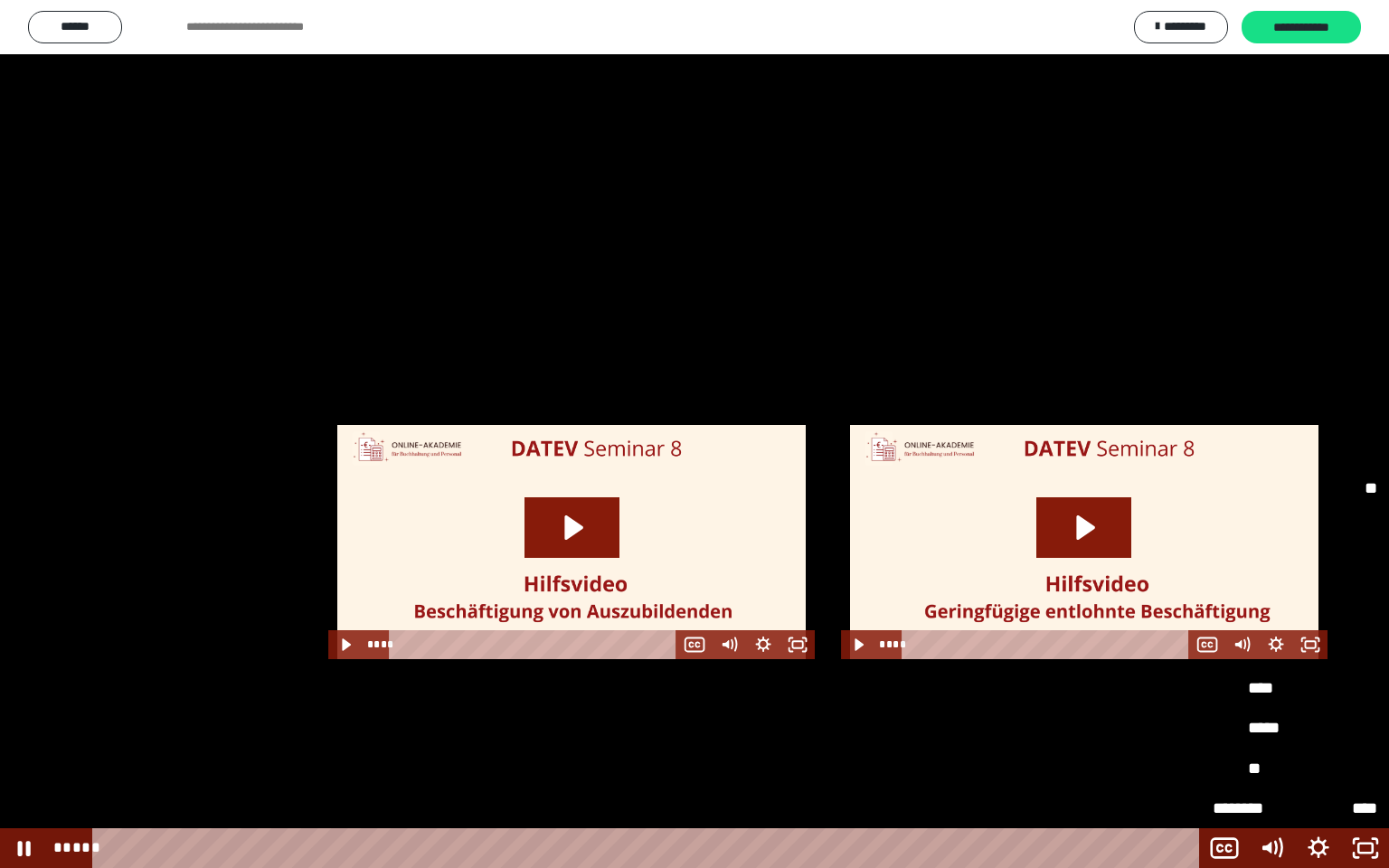 click on "*****" at bounding box center (1295, 649) 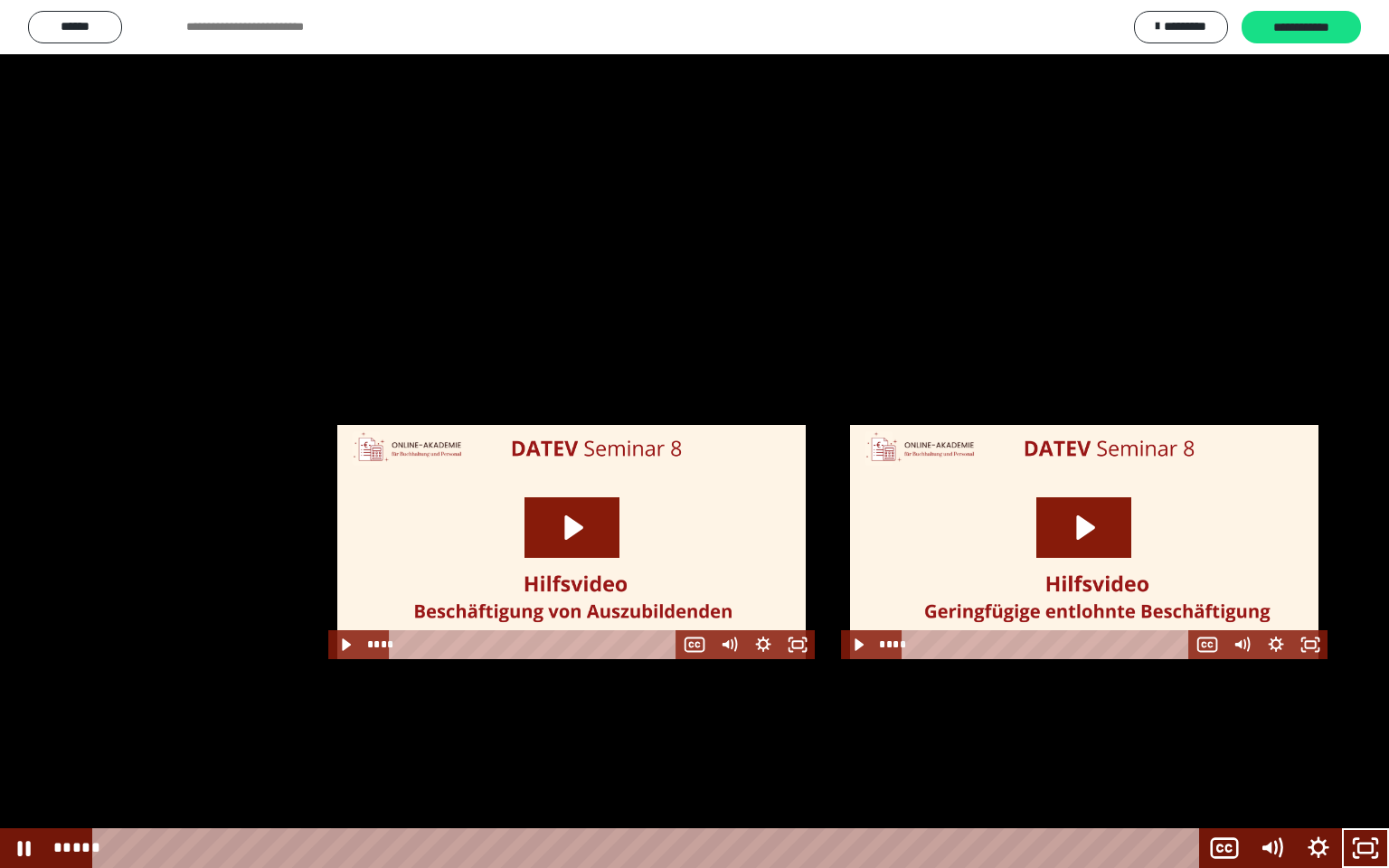 type 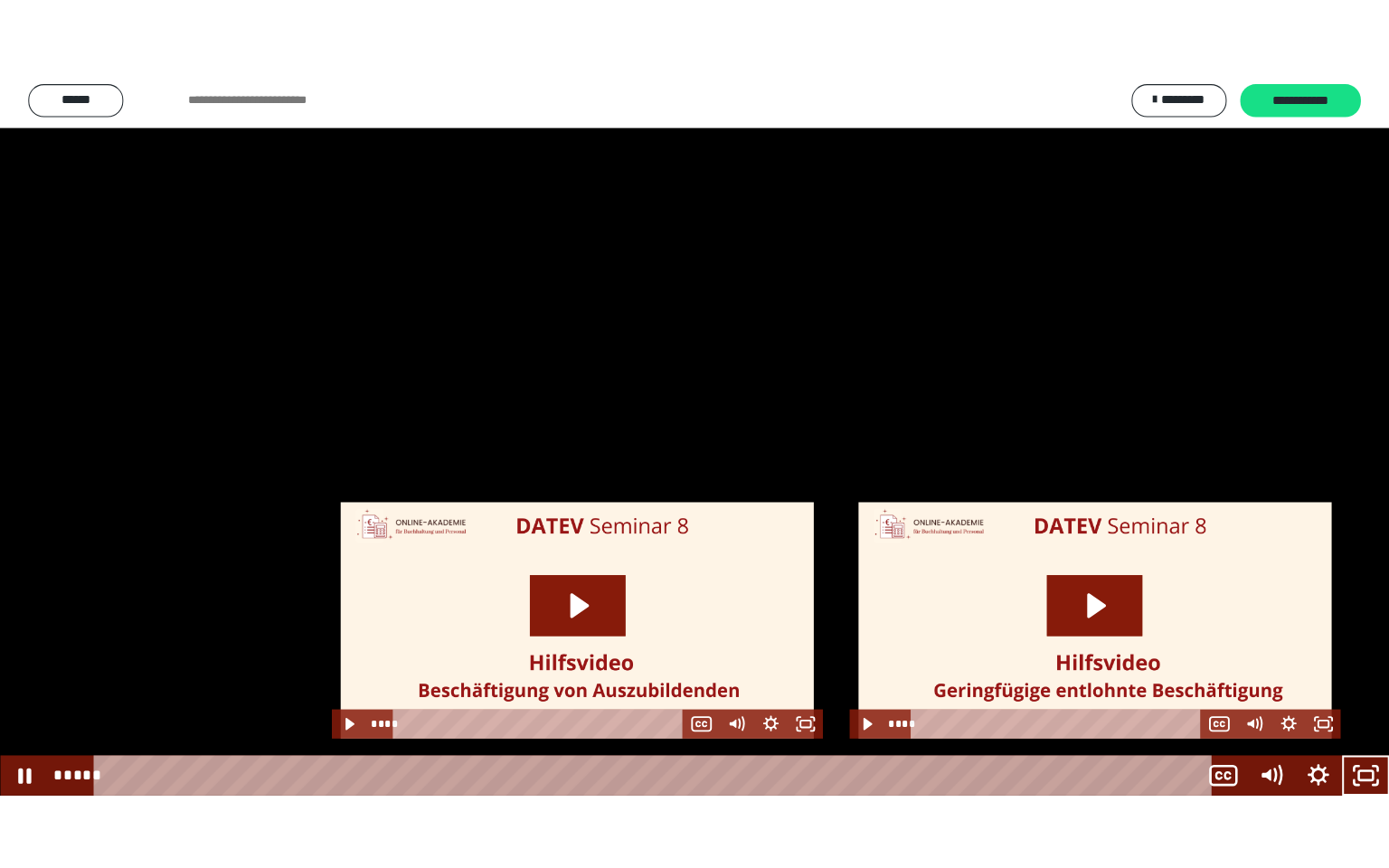 scroll, scrollTop: 2207, scrollLeft: 0, axis: vertical 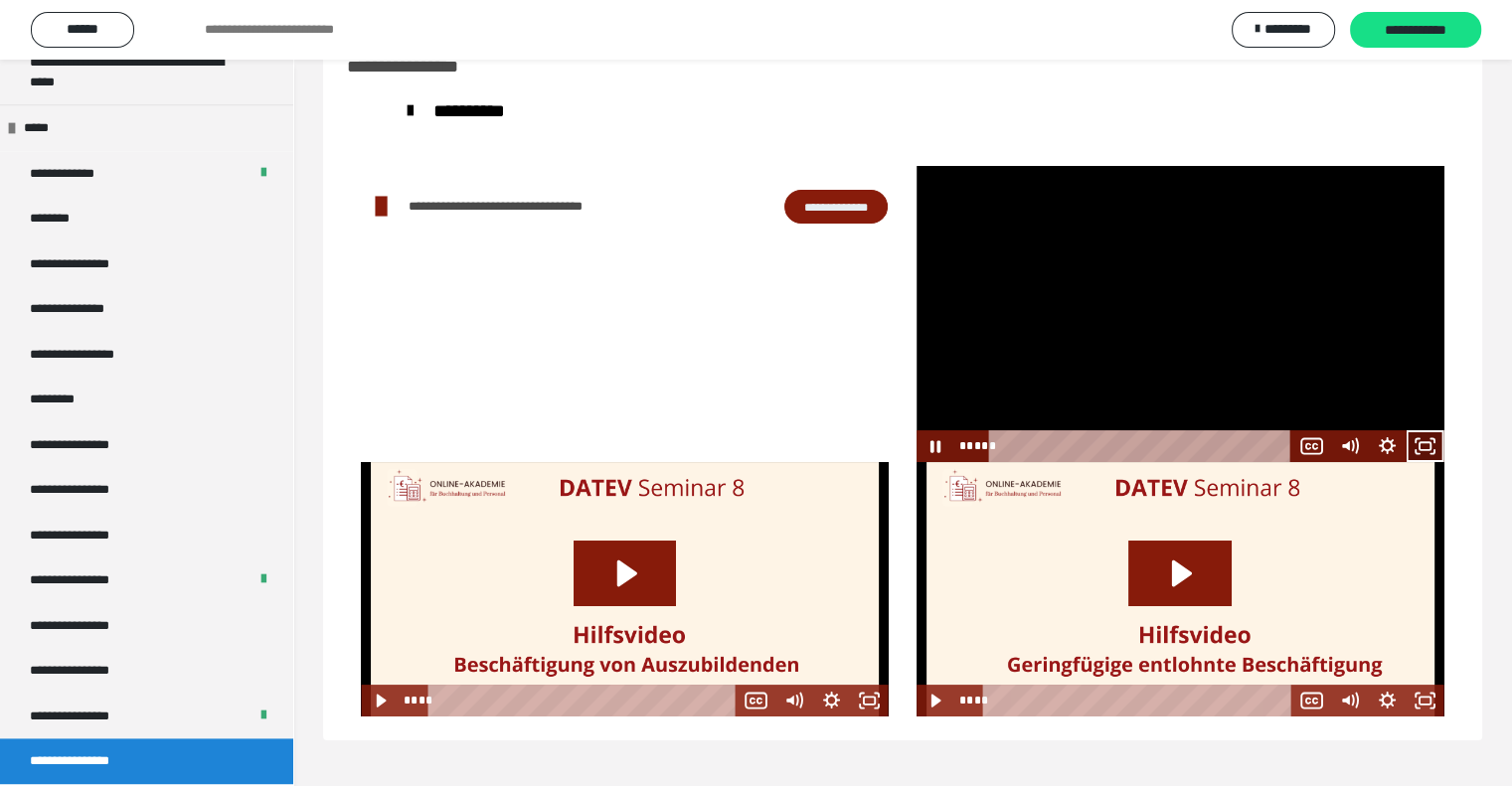 click 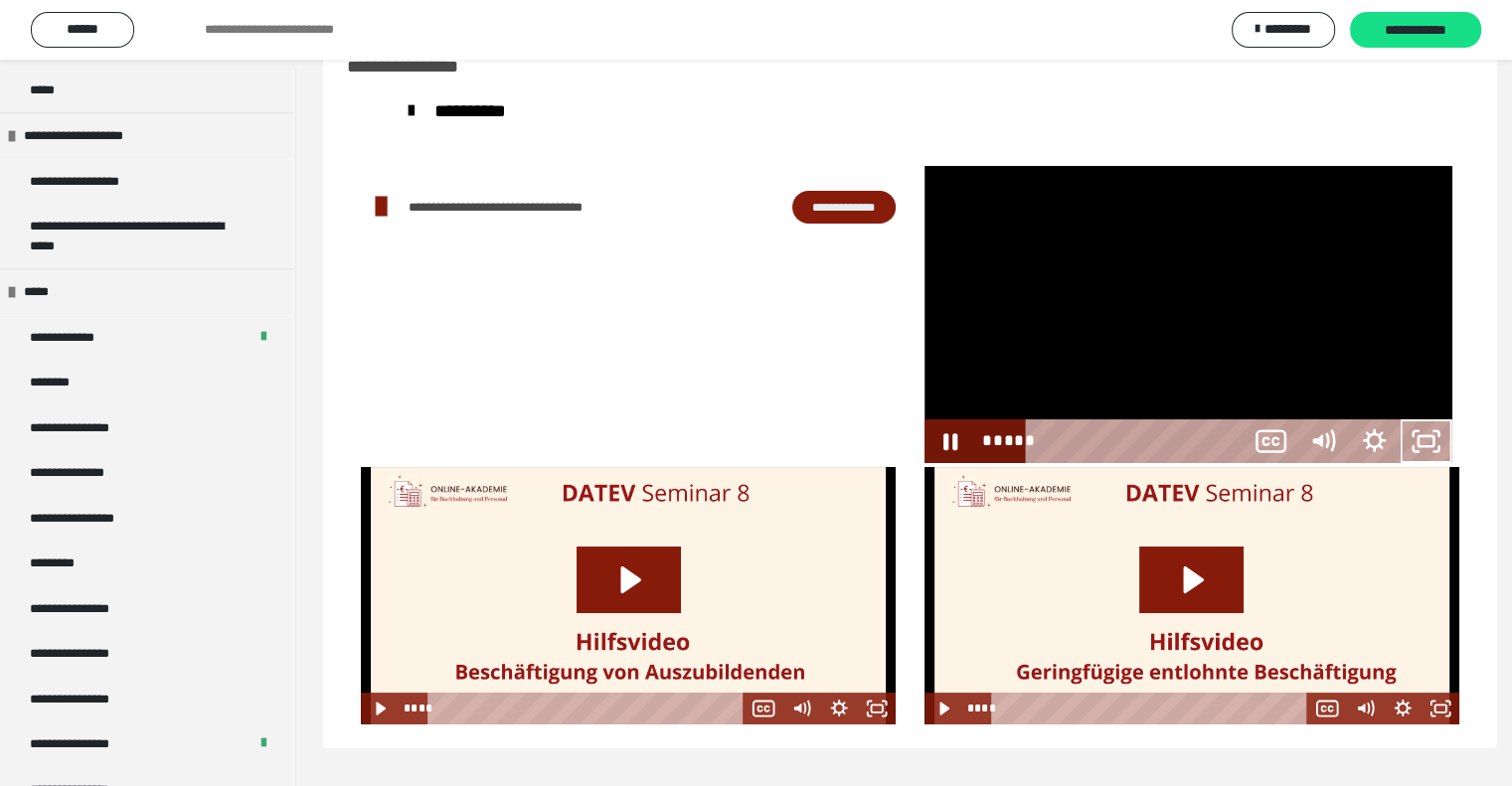 scroll, scrollTop: 2258, scrollLeft: 0, axis: vertical 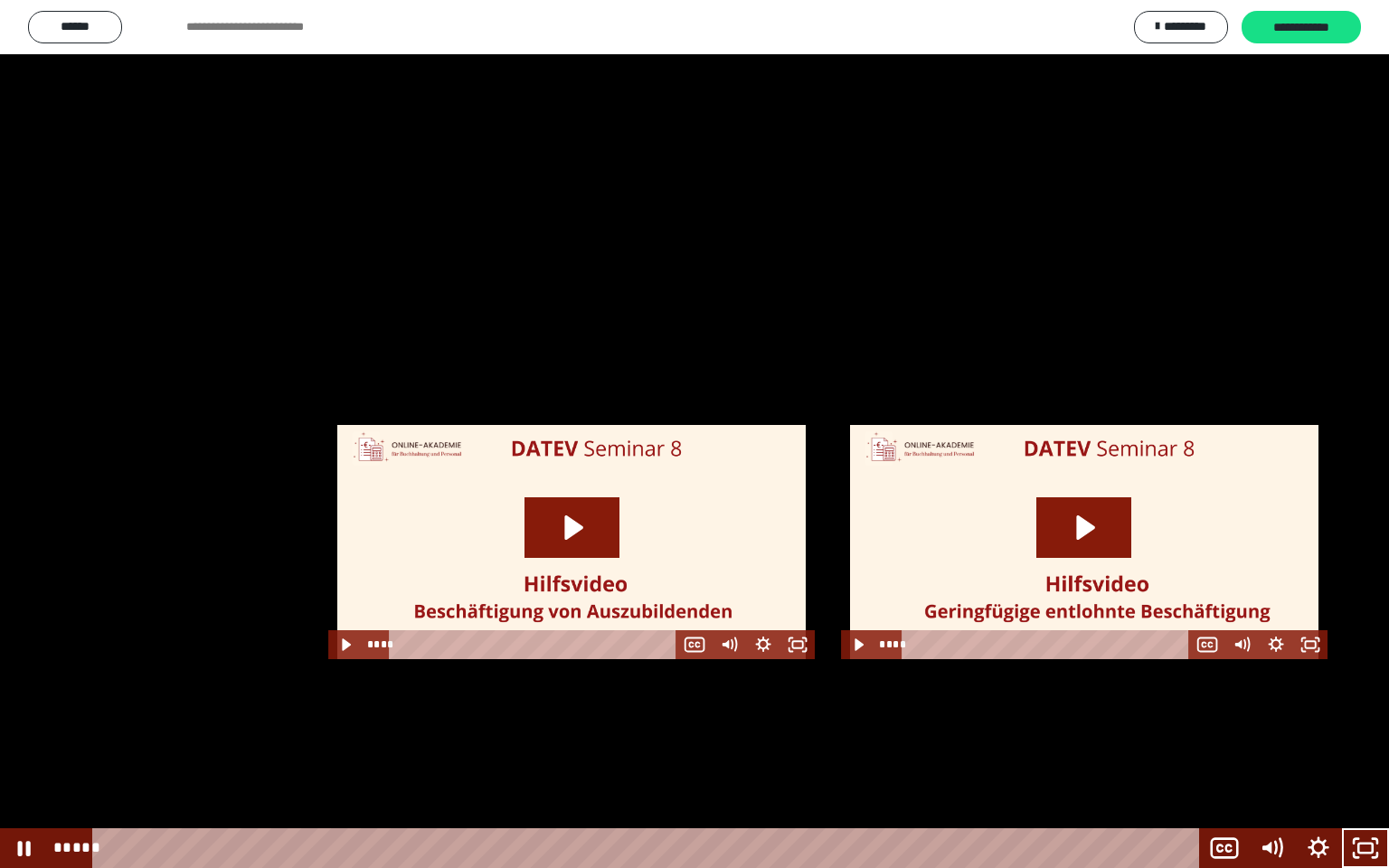 click at bounding box center (694, 434) 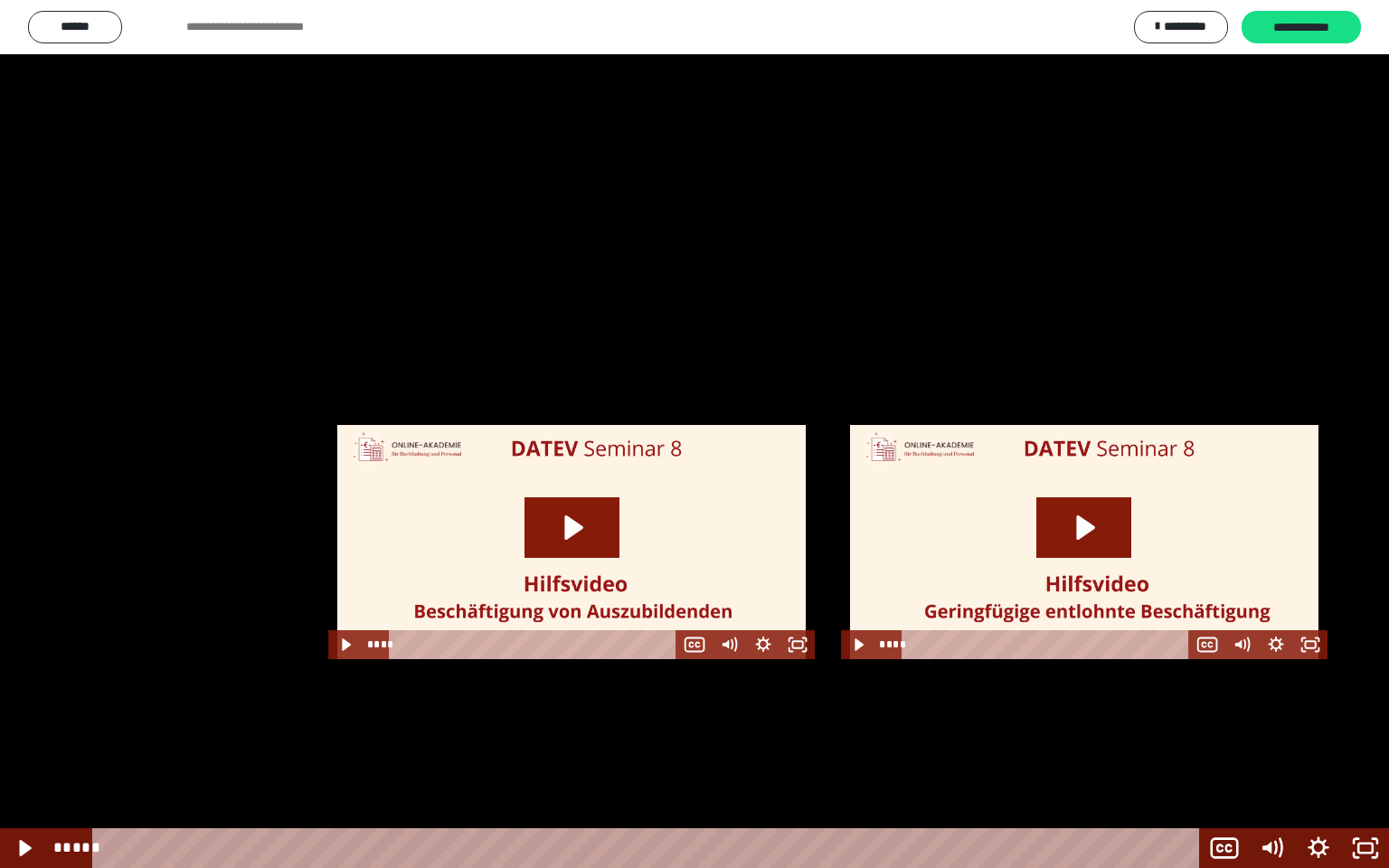 scroll, scrollTop: 2207, scrollLeft: 0, axis: vertical 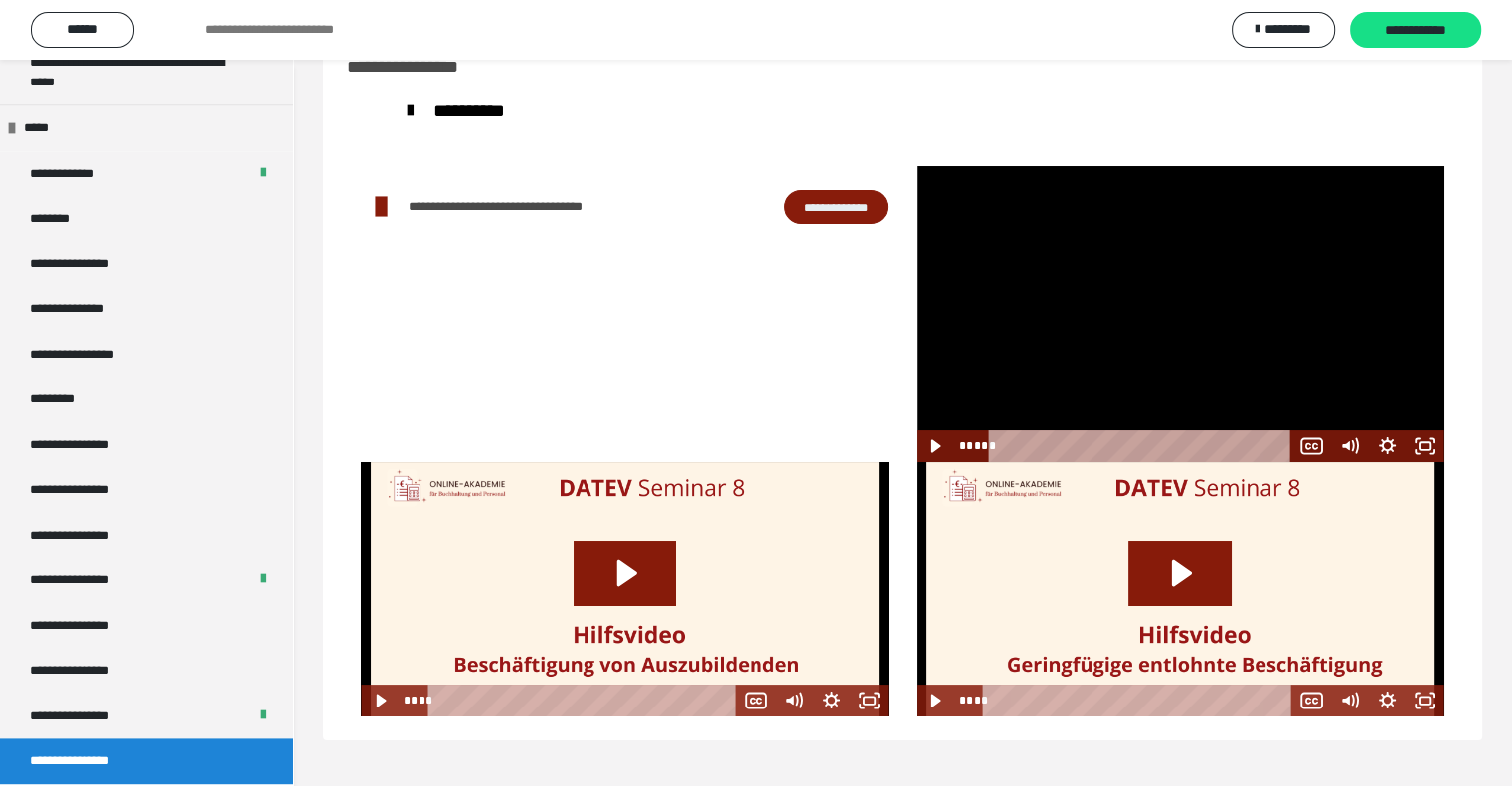 click at bounding box center [1180, 314] 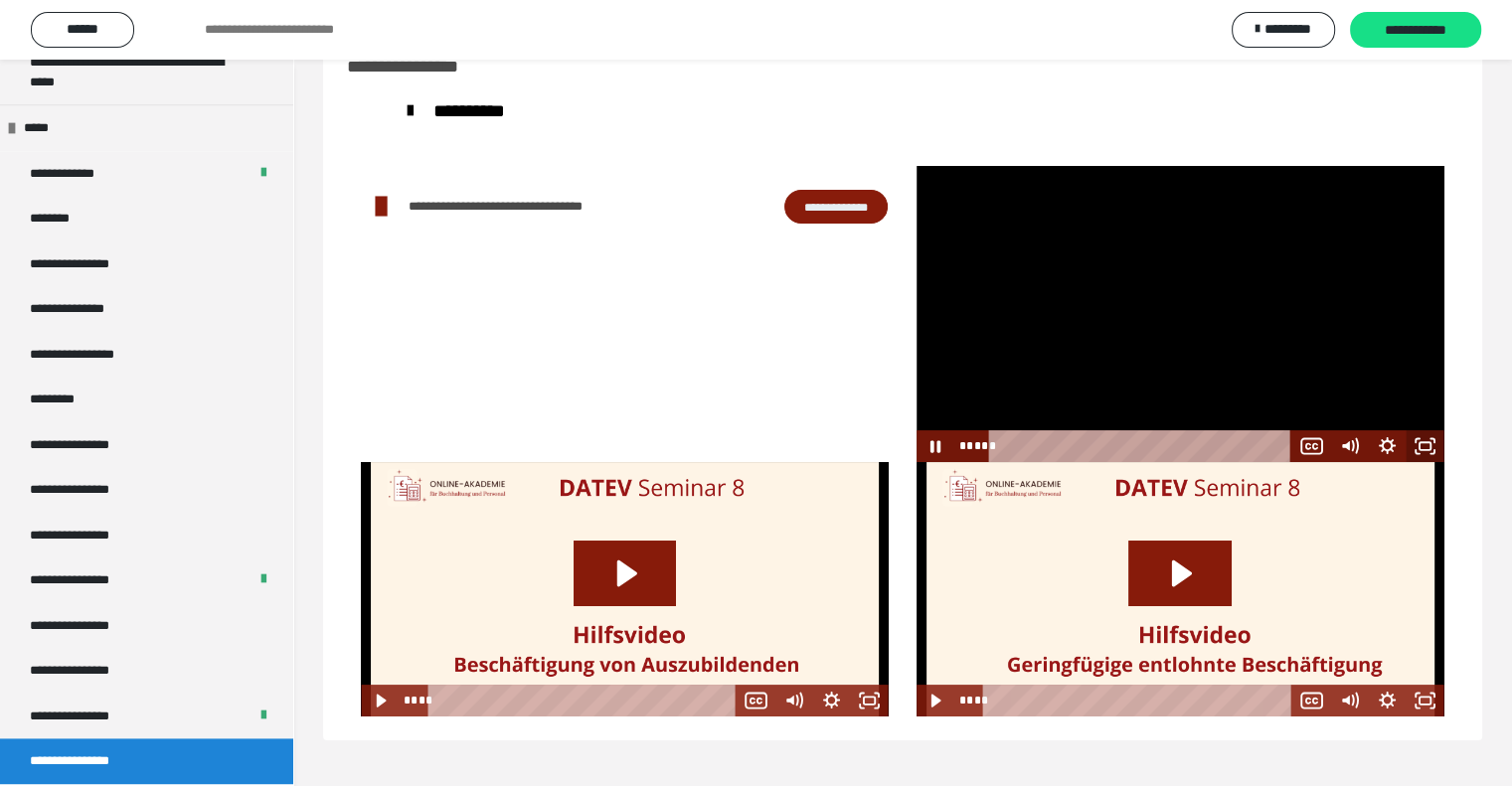 click 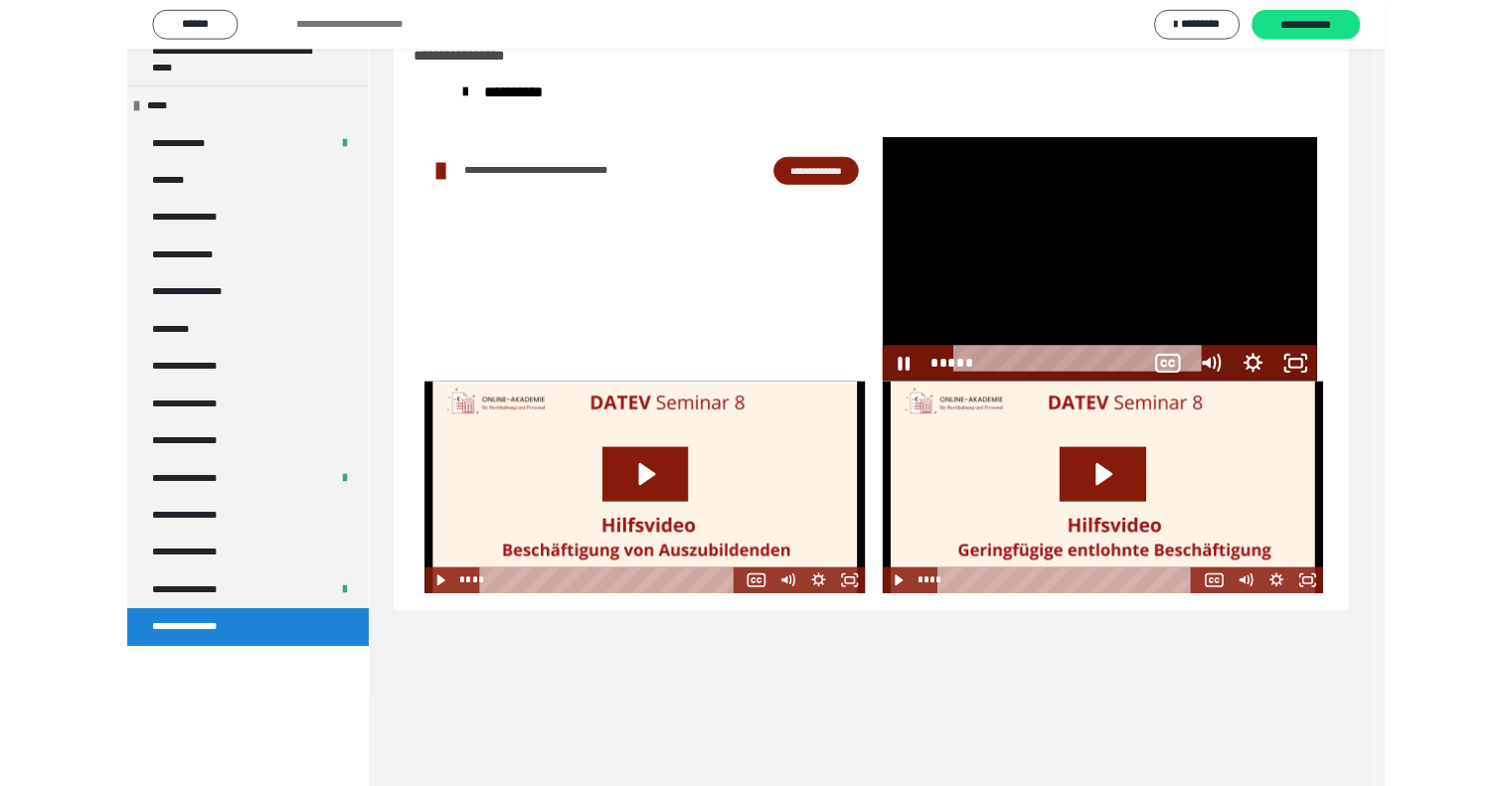 scroll, scrollTop: 2258, scrollLeft: 0, axis: vertical 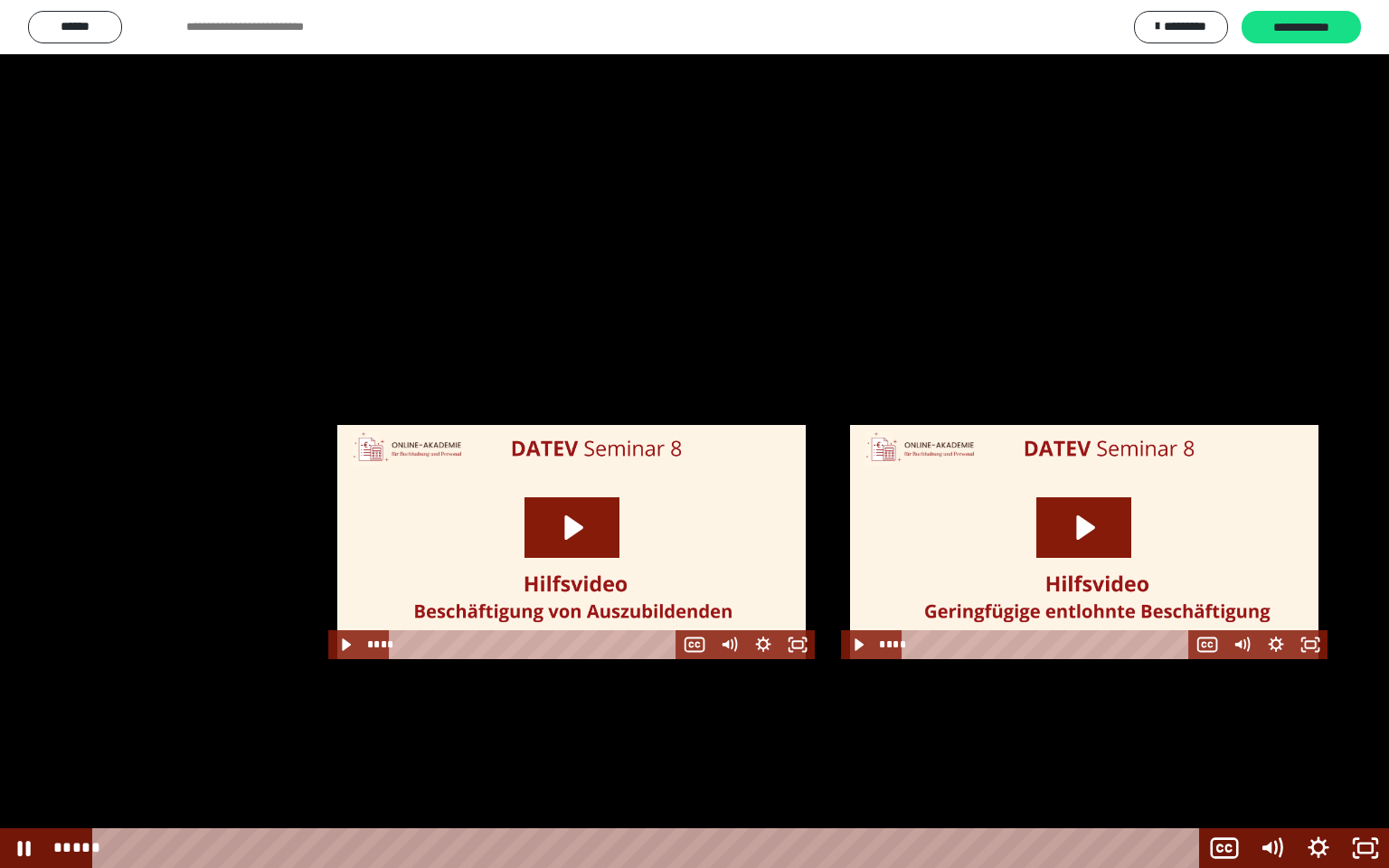 click at bounding box center (694, 434) 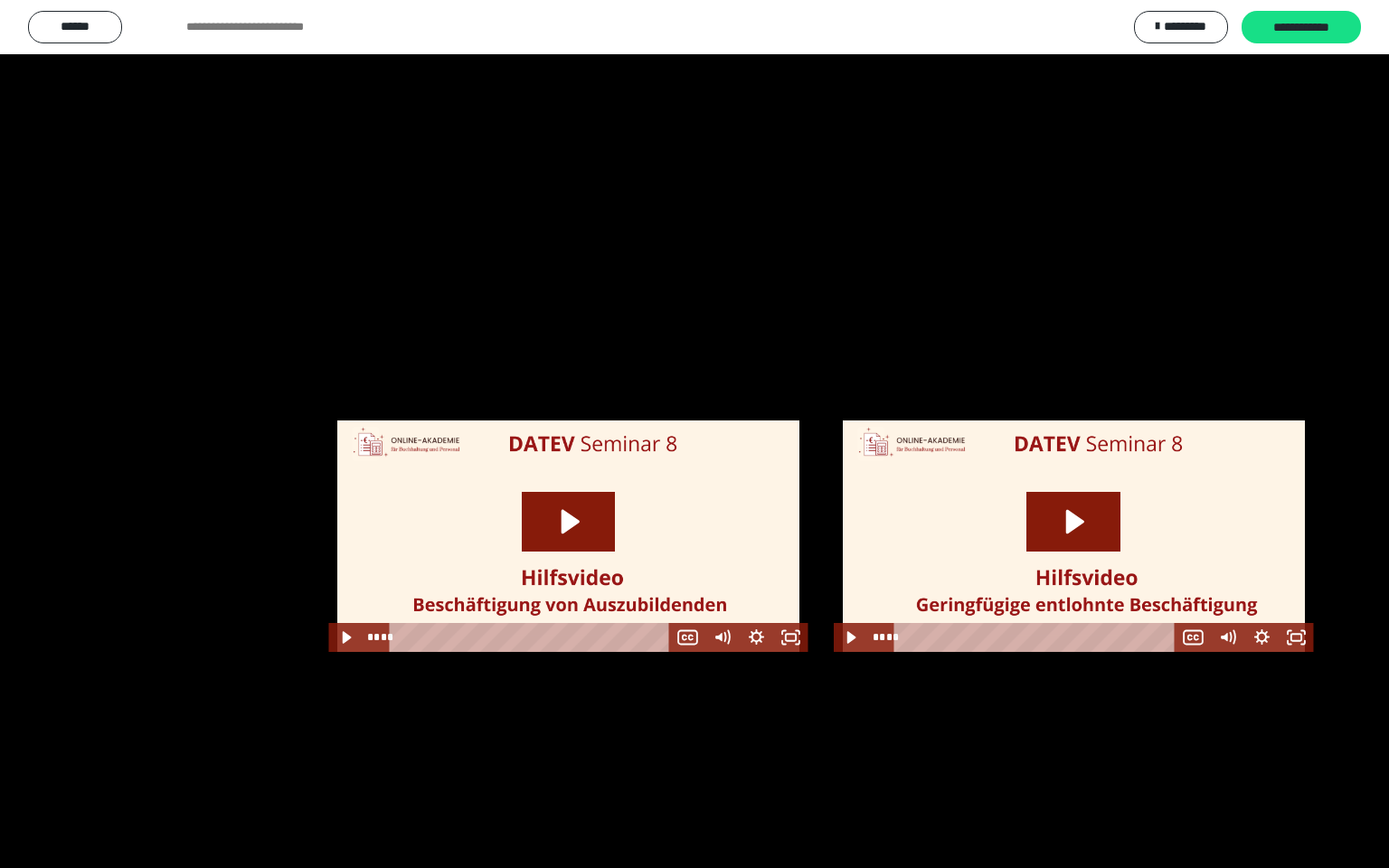 scroll, scrollTop: 2207, scrollLeft: 0, axis: vertical 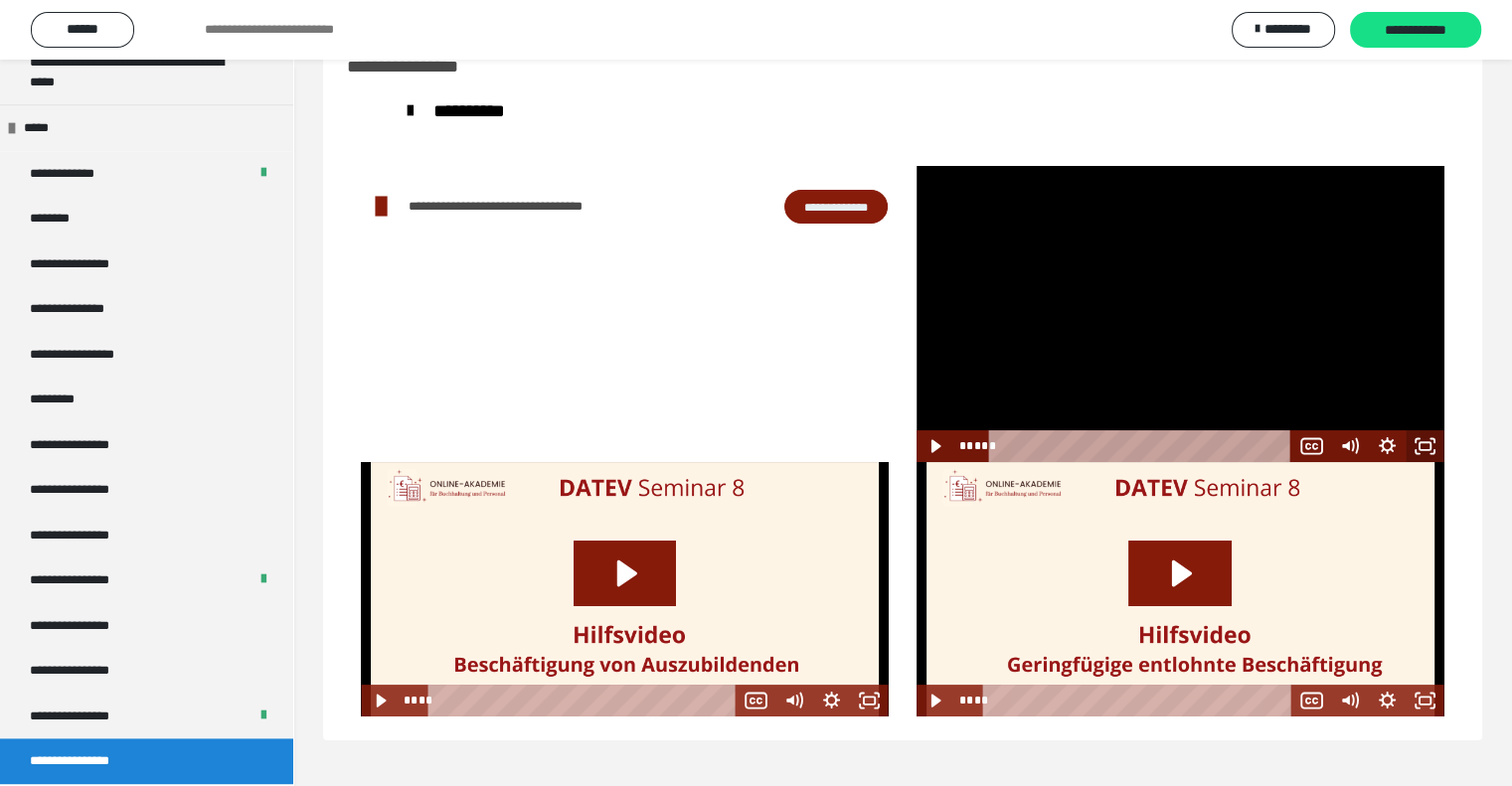 click 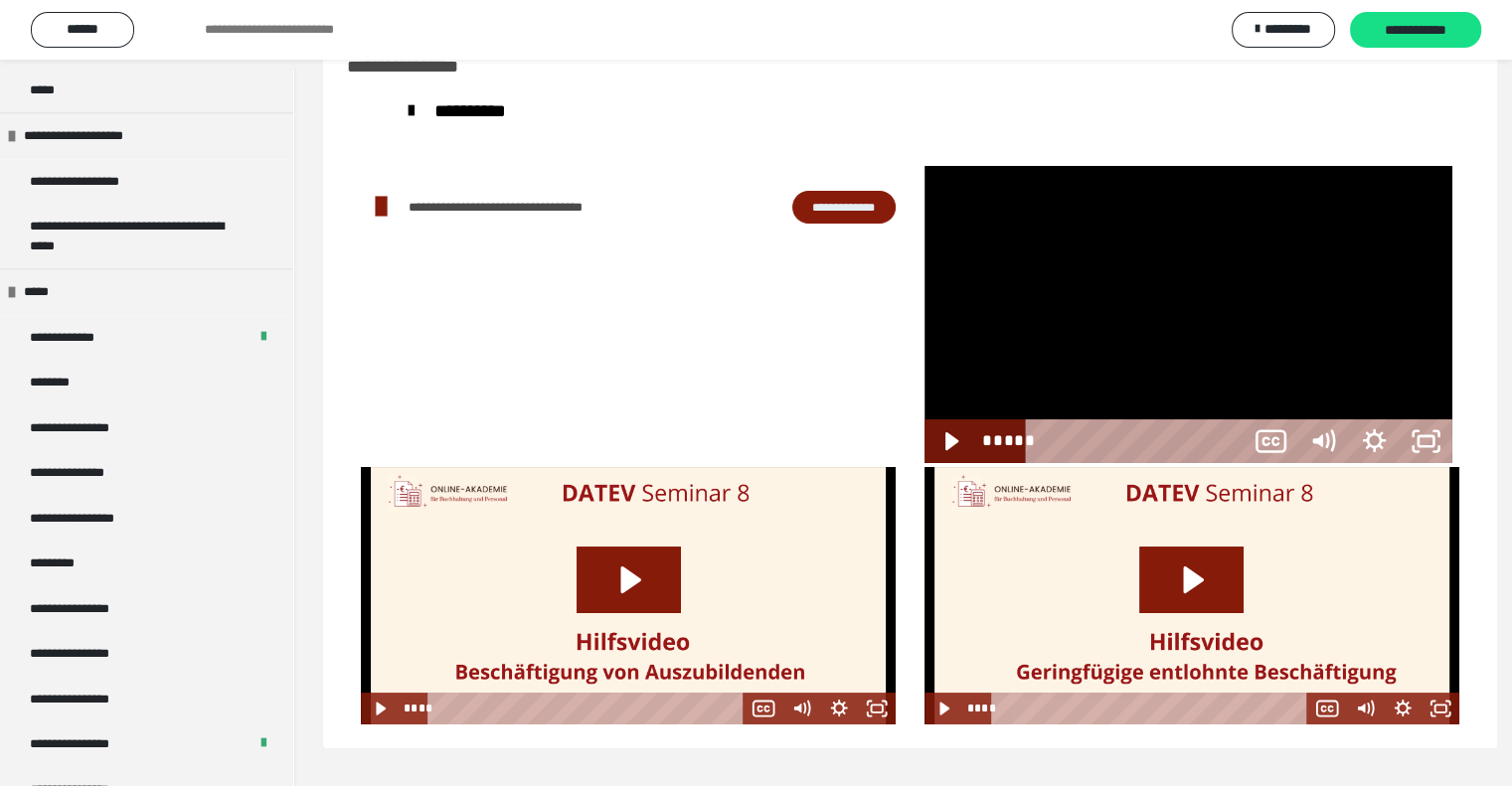 scroll, scrollTop: 2258, scrollLeft: 0, axis: vertical 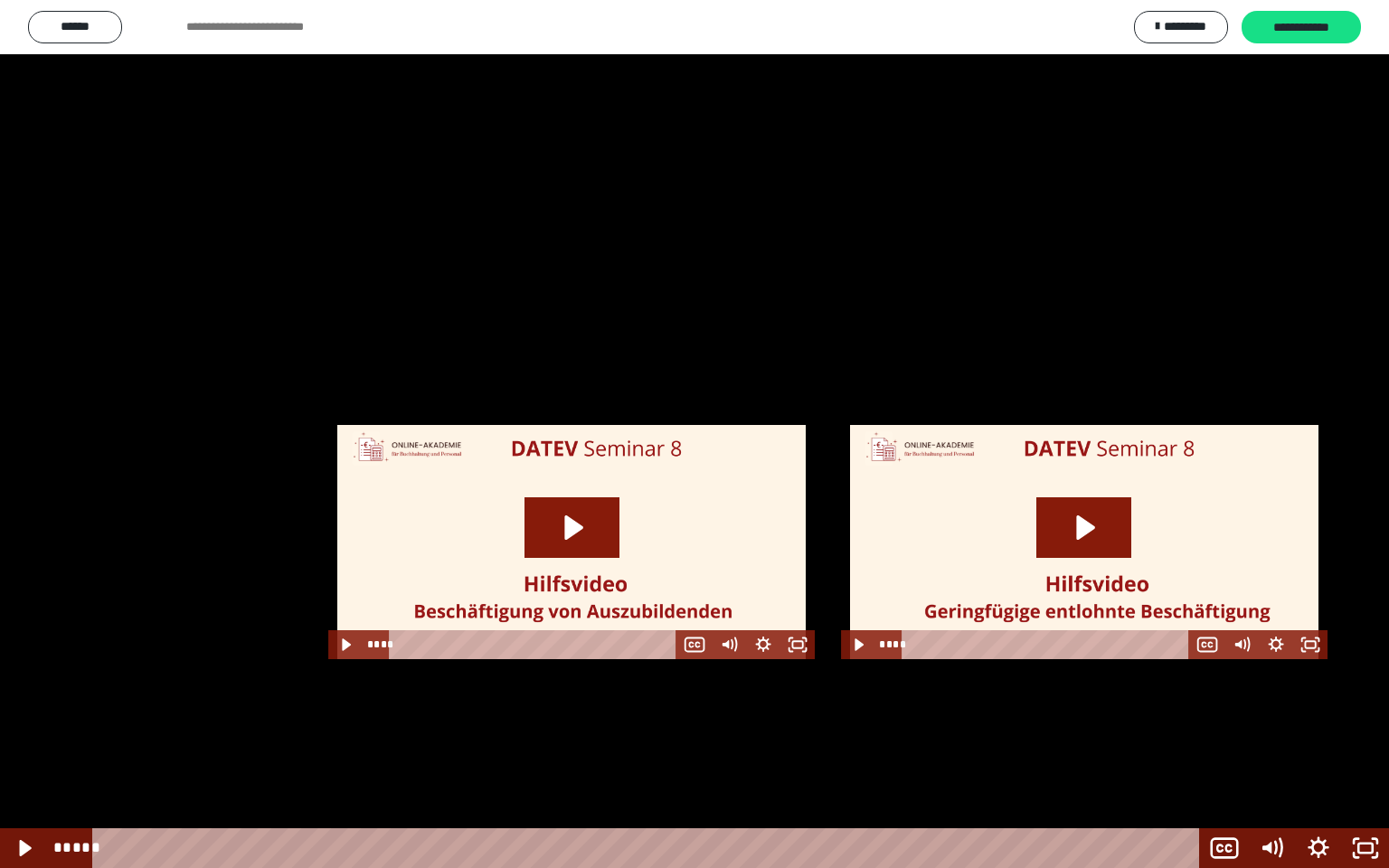 click at bounding box center (694, 434) 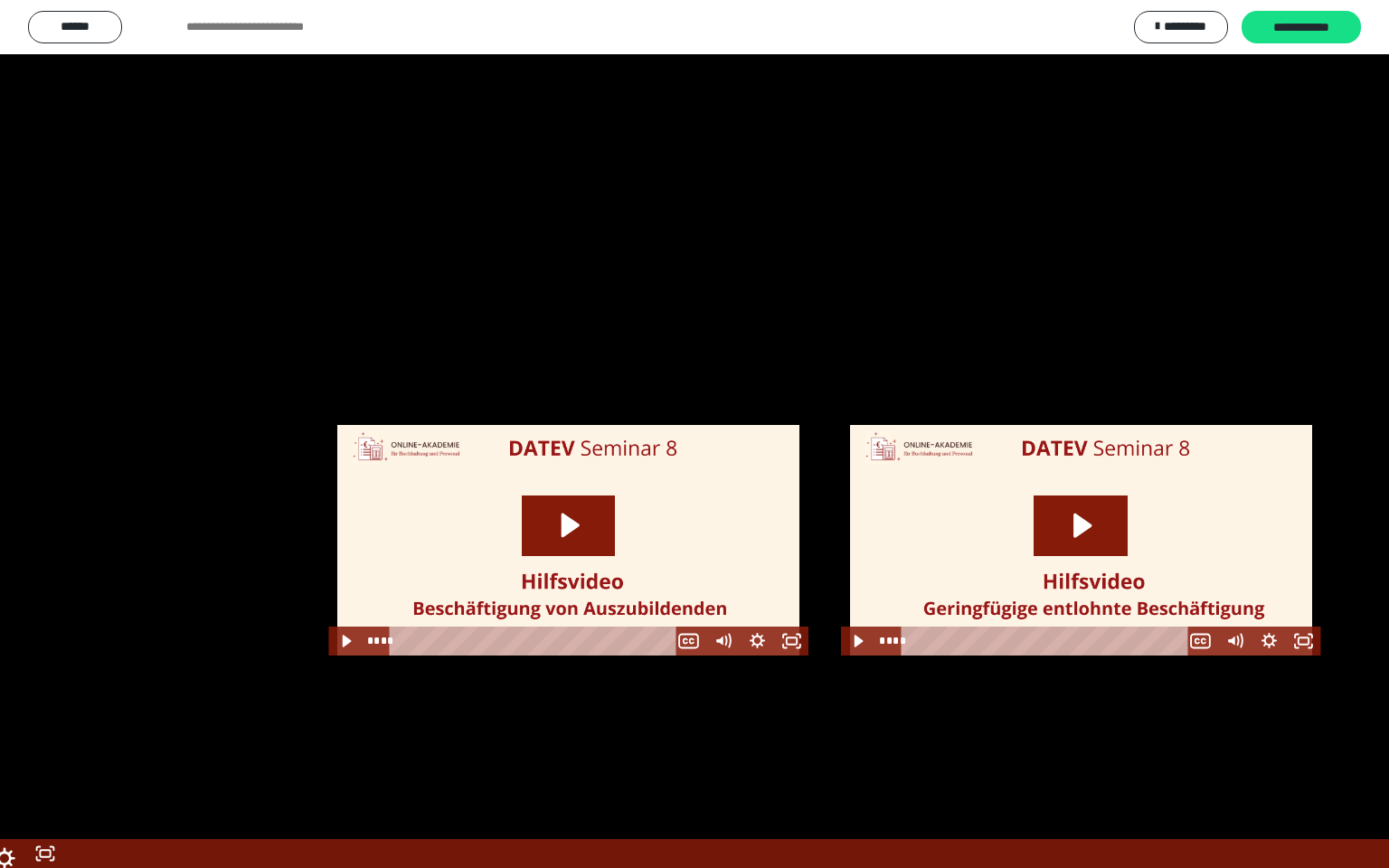 scroll, scrollTop: 2207, scrollLeft: 0, axis: vertical 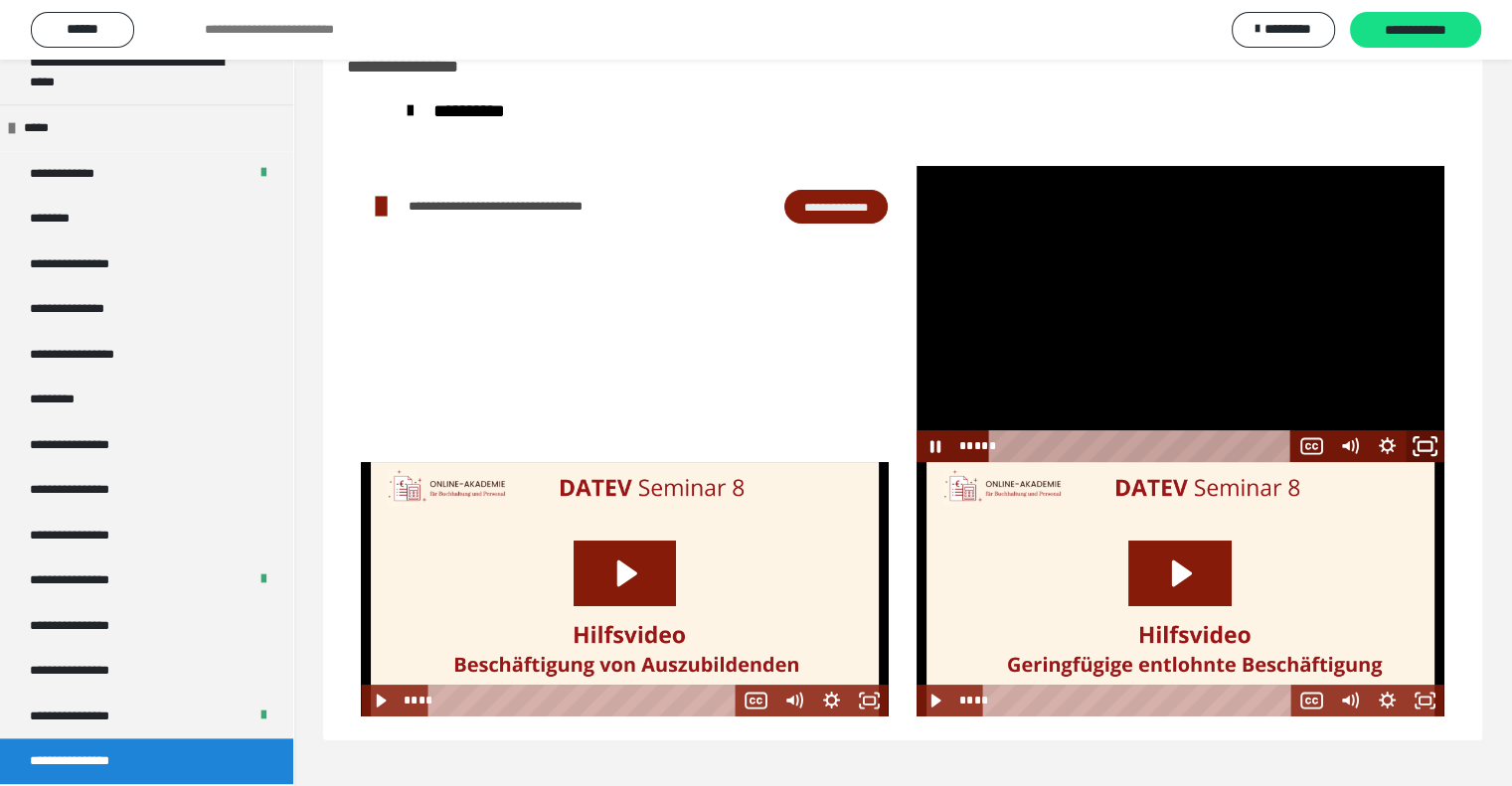 click 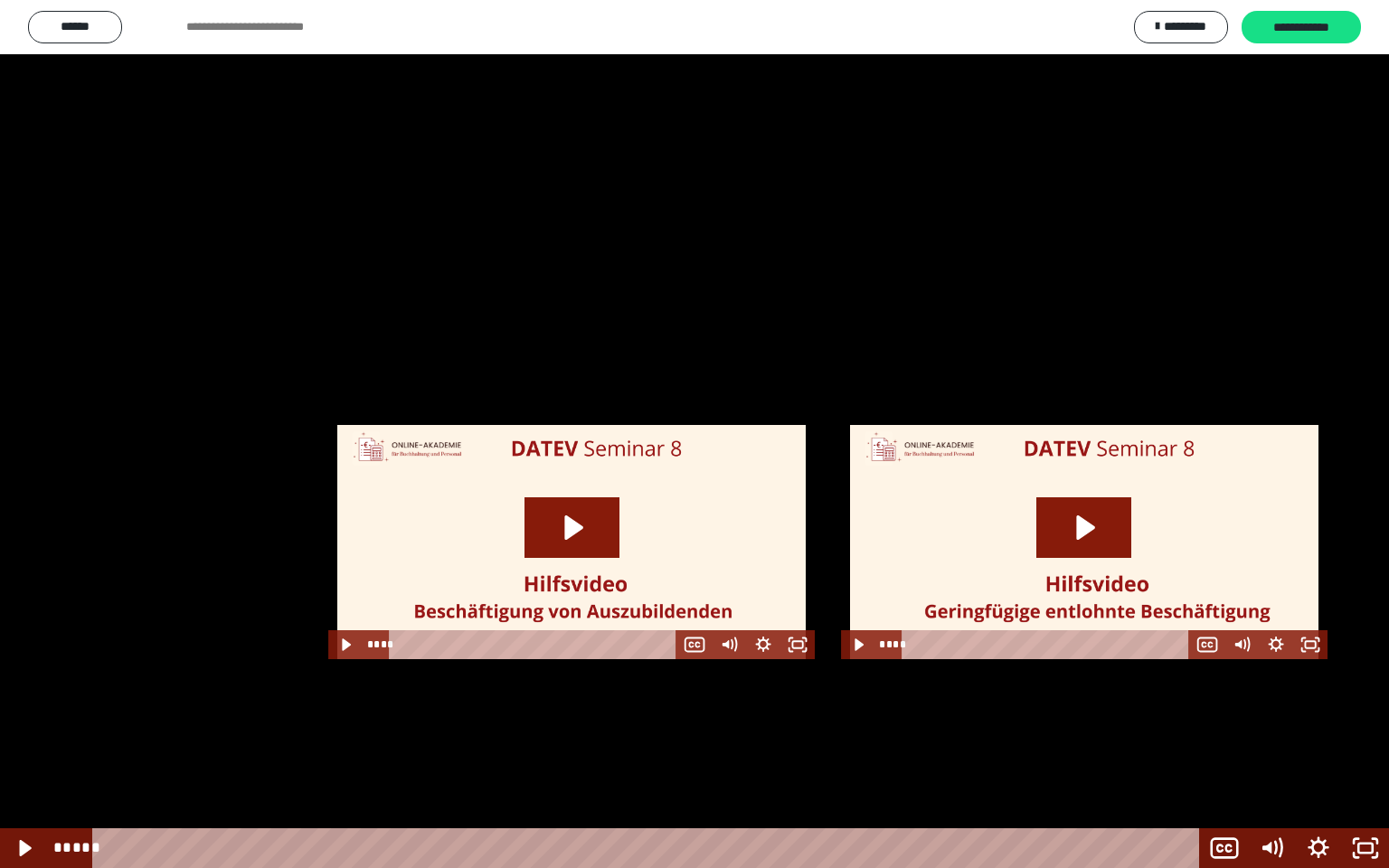 click at bounding box center (694, 434) 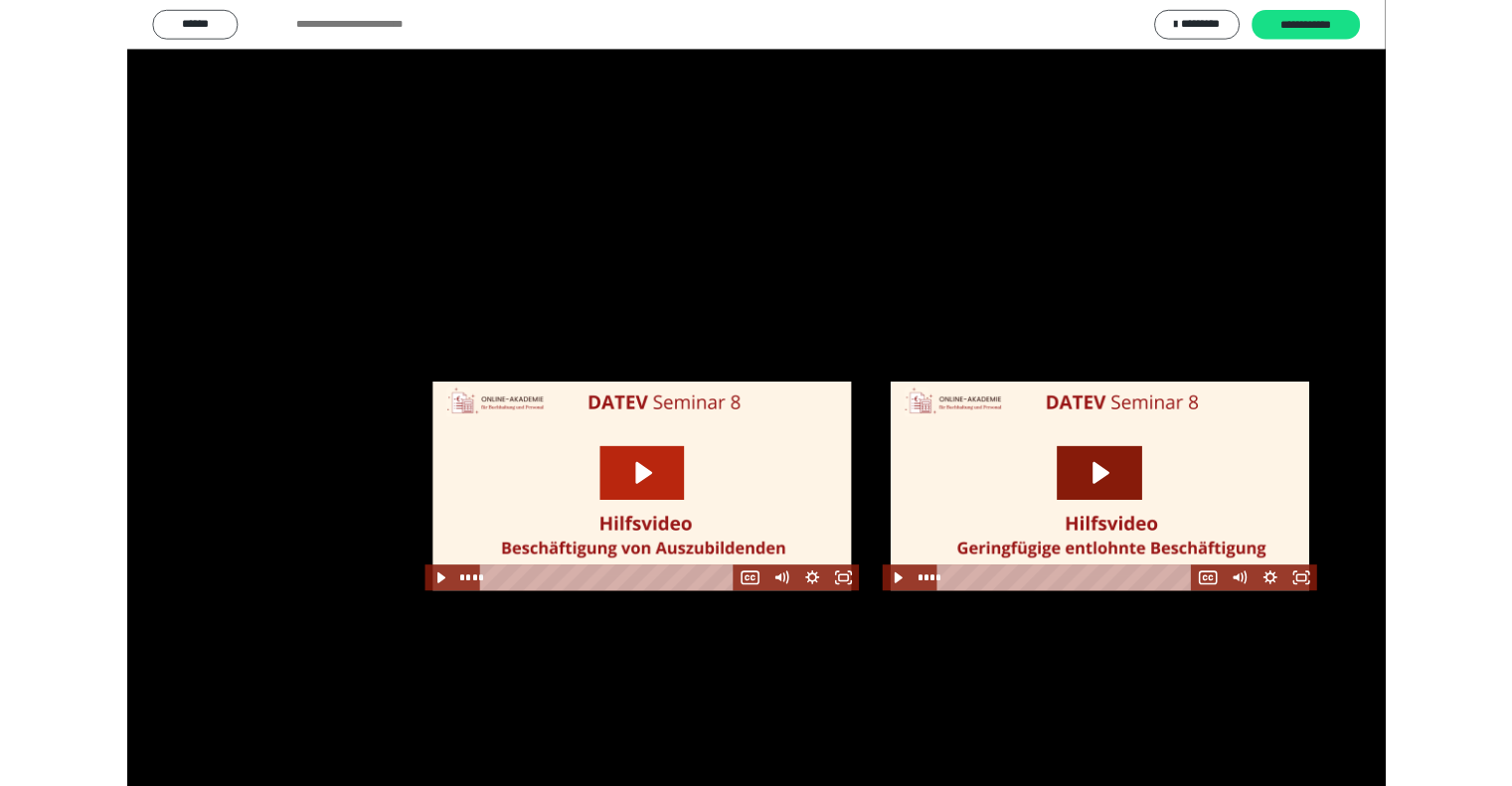 scroll, scrollTop: 2426, scrollLeft: 0, axis: vertical 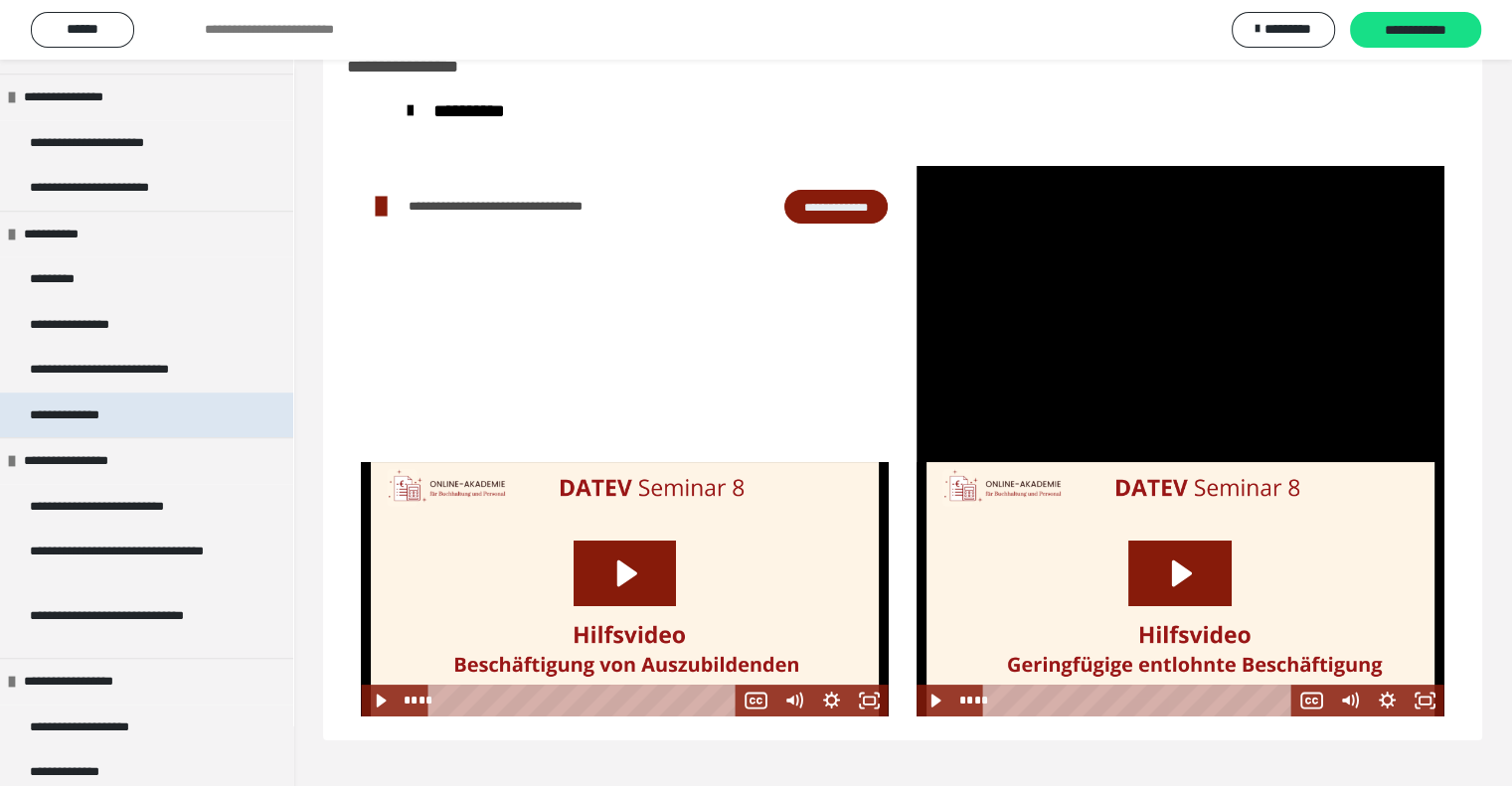 click on "**********" at bounding box center [88, 415] 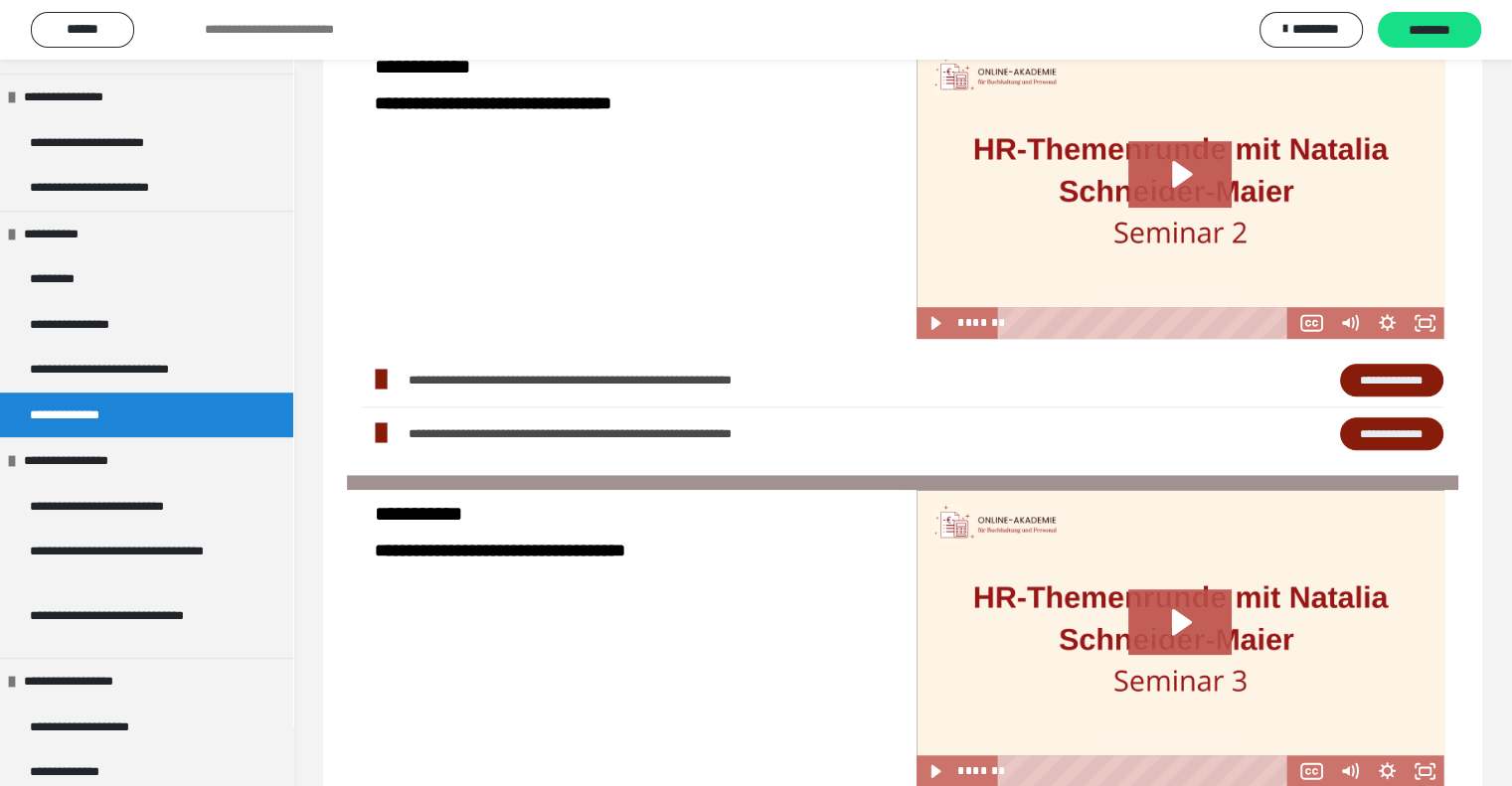 scroll, scrollTop: 1179, scrollLeft: 0, axis: vertical 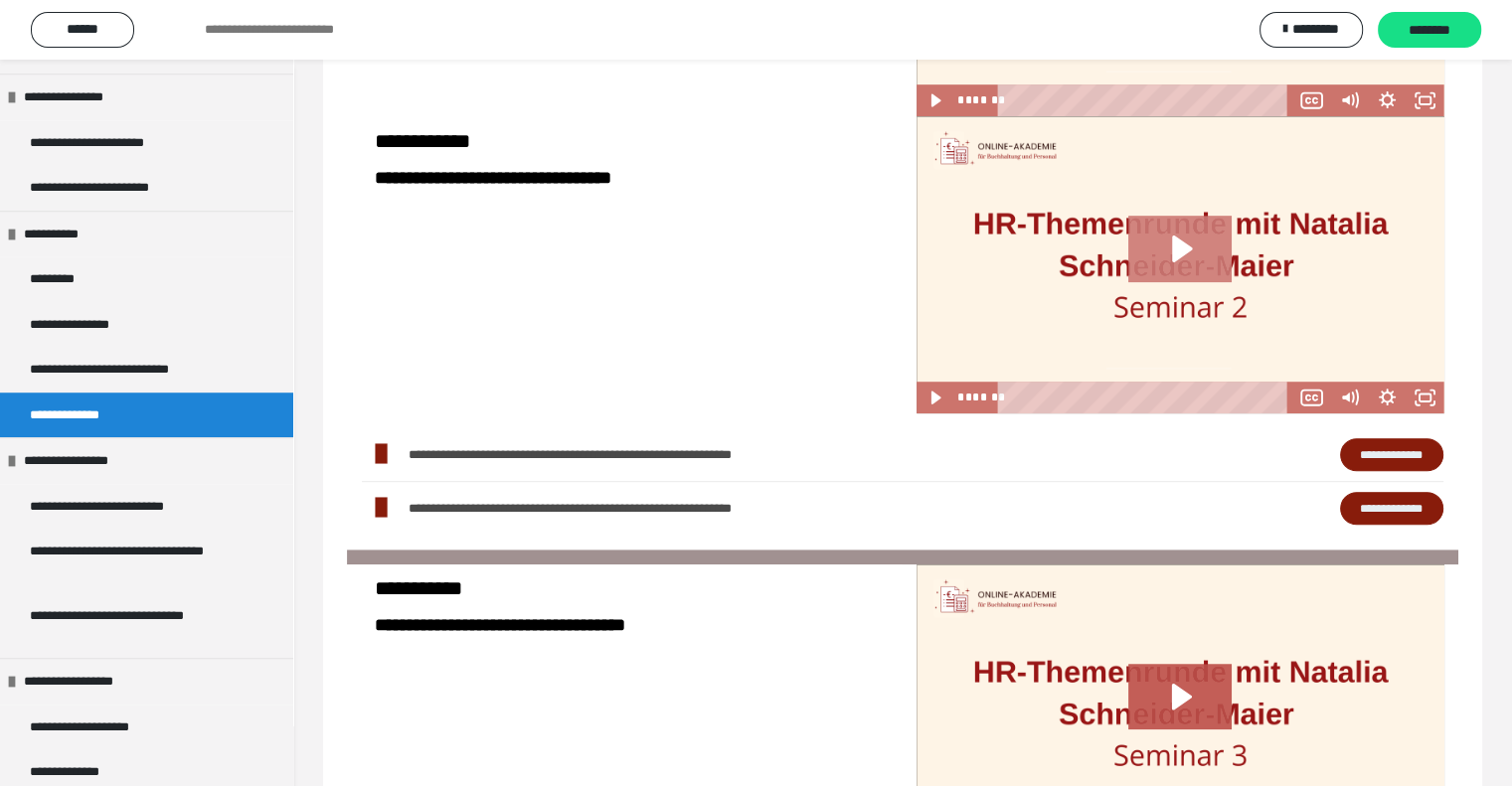 click 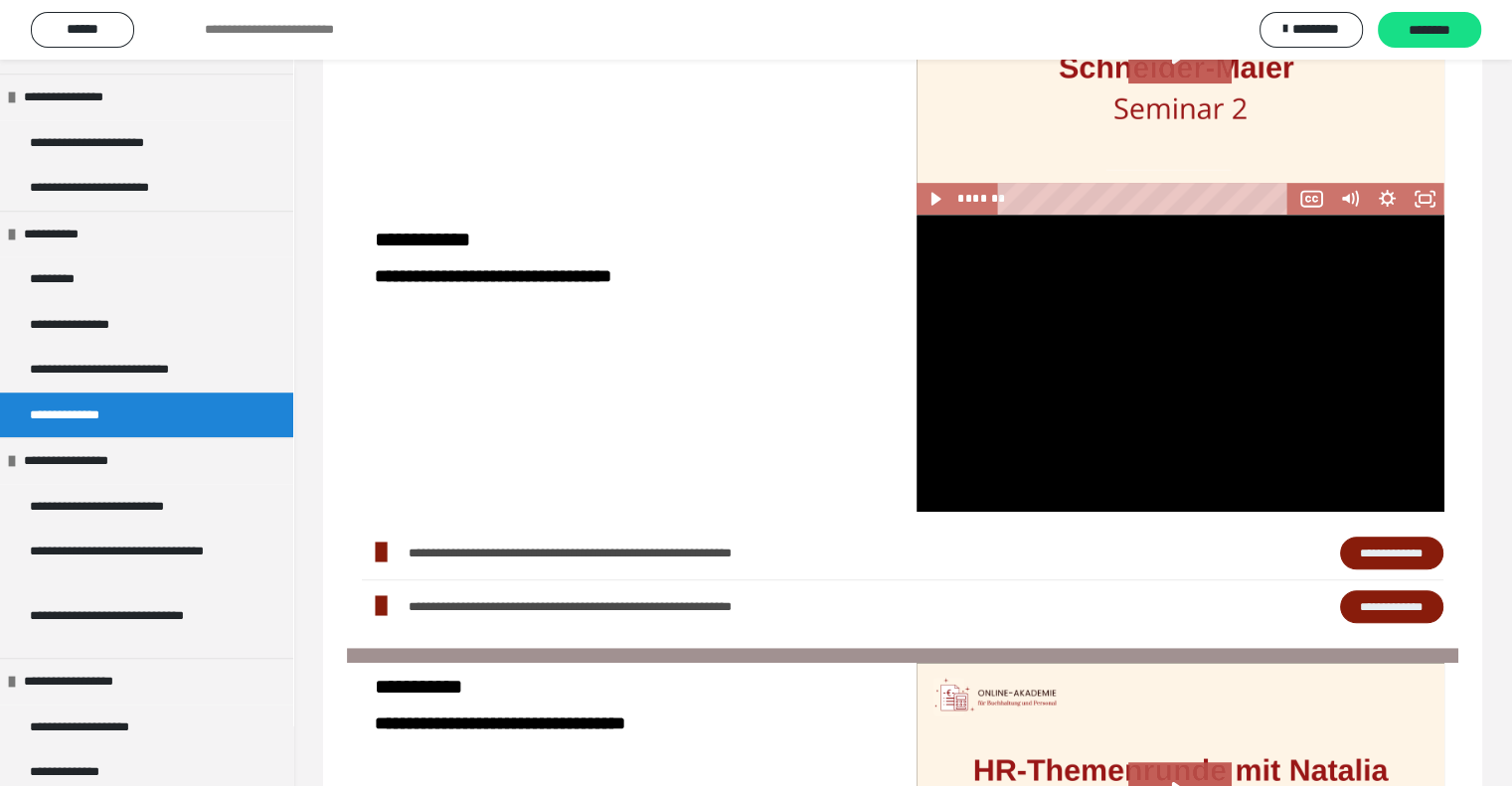 scroll, scrollTop: 1077, scrollLeft: 0, axis: vertical 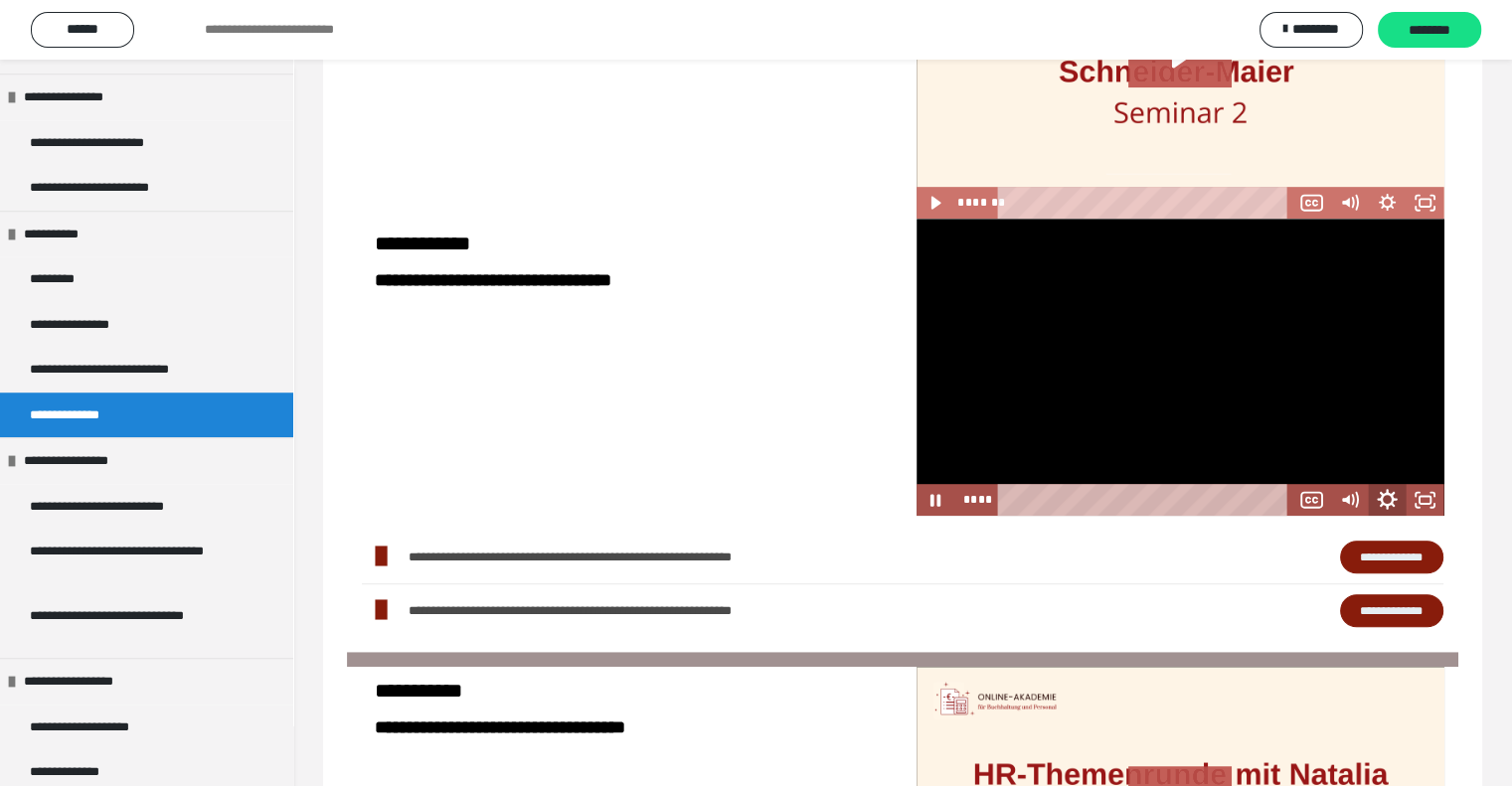 click 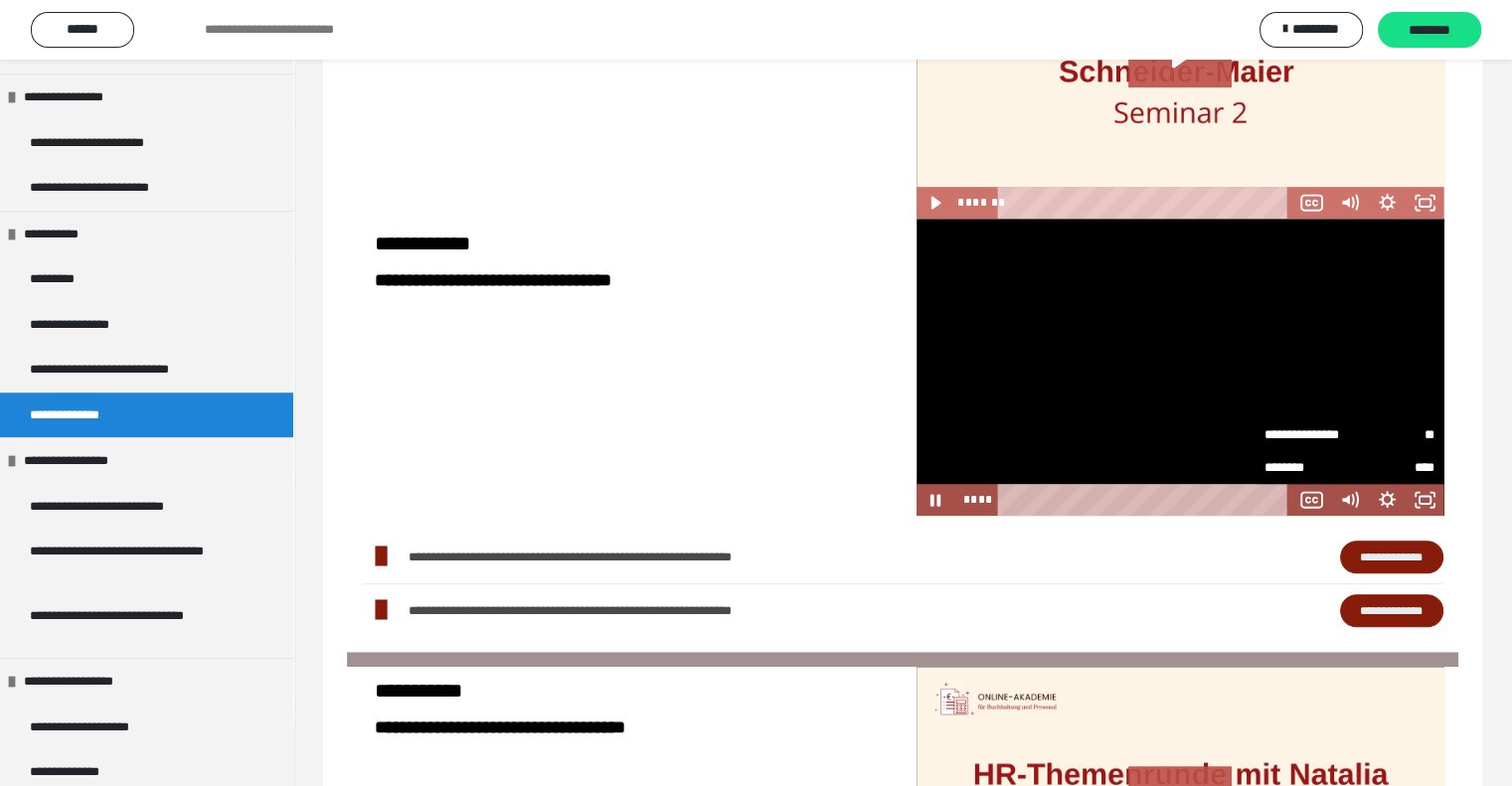 click on "**" at bounding box center [1393, 435] 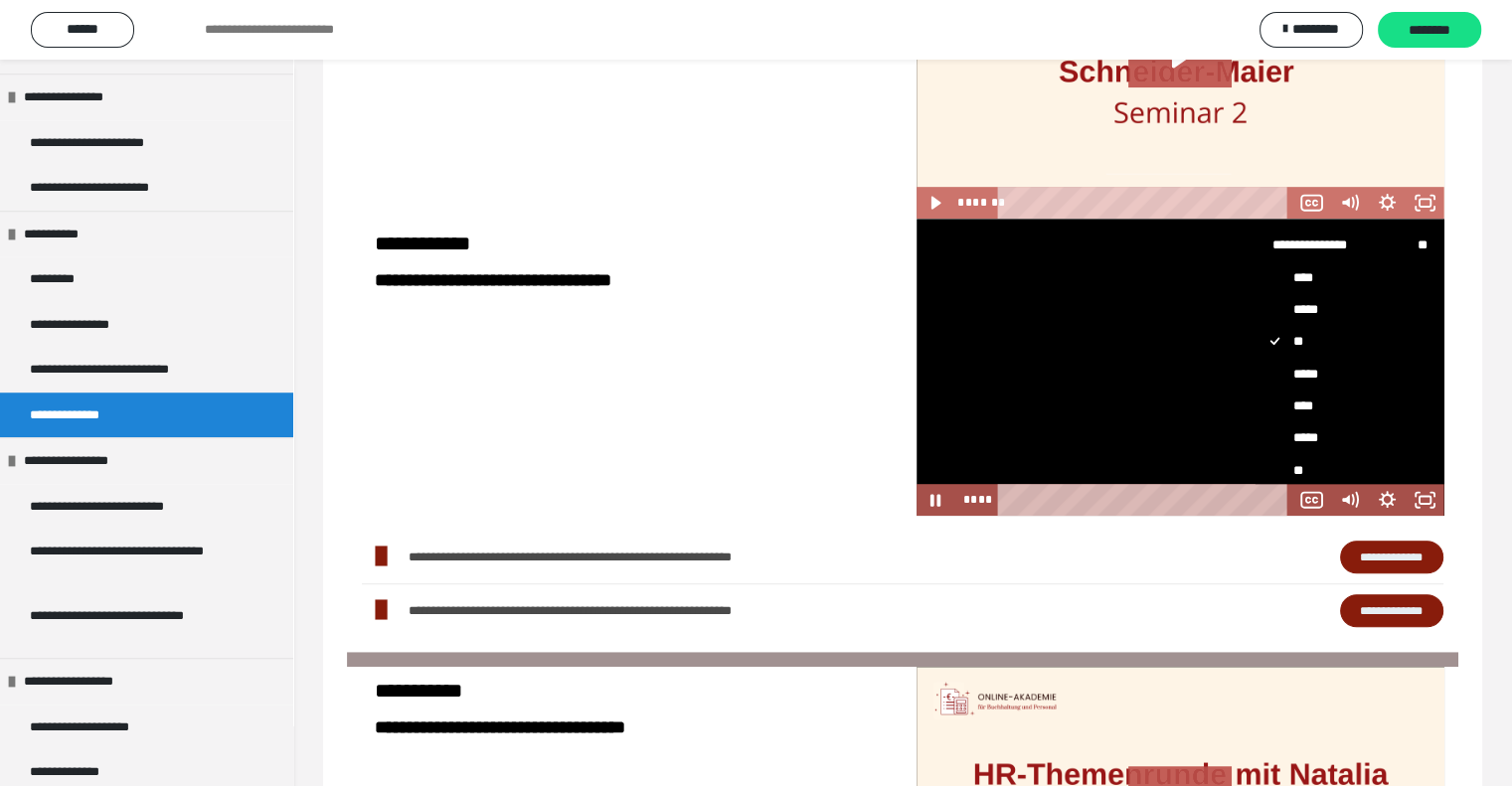 click on "****" at bounding box center [1342, 405] 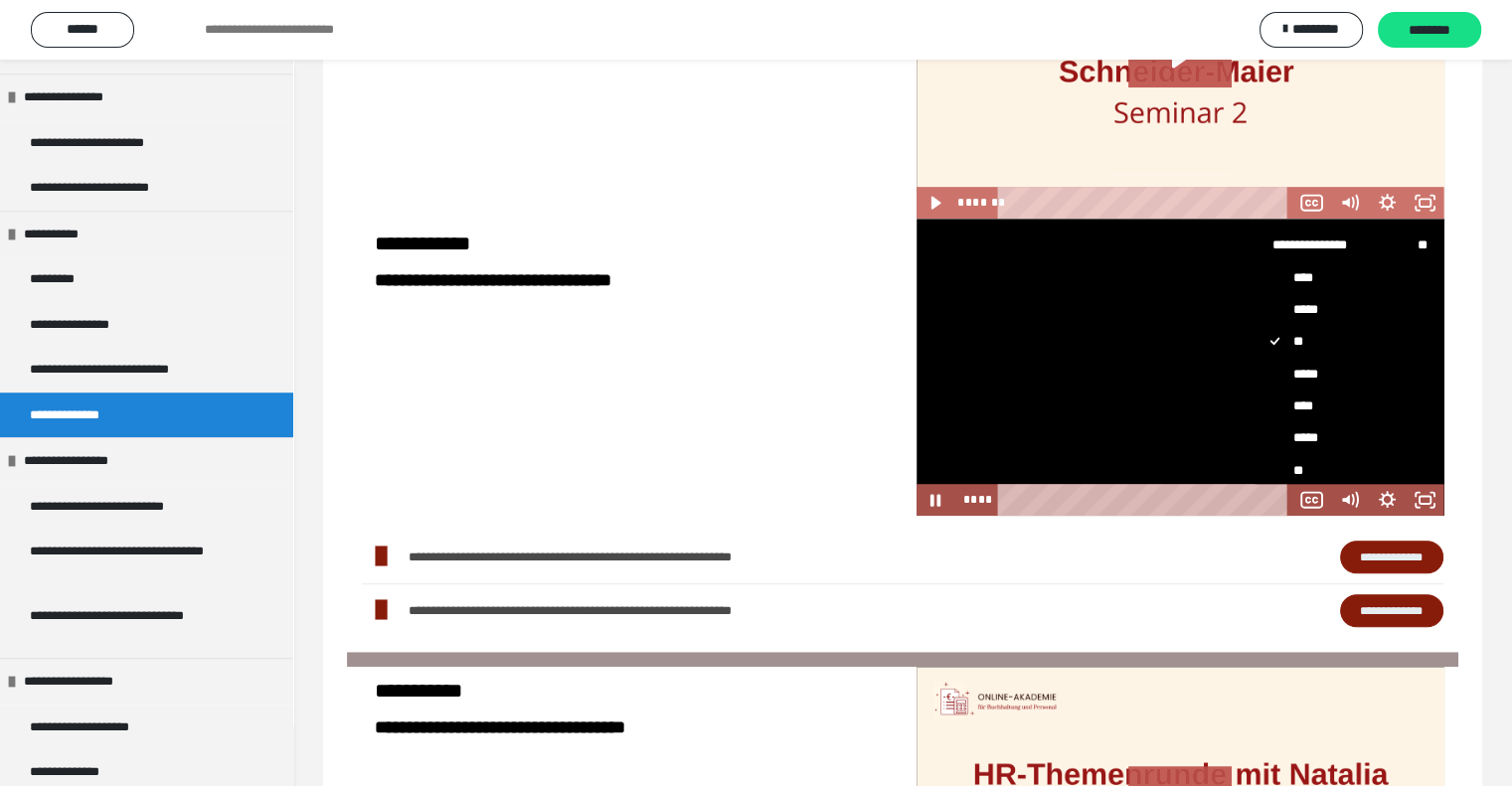 click on "****" at bounding box center (1256, 390) 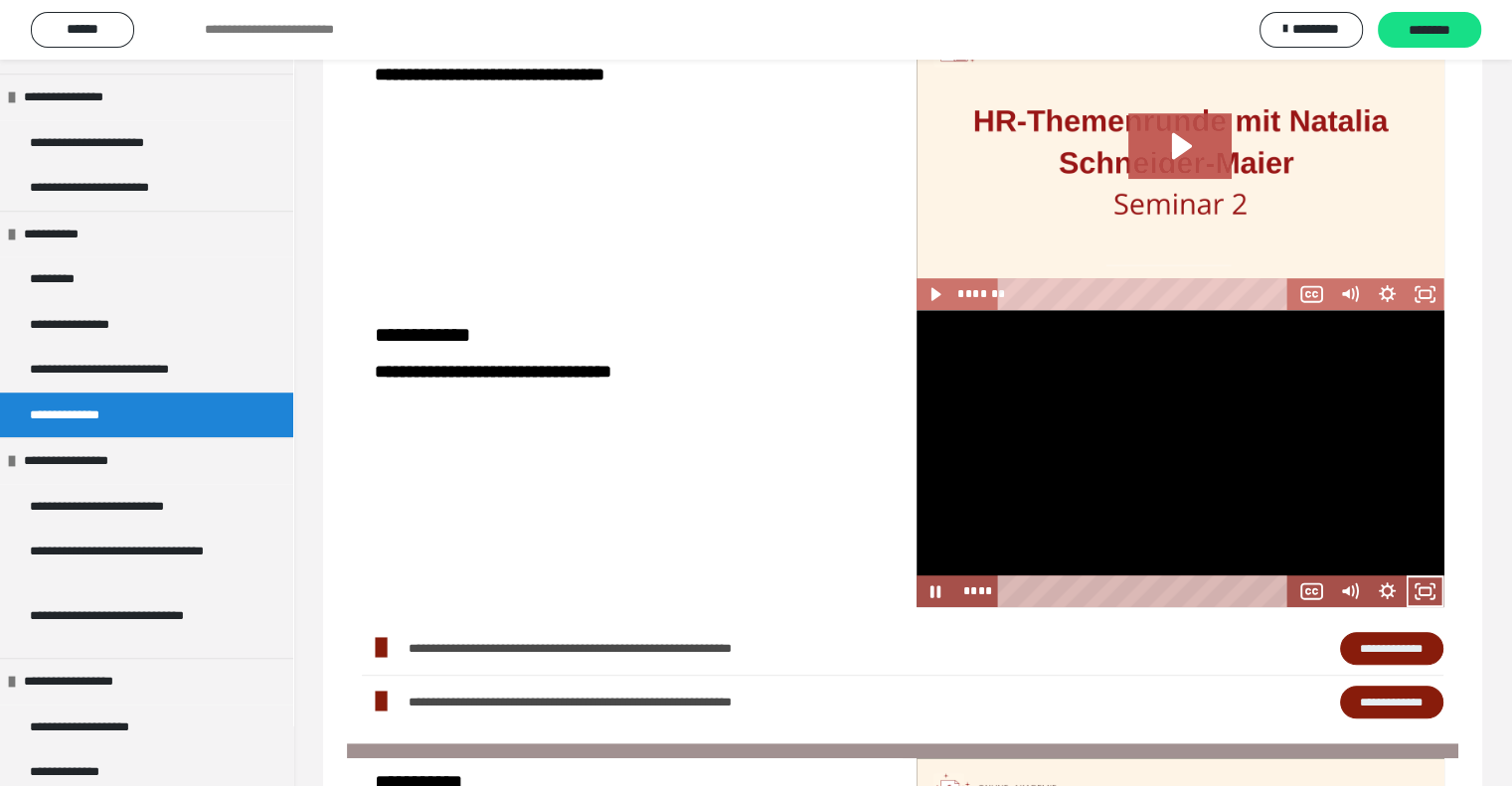 scroll, scrollTop: 1109, scrollLeft: 0, axis: vertical 